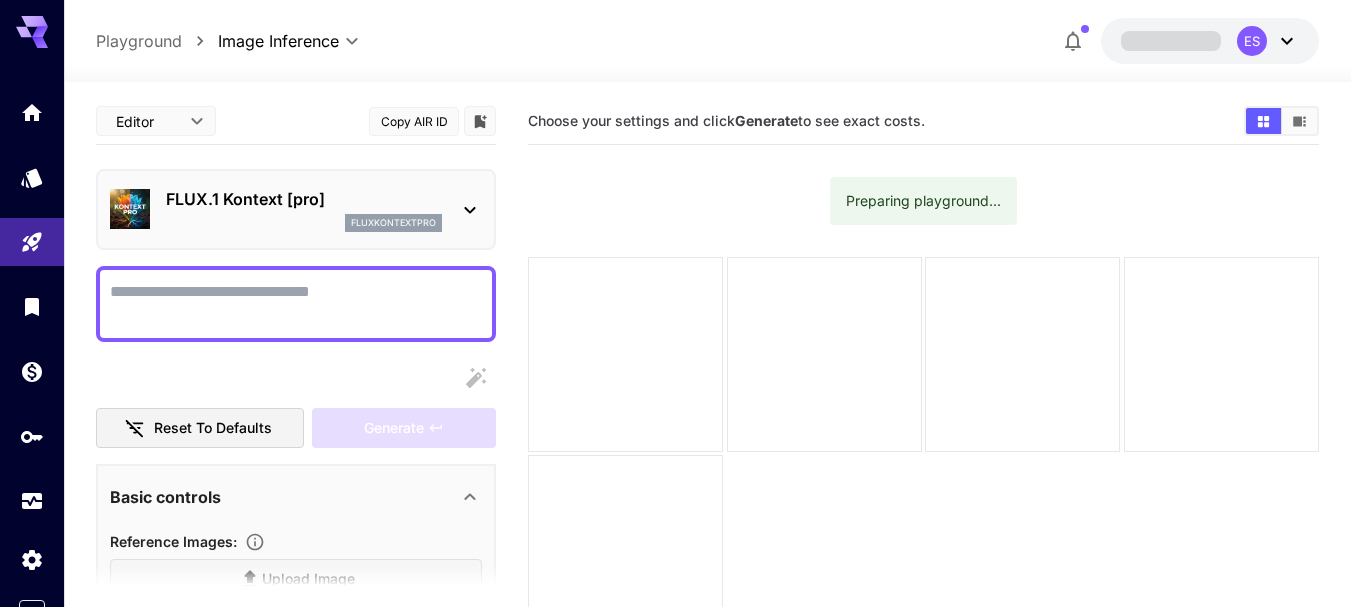 scroll, scrollTop: 0, scrollLeft: 0, axis: both 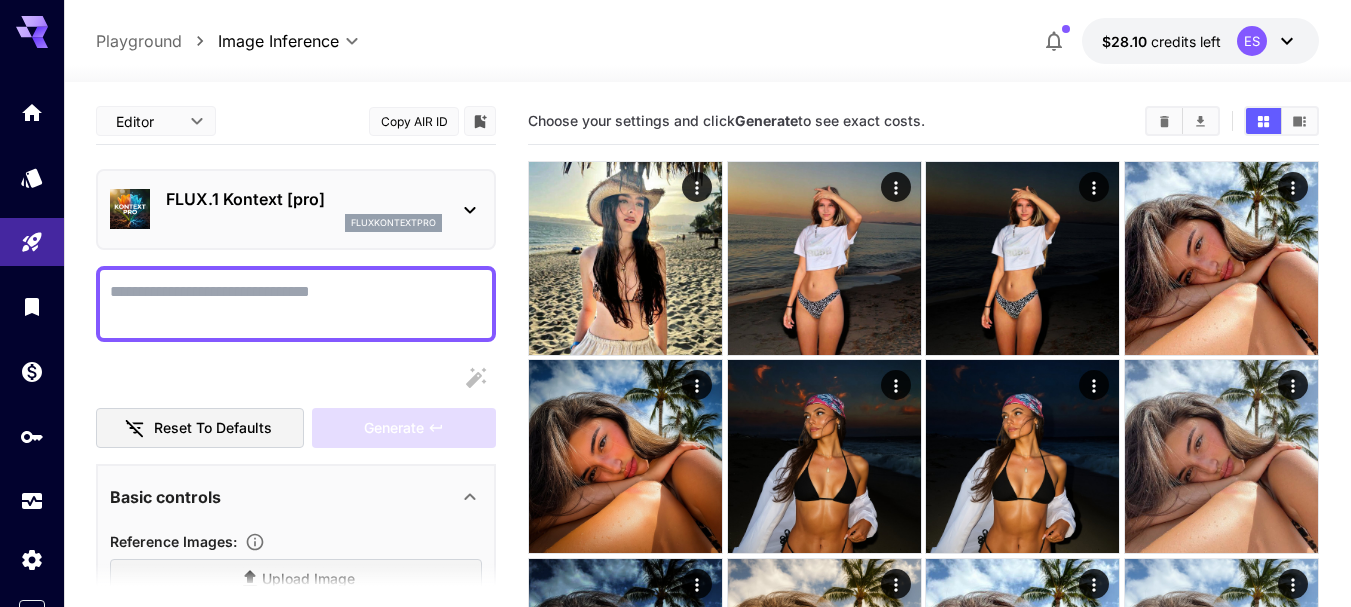 click on "Display cost in response" at bounding box center [296, 304] 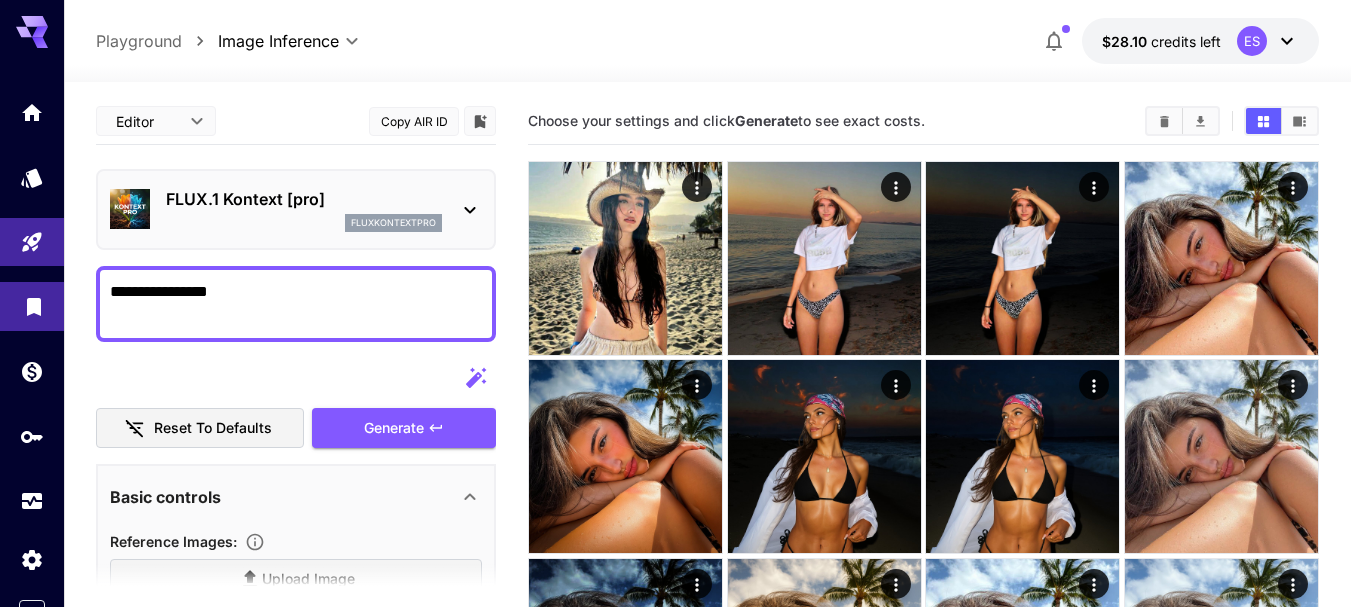 drag, startPoint x: 291, startPoint y: 280, endPoint x: 16, endPoint y: 283, distance: 275.01636 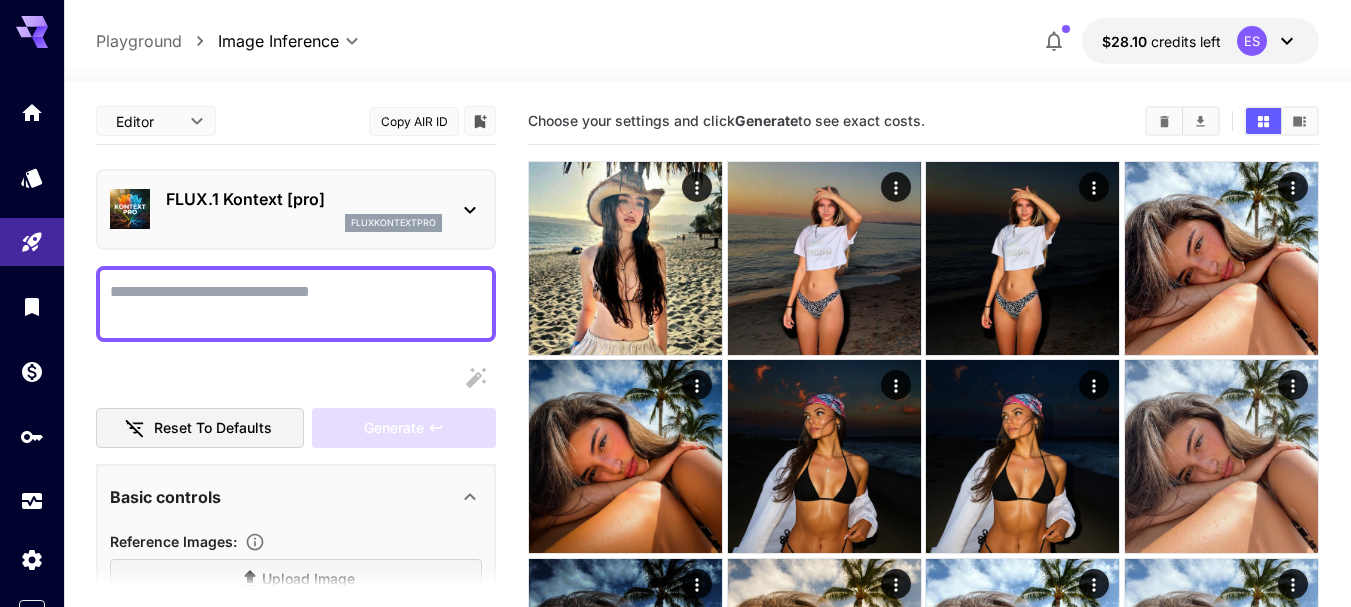 click on "Display cost in response" at bounding box center [296, 304] 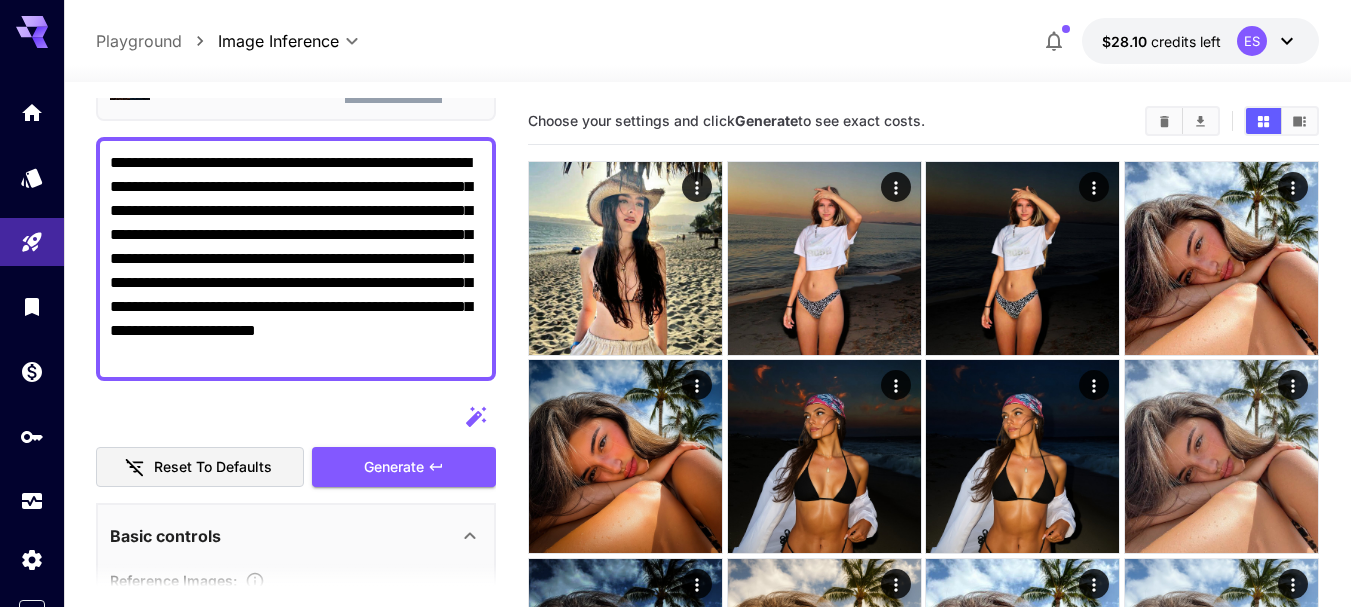 scroll, scrollTop: 400, scrollLeft: 0, axis: vertical 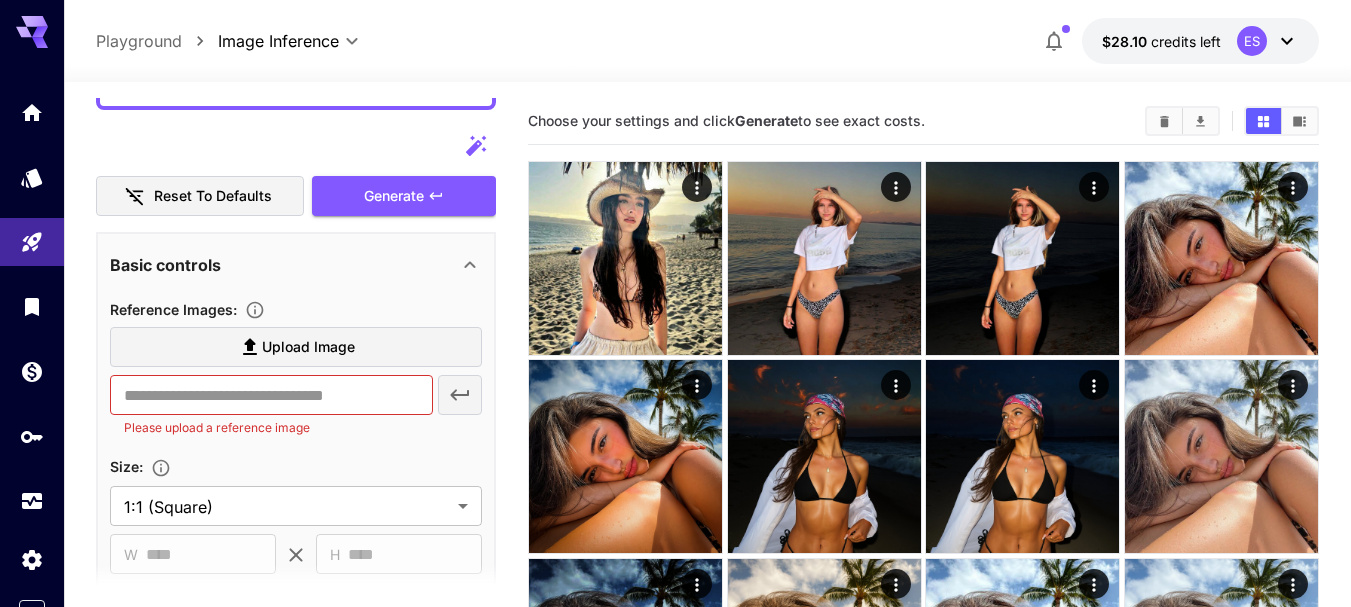 type on "**********" 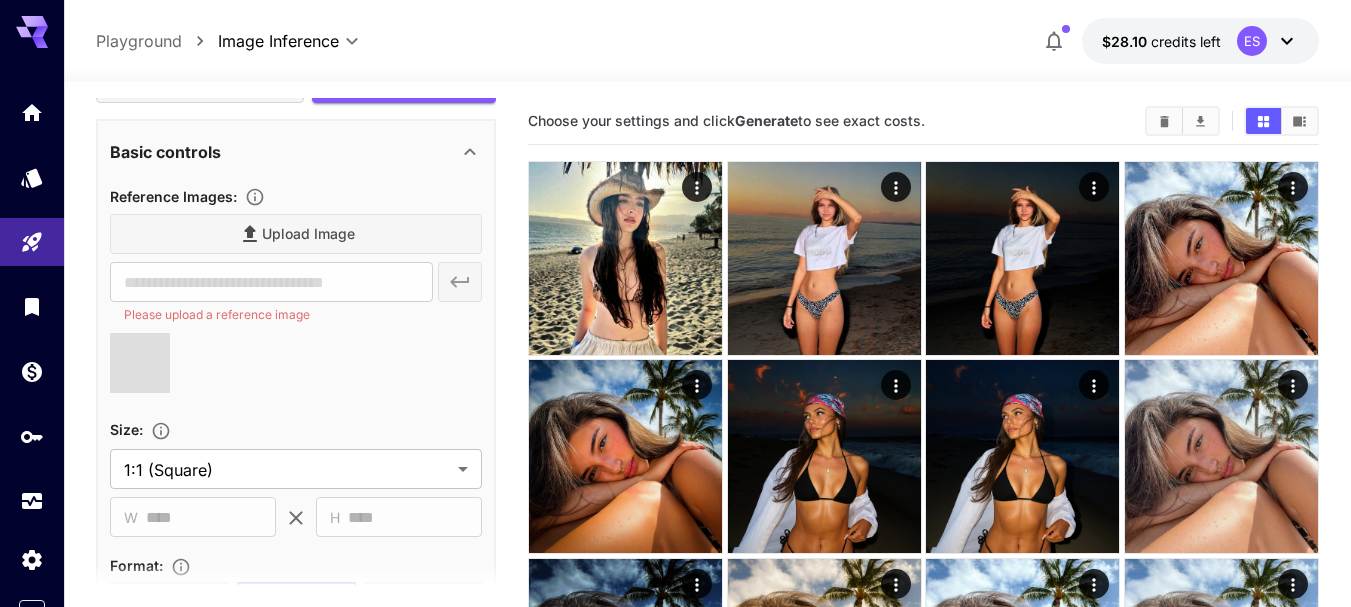 type on "**********" 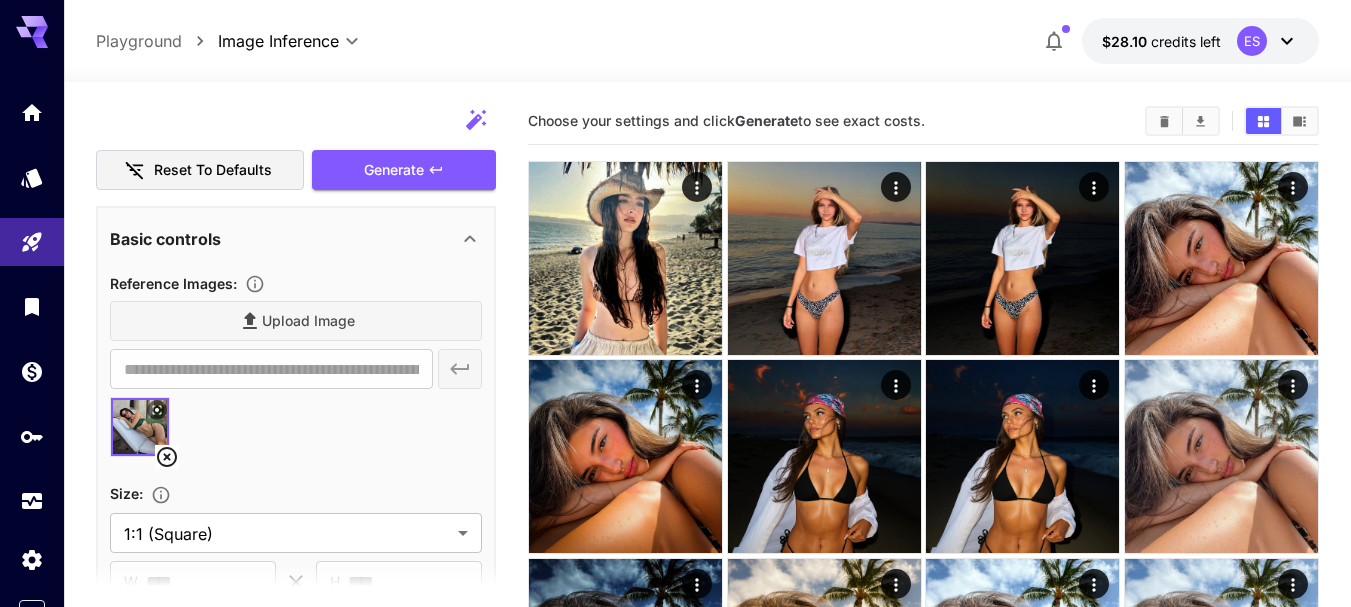 scroll, scrollTop: 300, scrollLeft: 0, axis: vertical 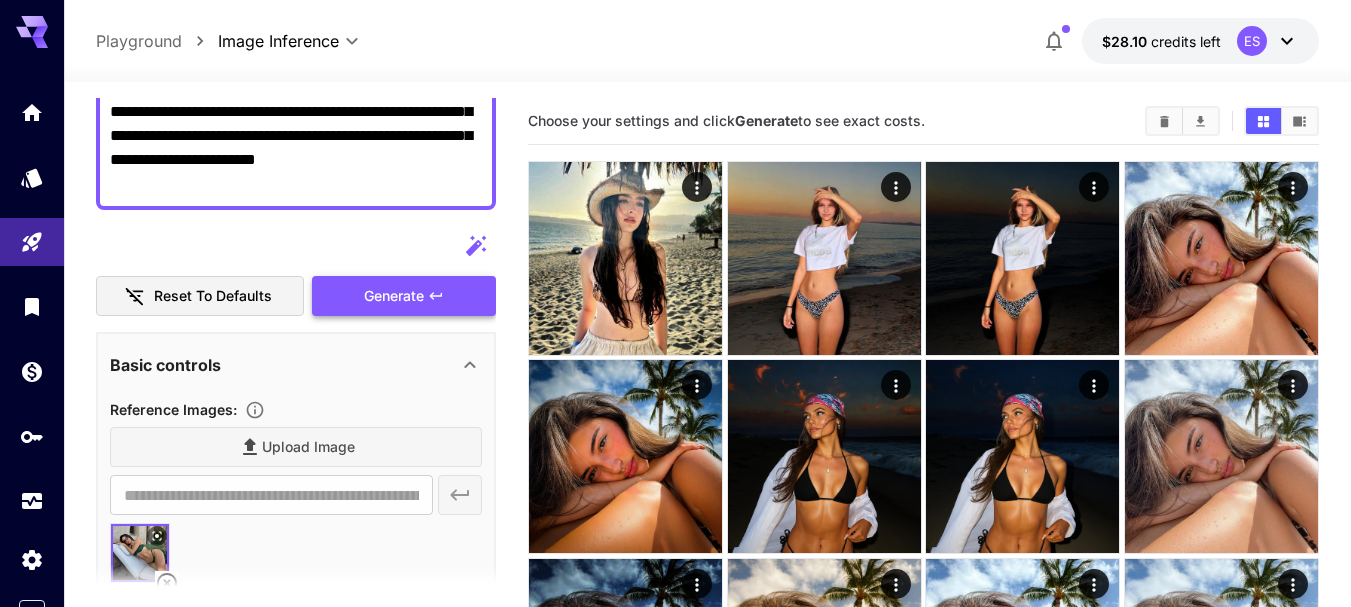 click on "Generate" at bounding box center [394, 296] 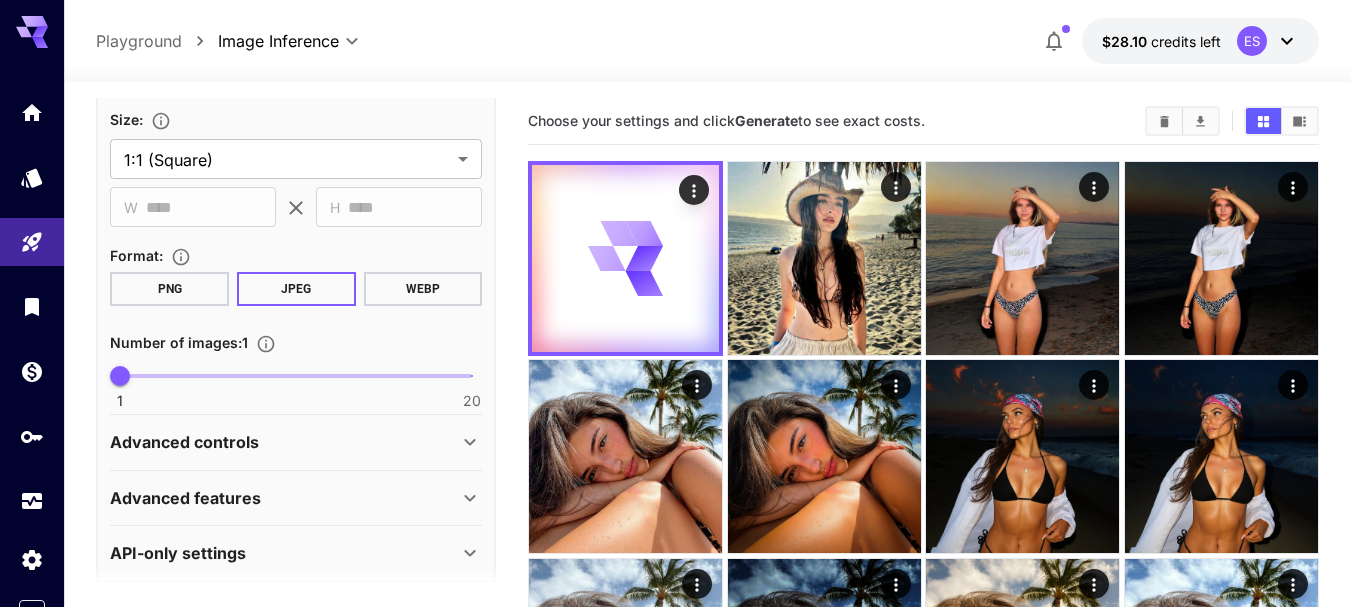 scroll, scrollTop: 818, scrollLeft: 0, axis: vertical 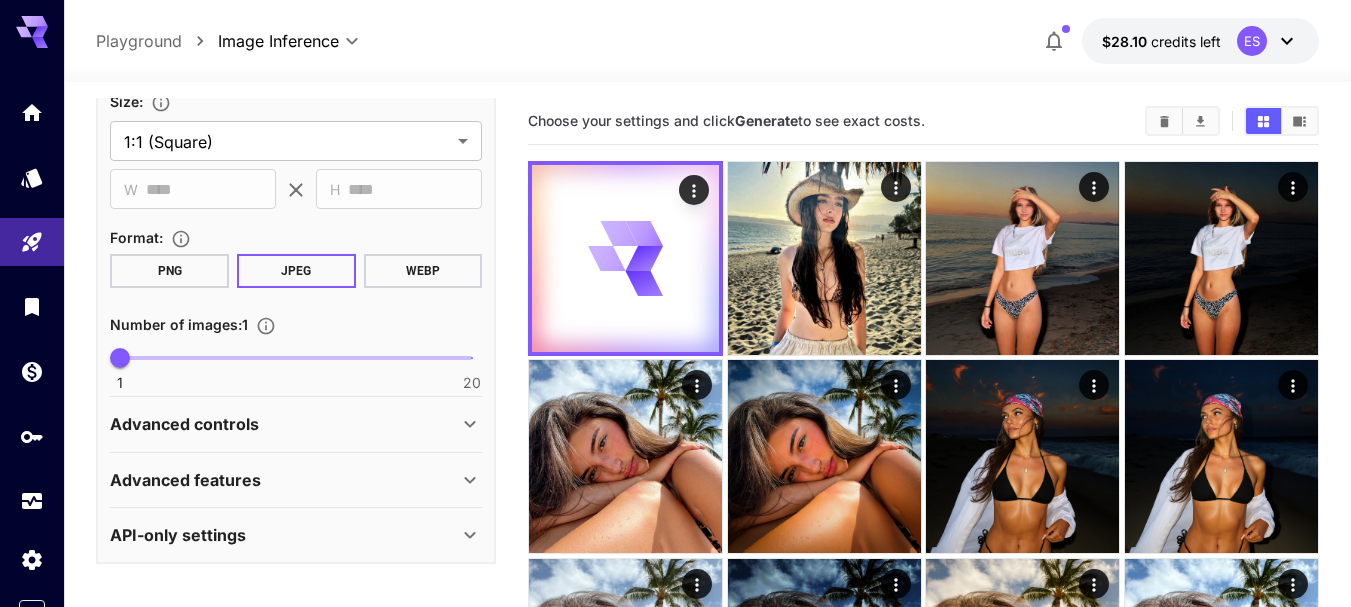 click on "Advanced controls" at bounding box center [284, 424] 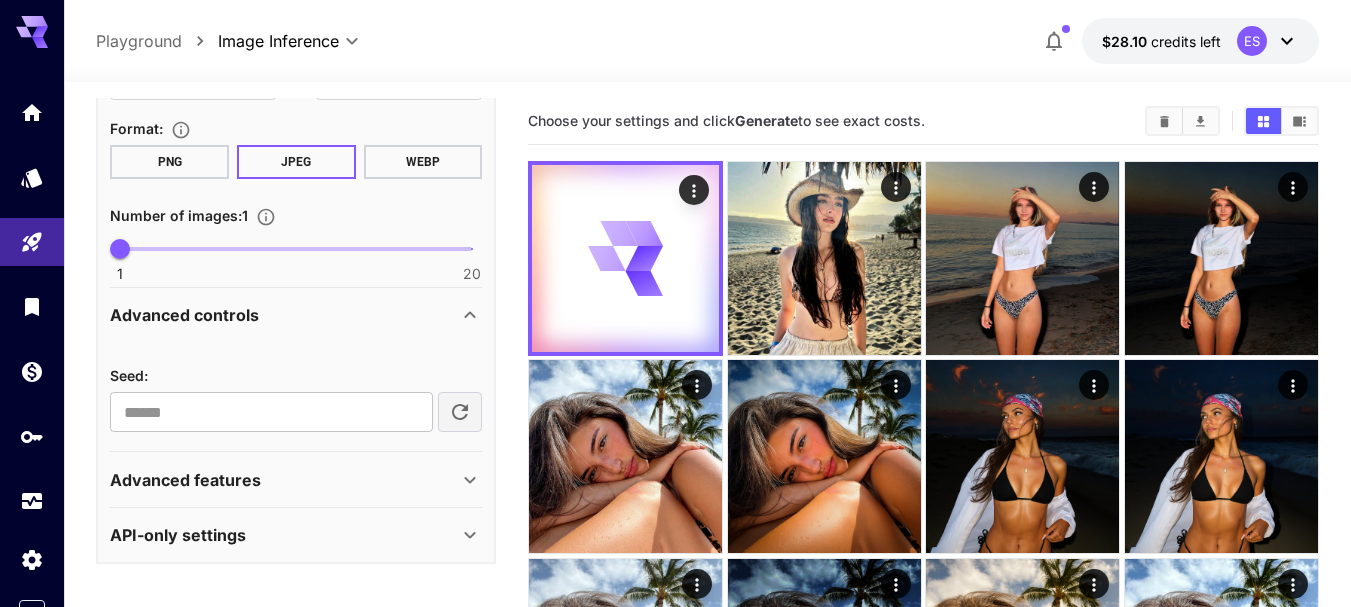 click on "Advanced features" at bounding box center [296, 480] 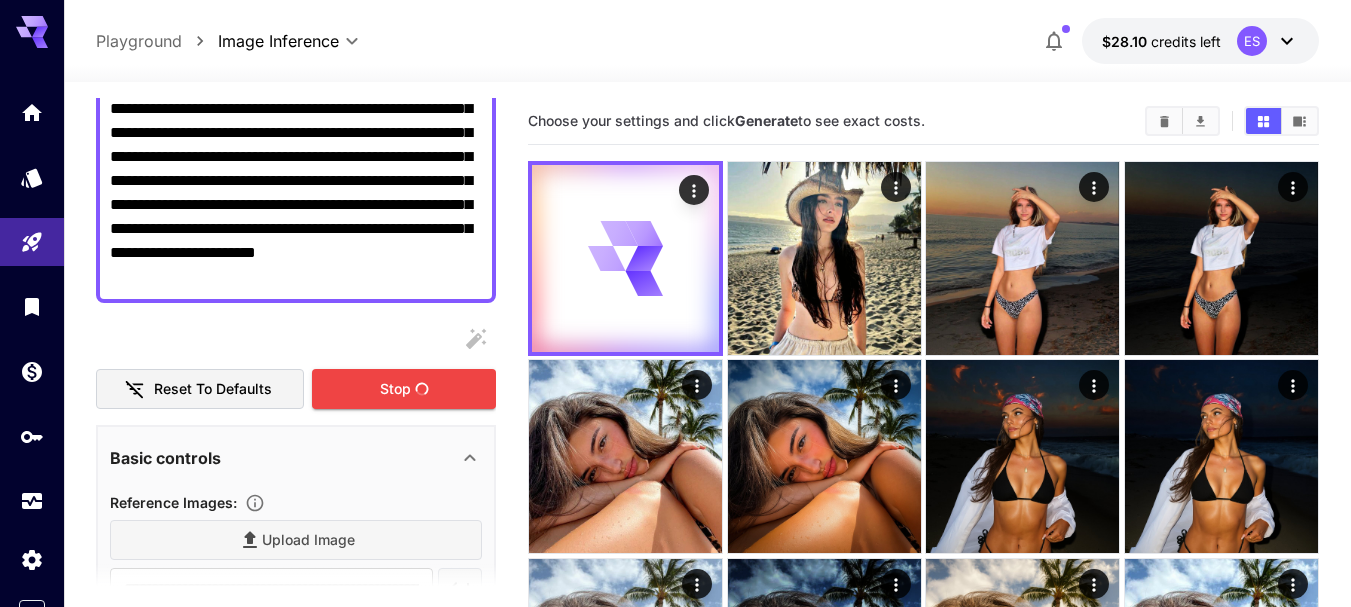 scroll, scrollTop: 0, scrollLeft: 0, axis: both 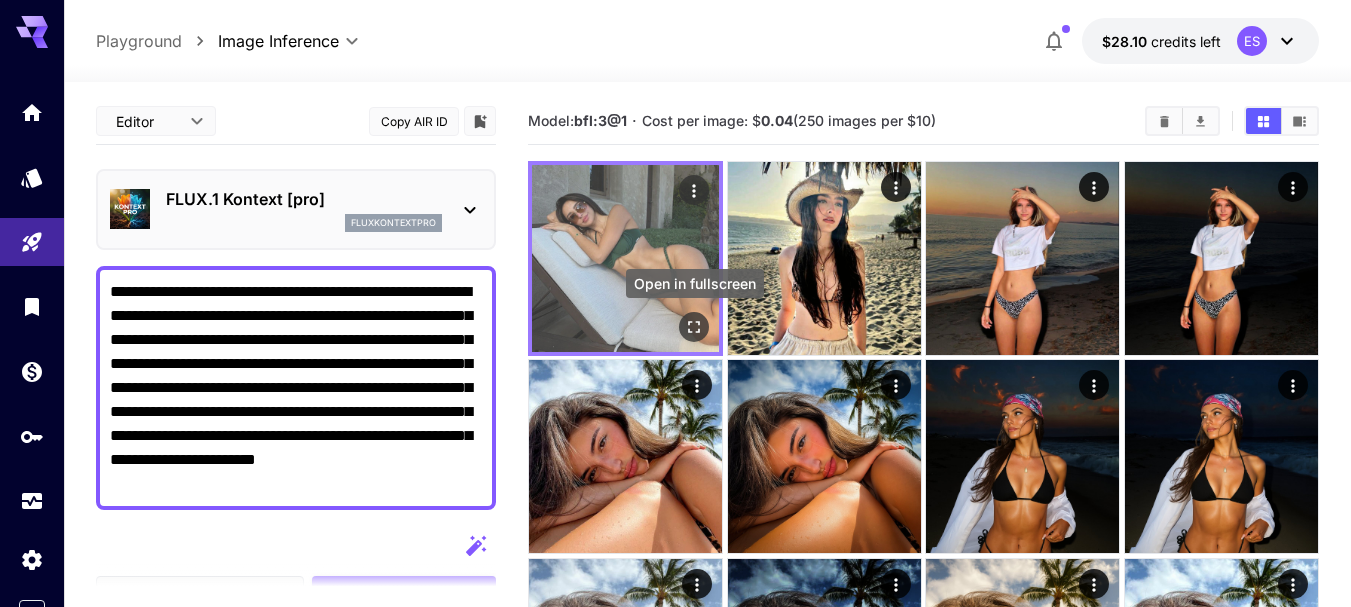 click 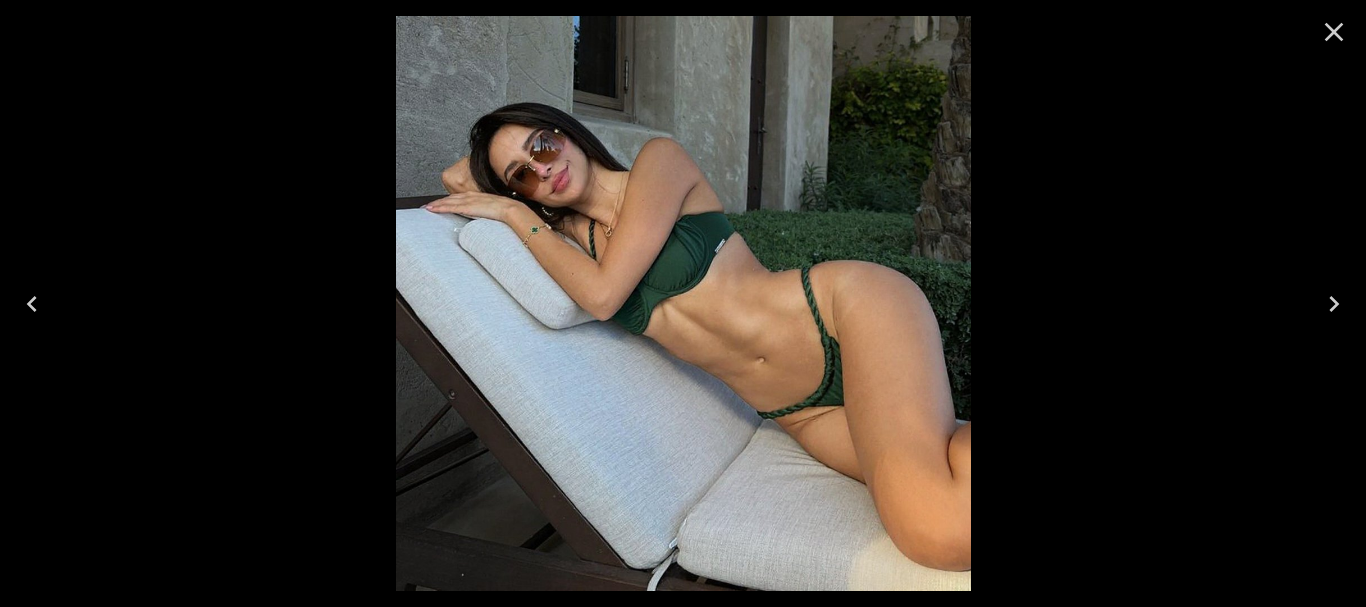 click 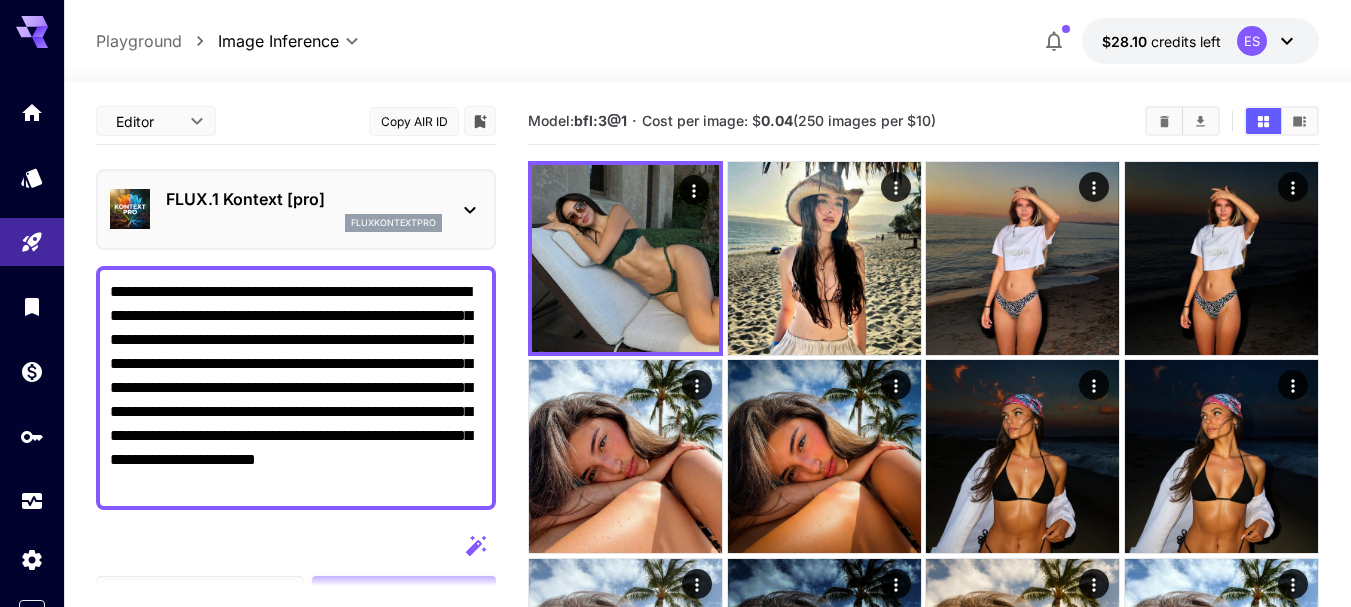 scroll, scrollTop: 0, scrollLeft: 0, axis: both 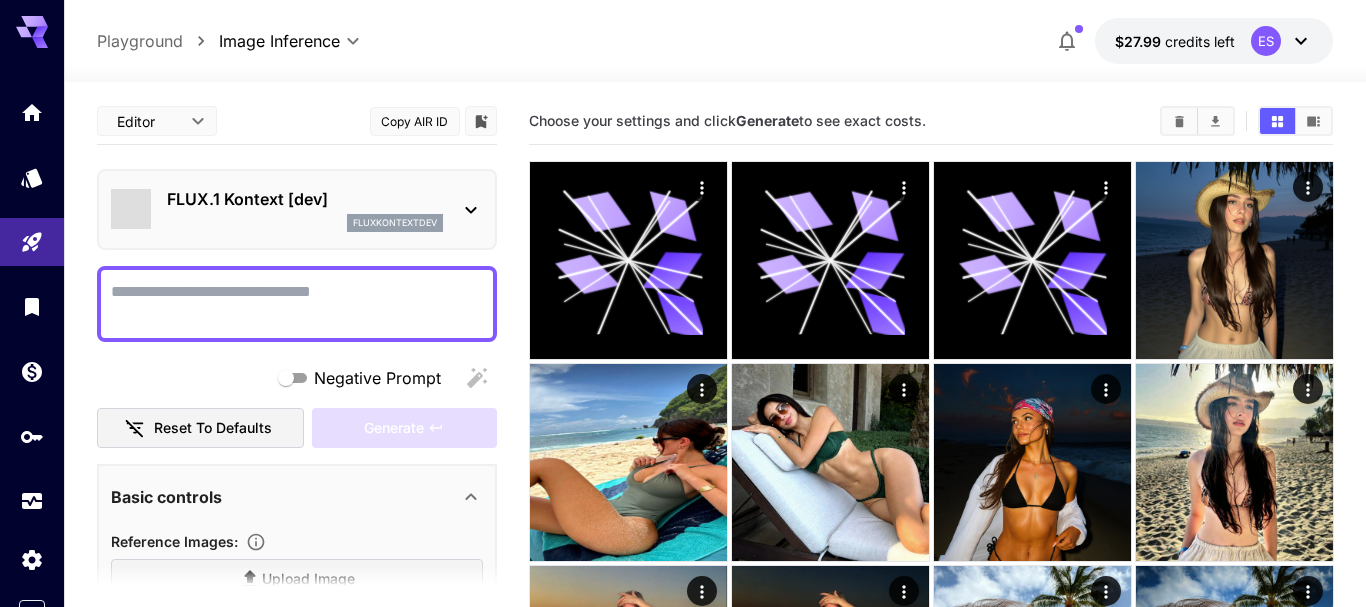 type on "*******" 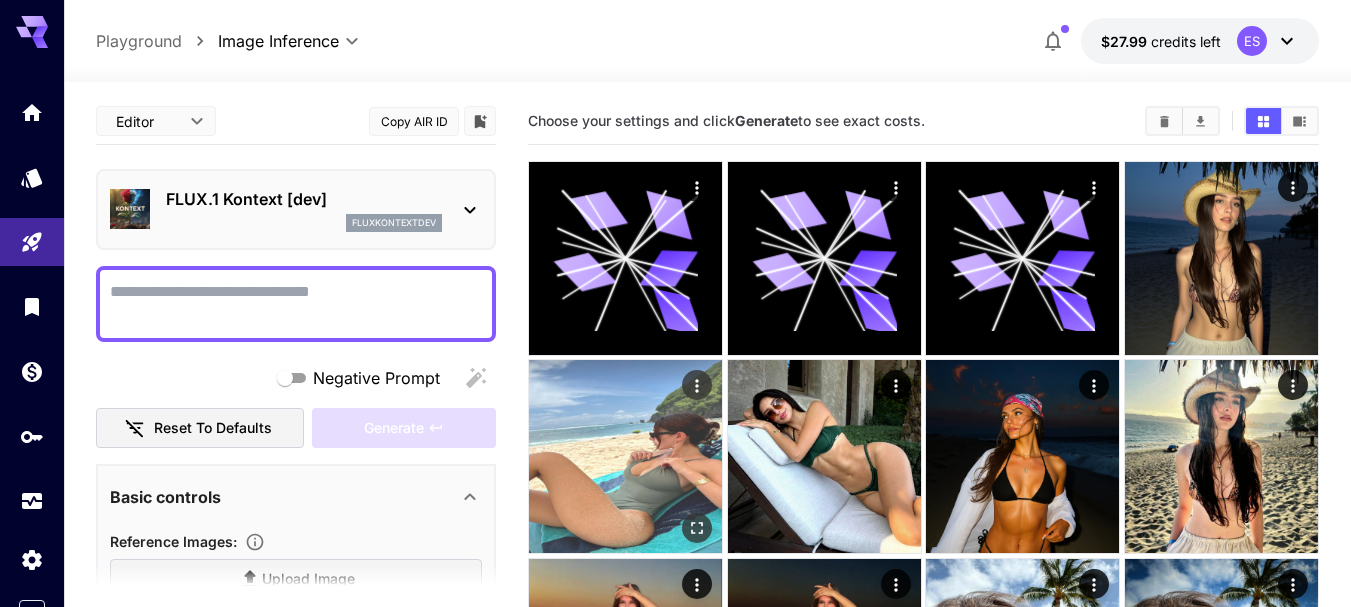 click at bounding box center (625, 456) 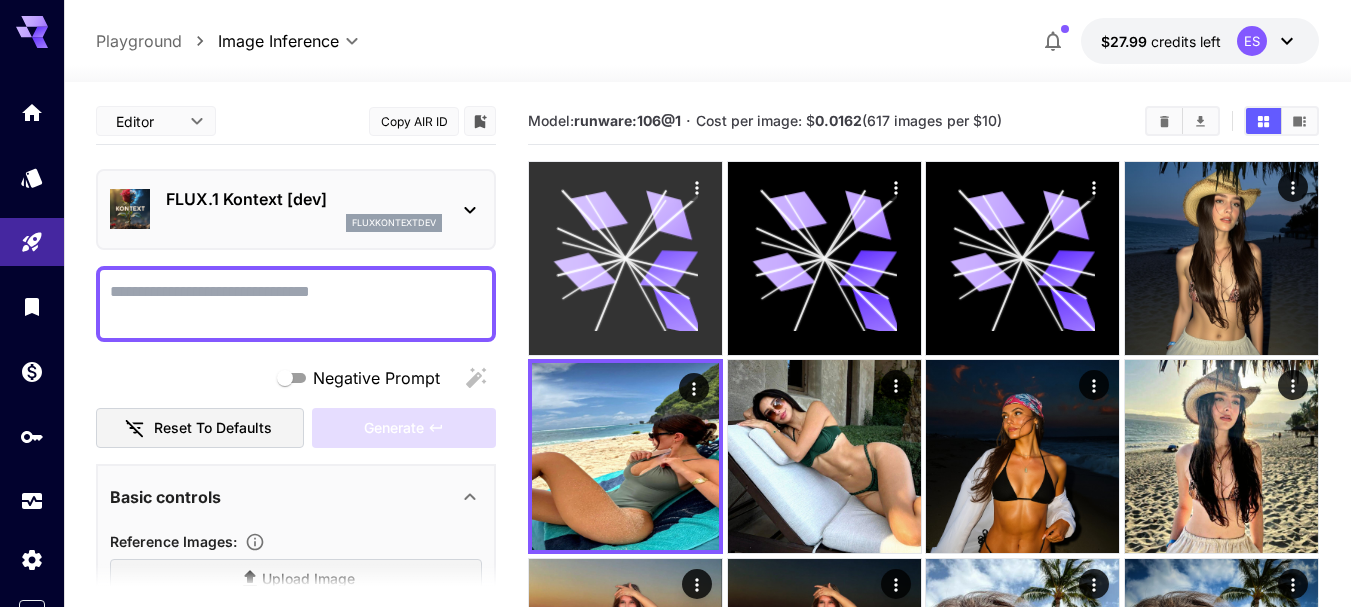 click 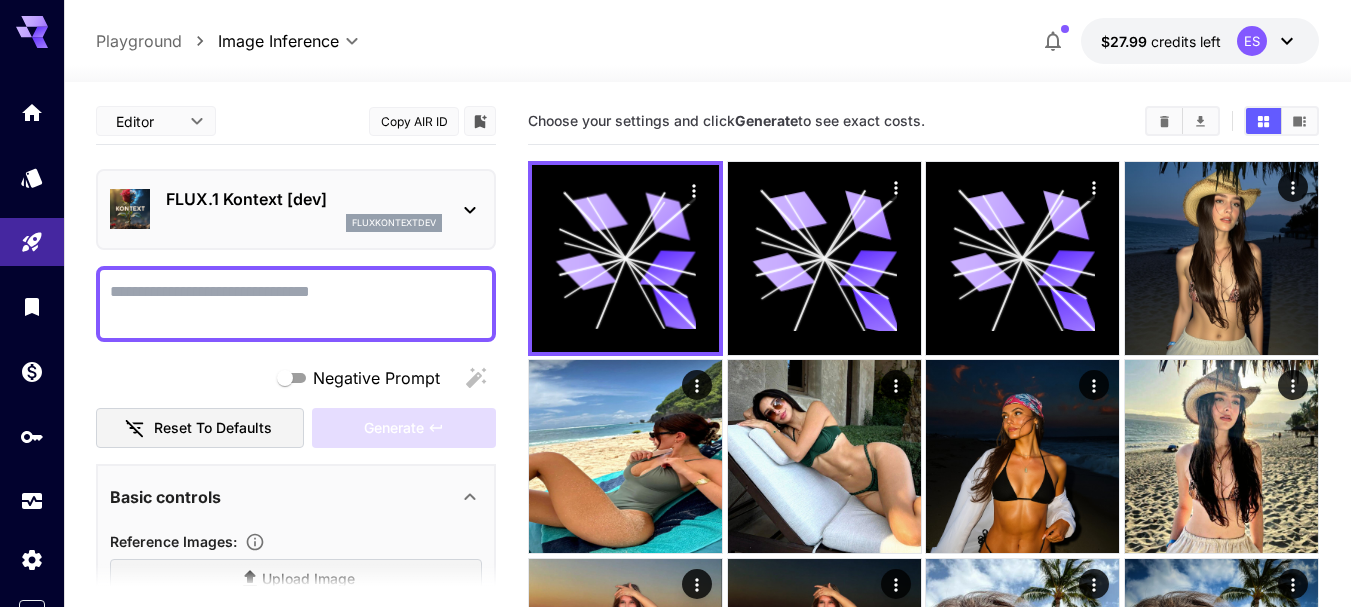 click on "Negative Prompt" at bounding box center (296, 304) 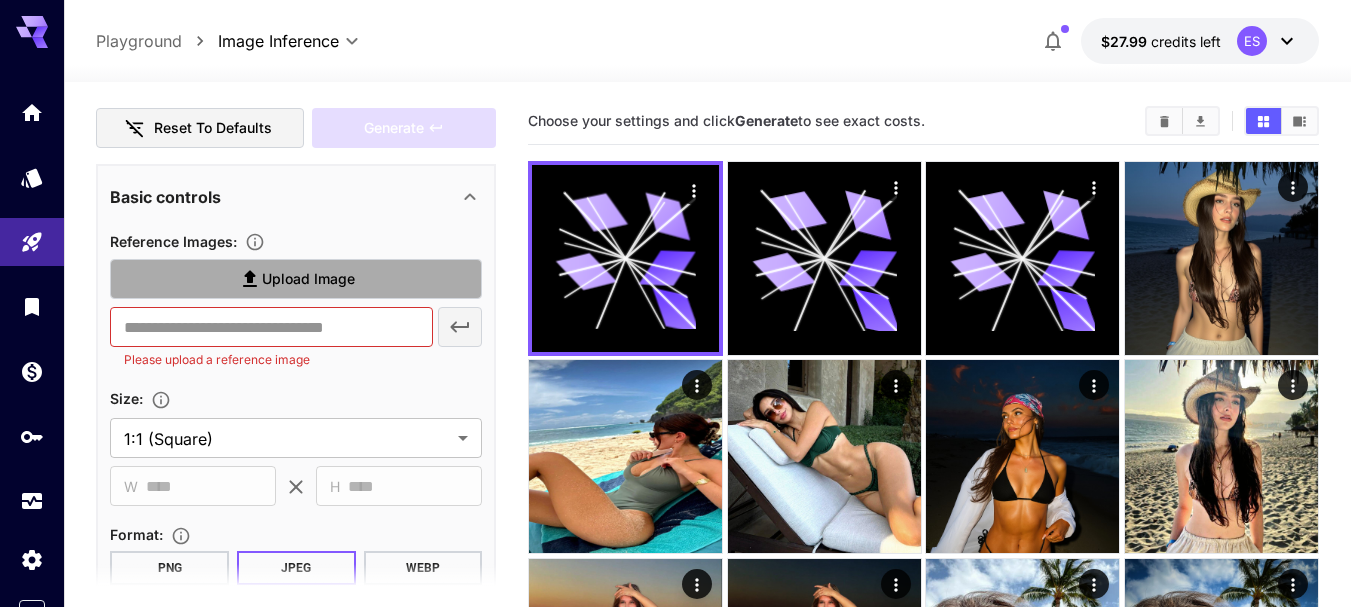click on "Upload Image" at bounding box center [308, 279] 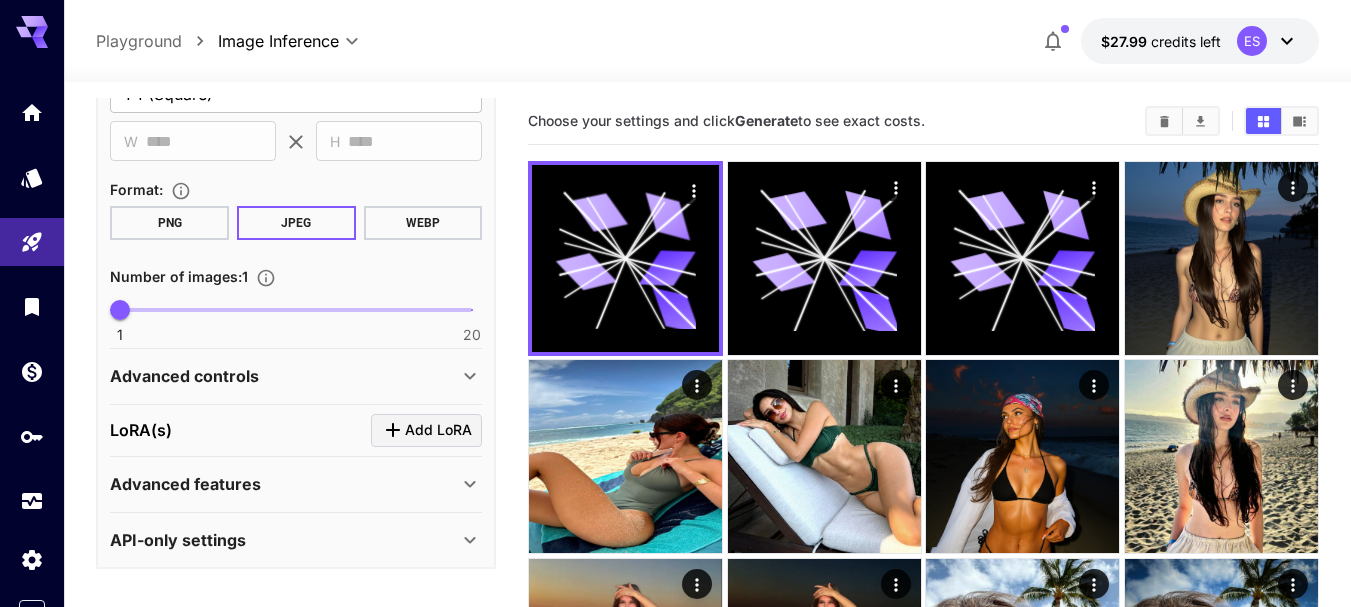 type on "**********" 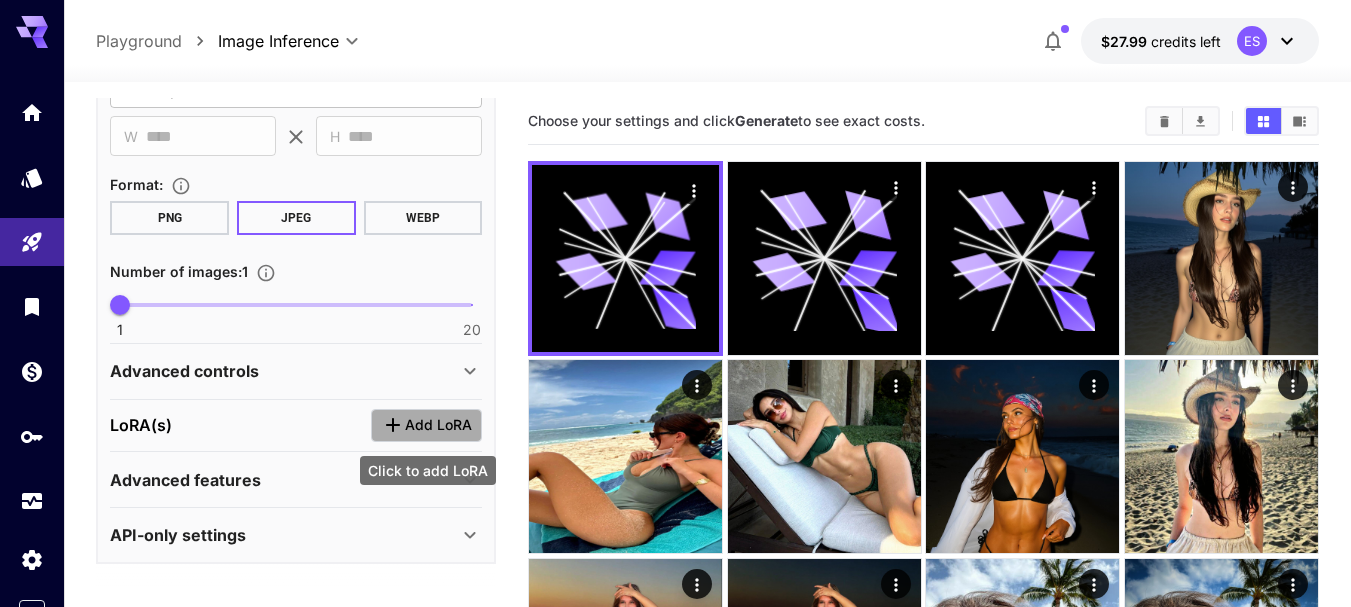 click on "Add LoRA" at bounding box center [438, 425] 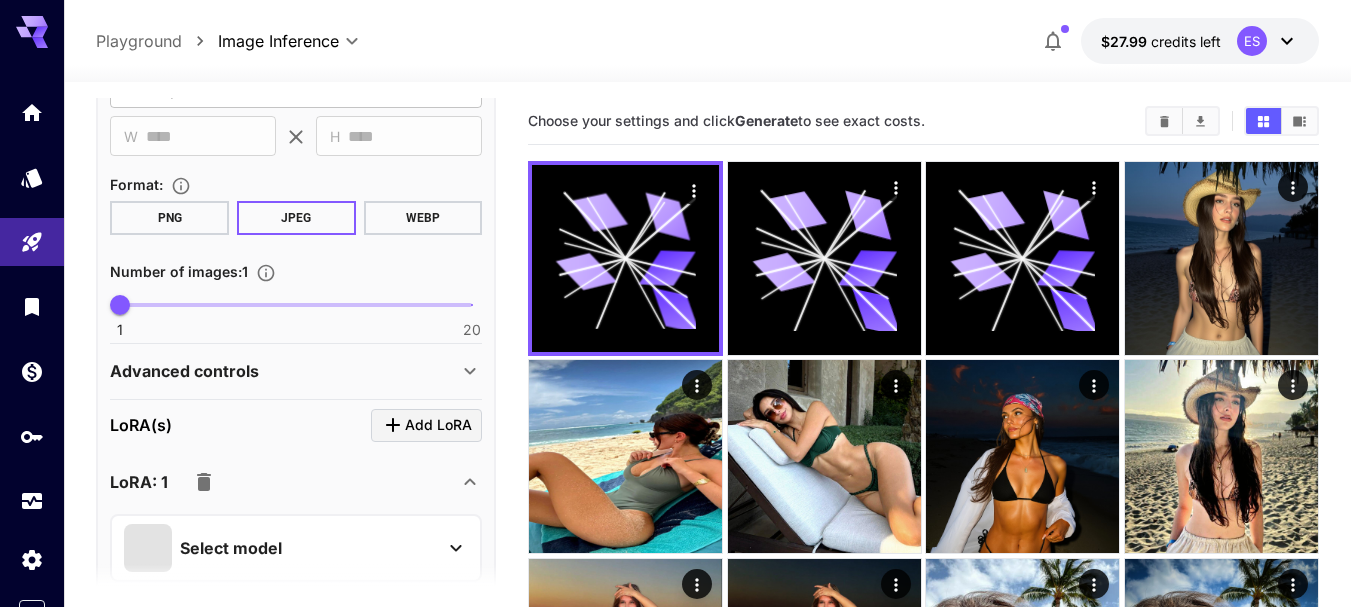 click on "Select model" at bounding box center [280, 548] 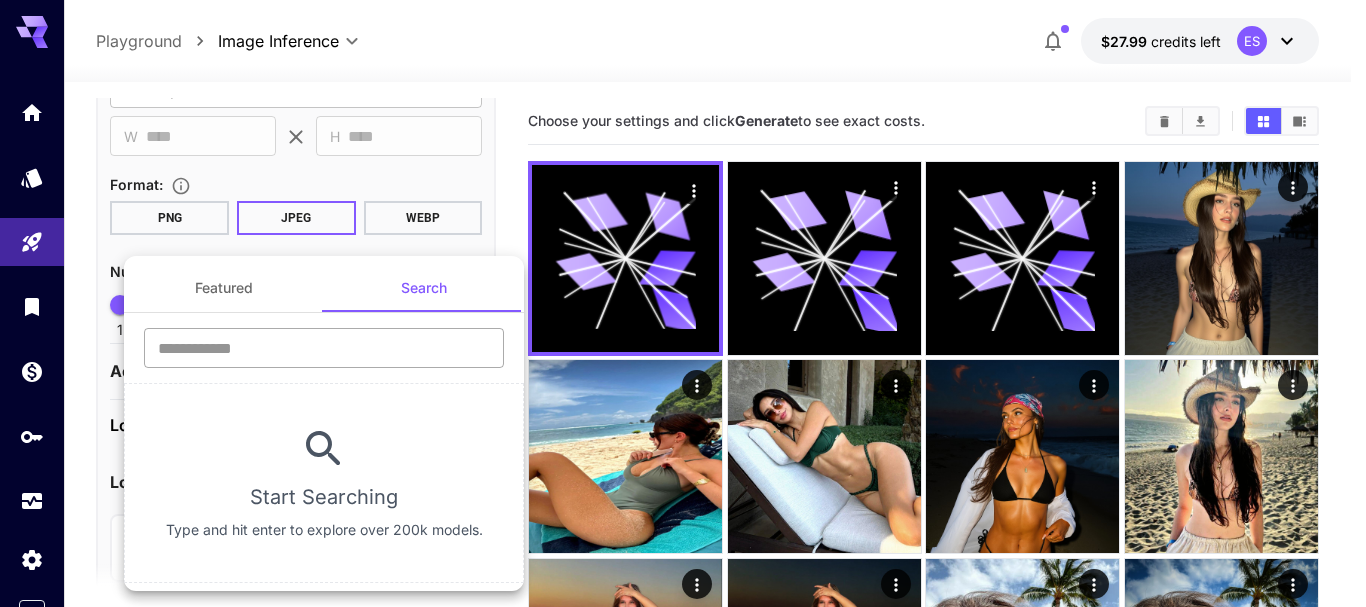 click at bounding box center (324, 348) 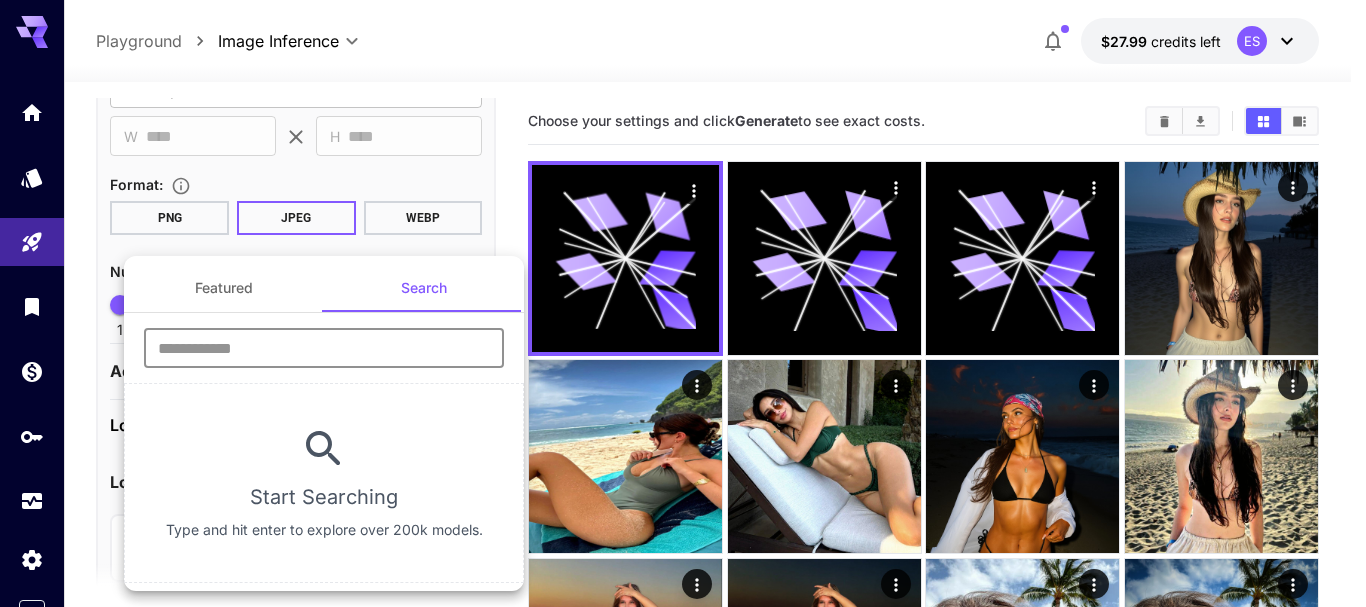 type on "**********" 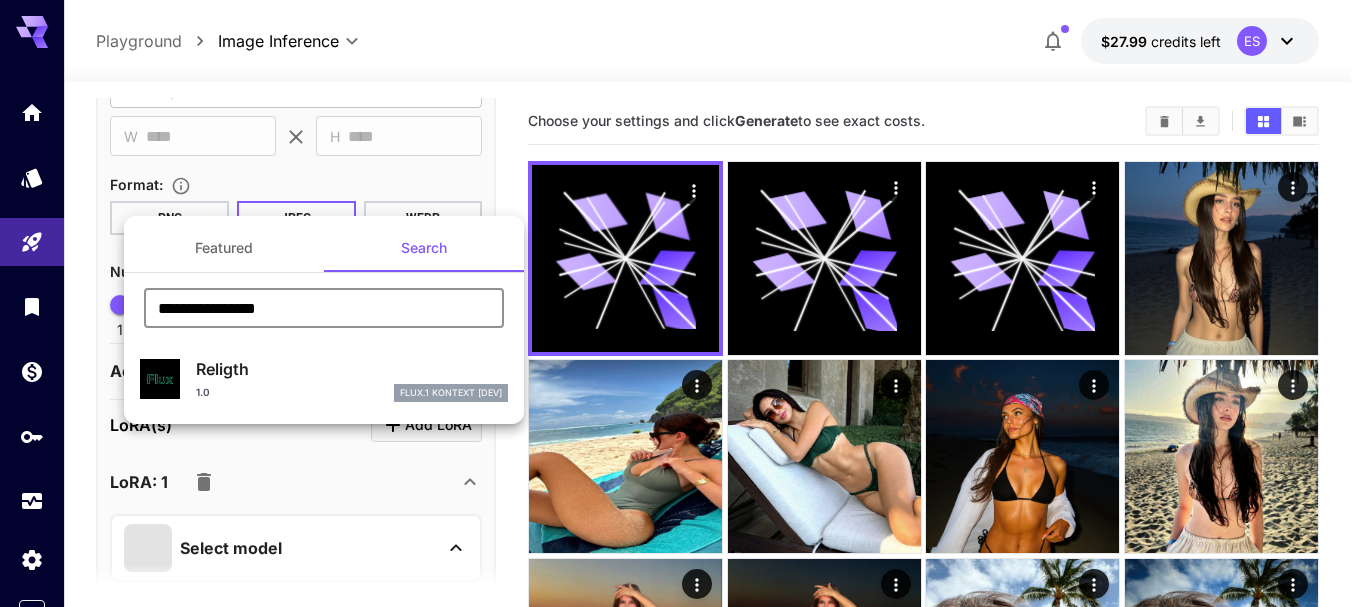 click on "Religth 1.0 FlUX.1 Kontext [dev]" at bounding box center (324, 379) 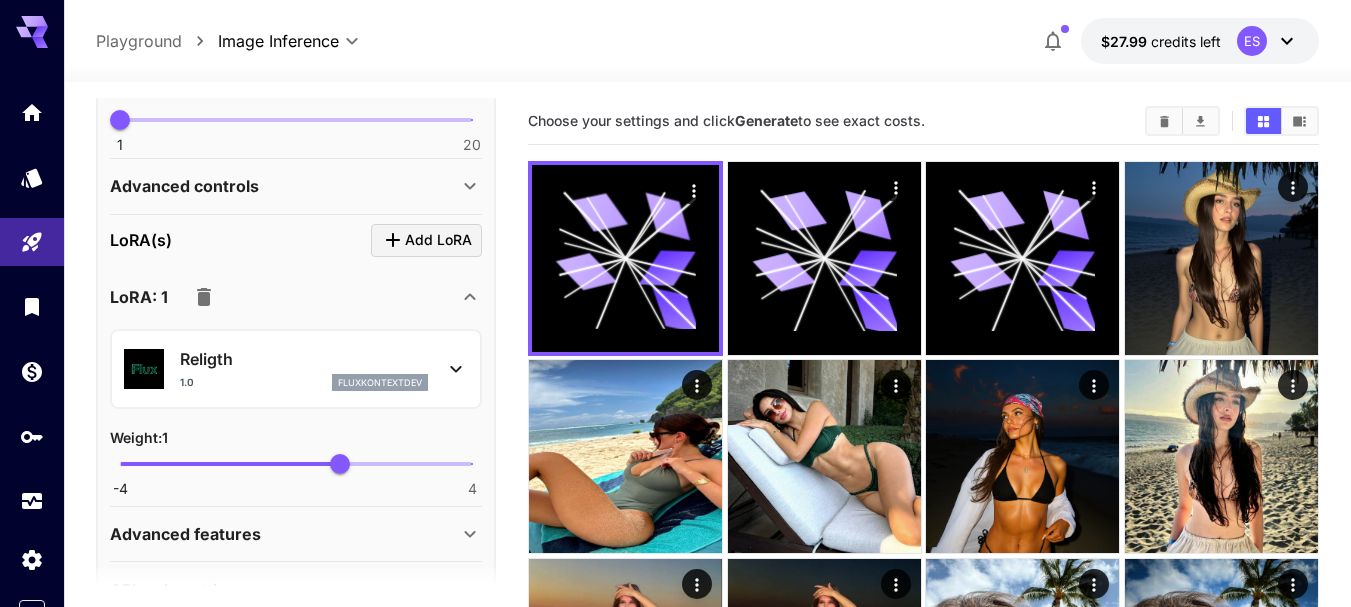 scroll, scrollTop: 943, scrollLeft: 0, axis: vertical 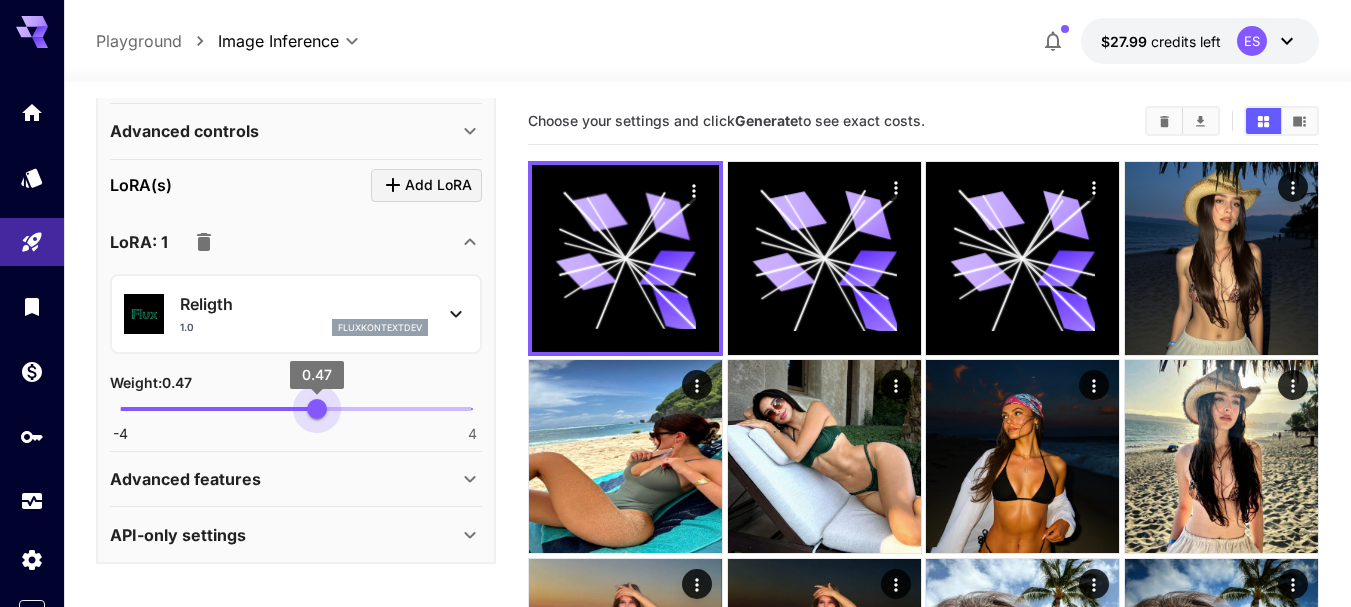 type on "****" 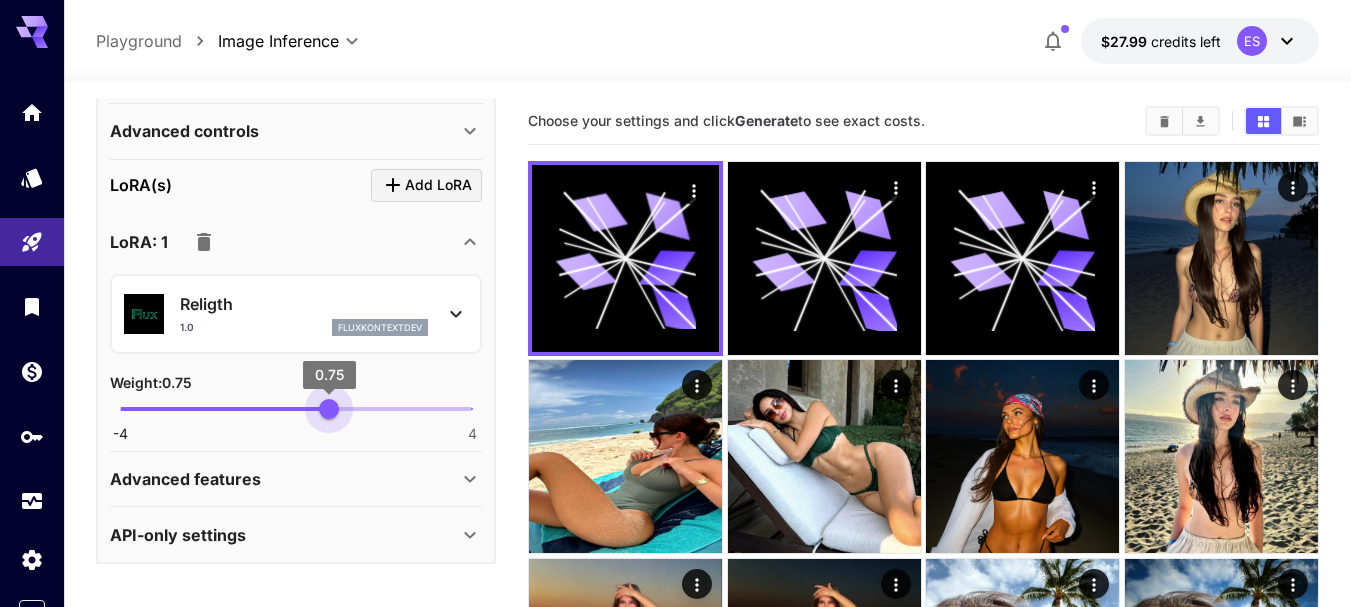 drag, startPoint x: 295, startPoint y: 413, endPoint x: 329, endPoint y: 417, distance: 34.234486 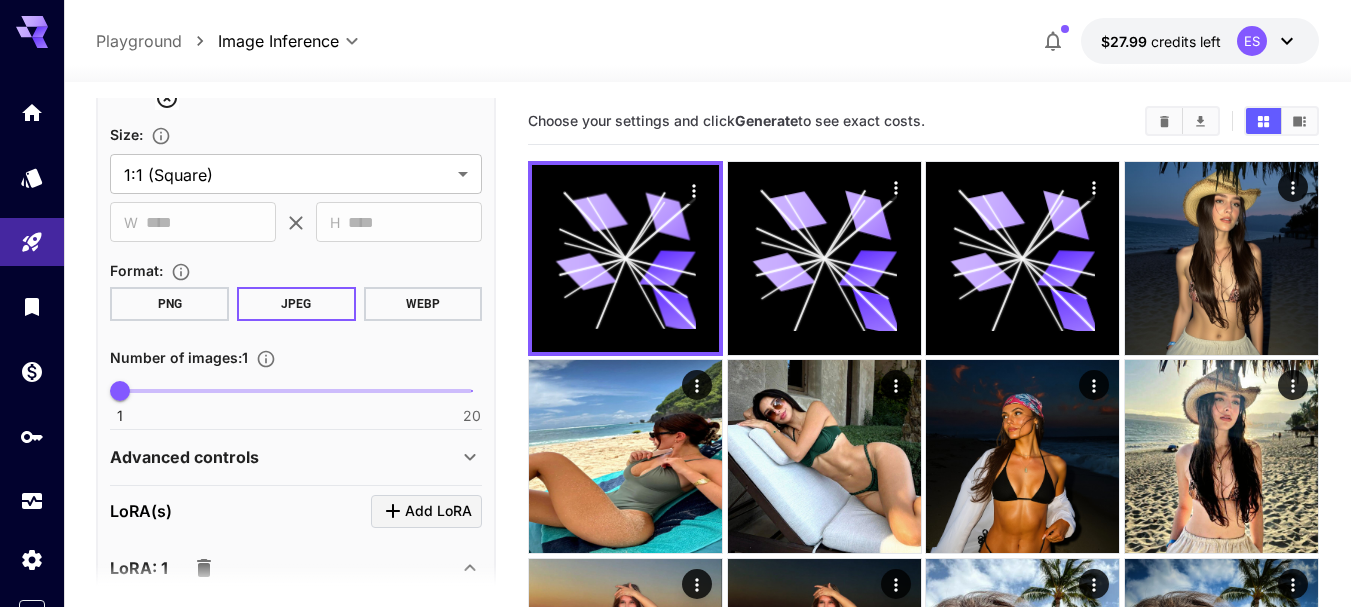 scroll, scrollTop: 800, scrollLeft: 0, axis: vertical 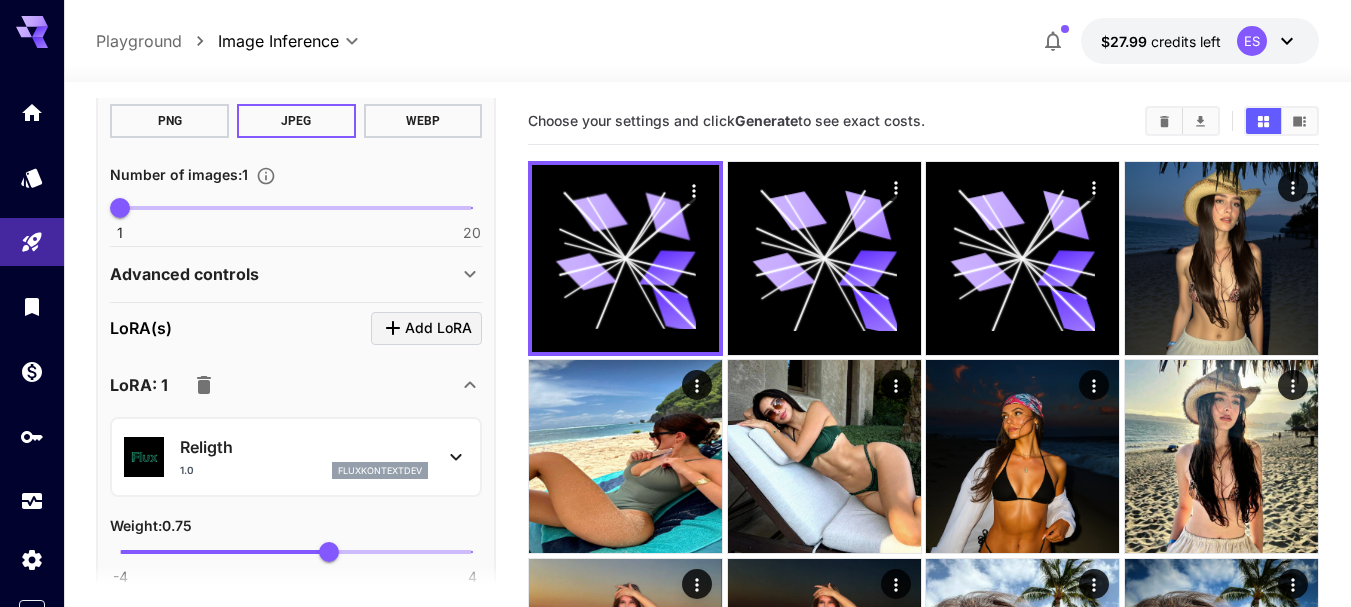 click on "Advanced controls" at bounding box center (184, 274) 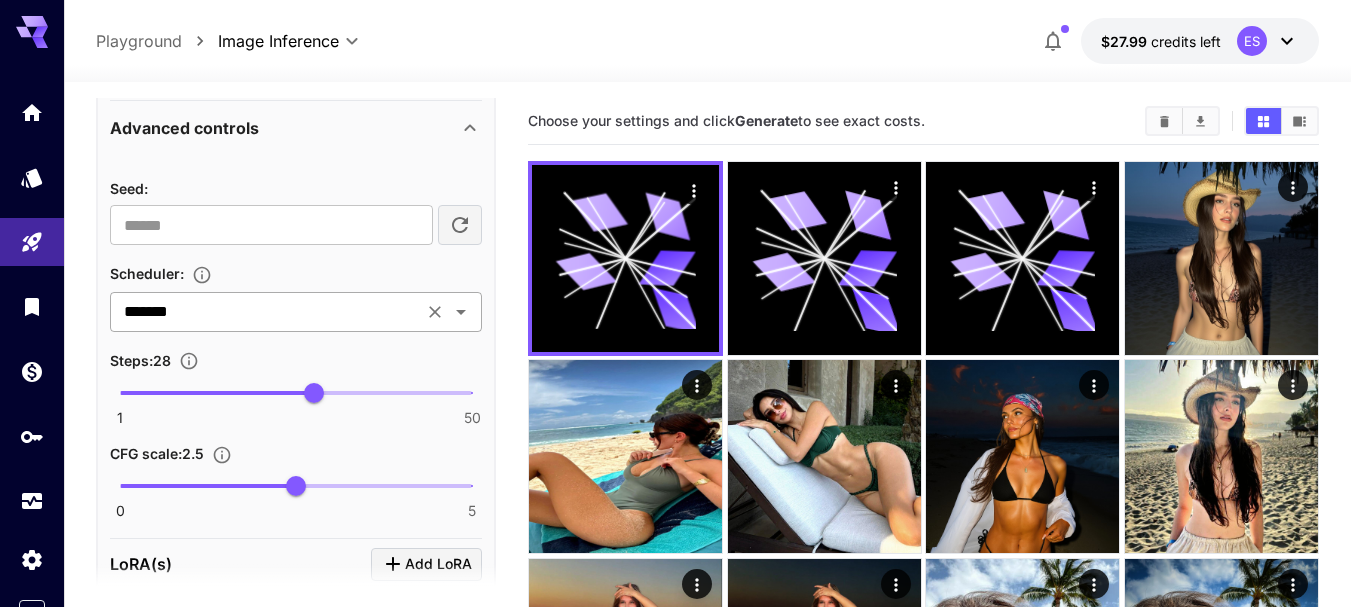 scroll, scrollTop: 1100, scrollLeft: 0, axis: vertical 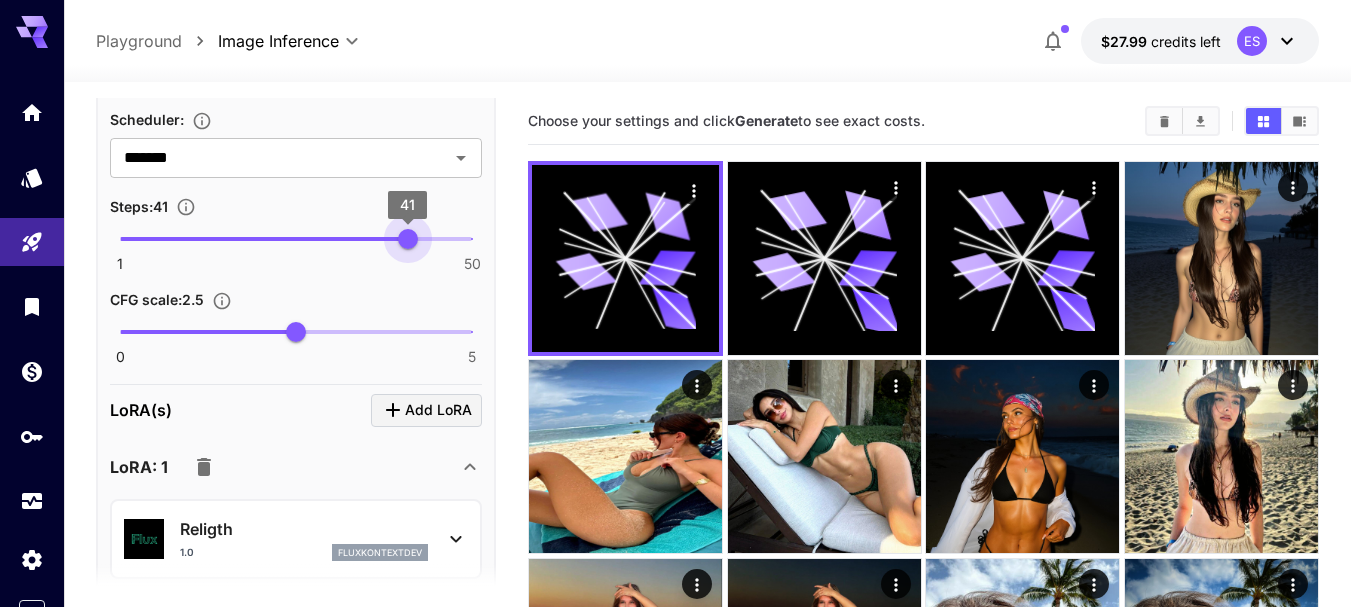 type on "**" 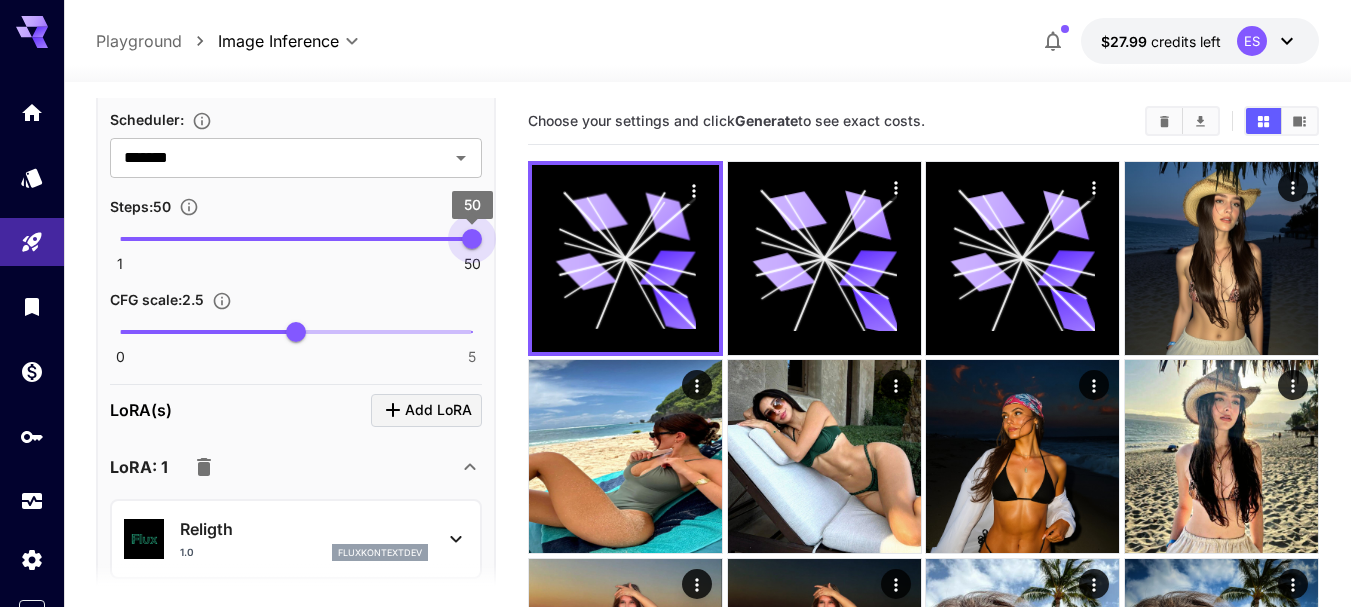 drag, startPoint x: 316, startPoint y: 246, endPoint x: 512, endPoint y: 255, distance: 196.20653 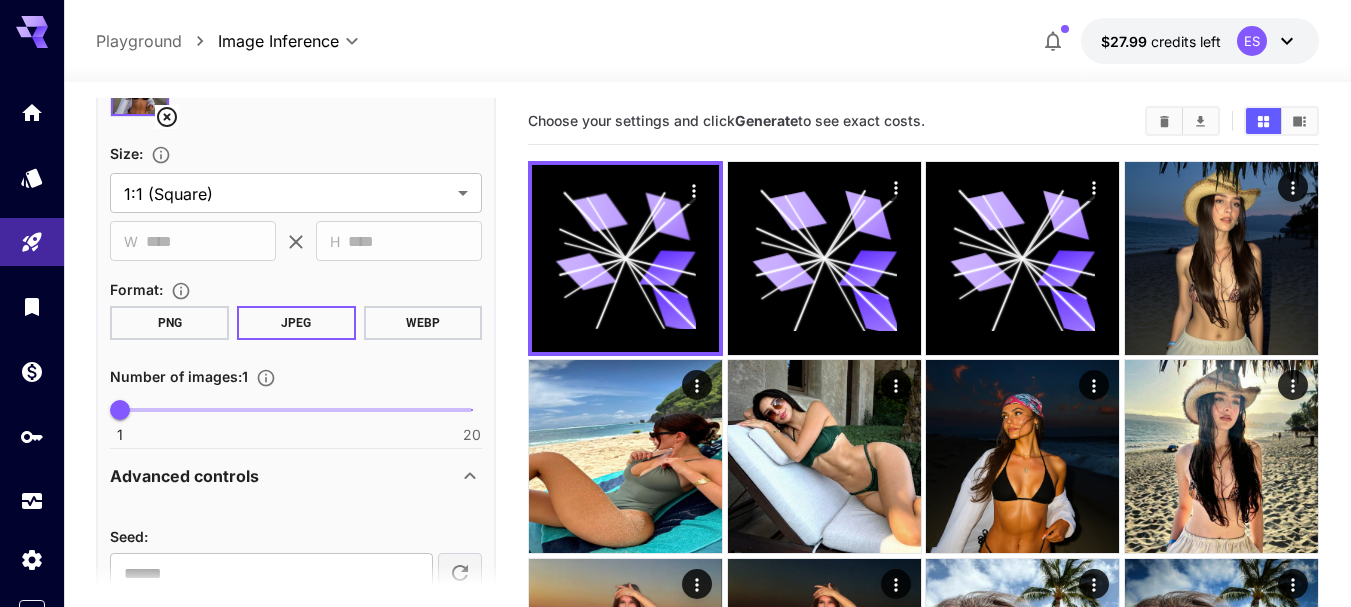 scroll, scrollTop: 900, scrollLeft: 0, axis: vertical 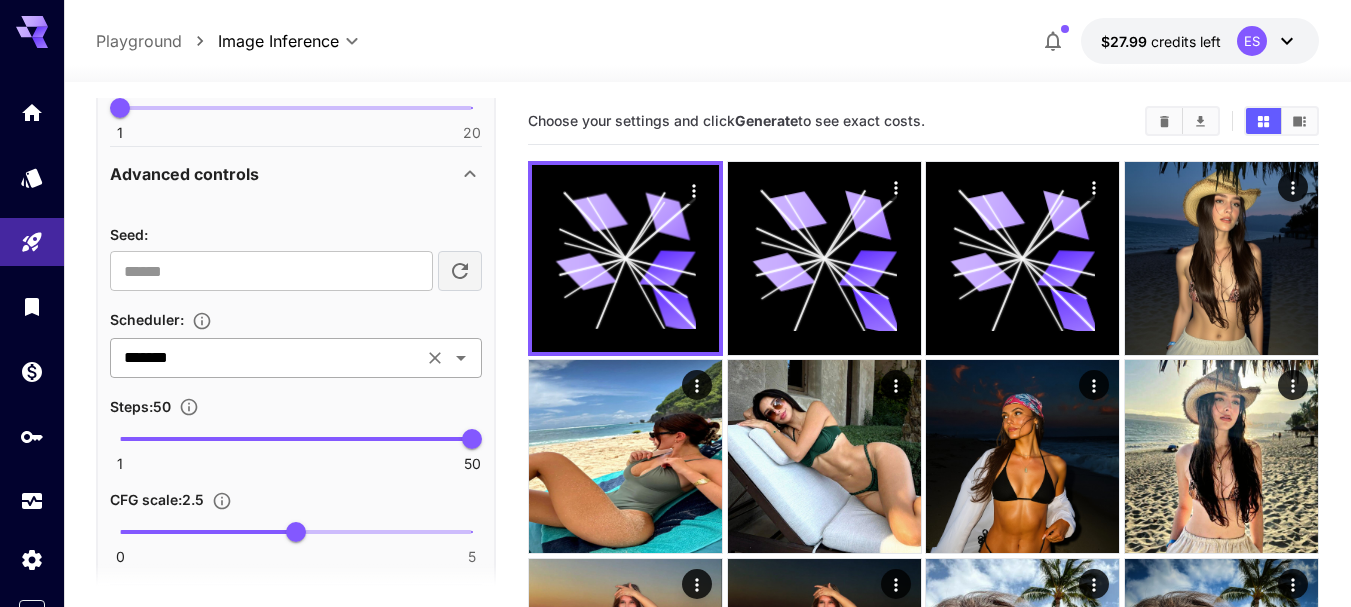click on "*******" at bounding box center (266, 358) 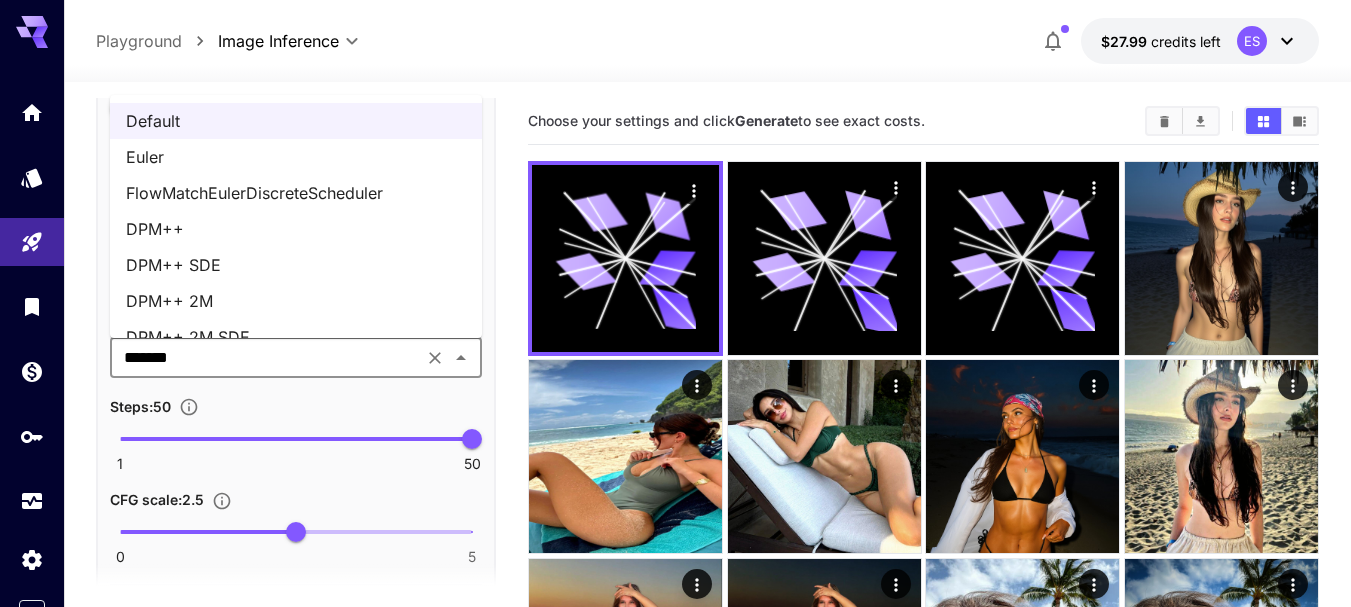 click on "FlowMatchEulerDiscreteScheduler" at bounding box center (296, 193) 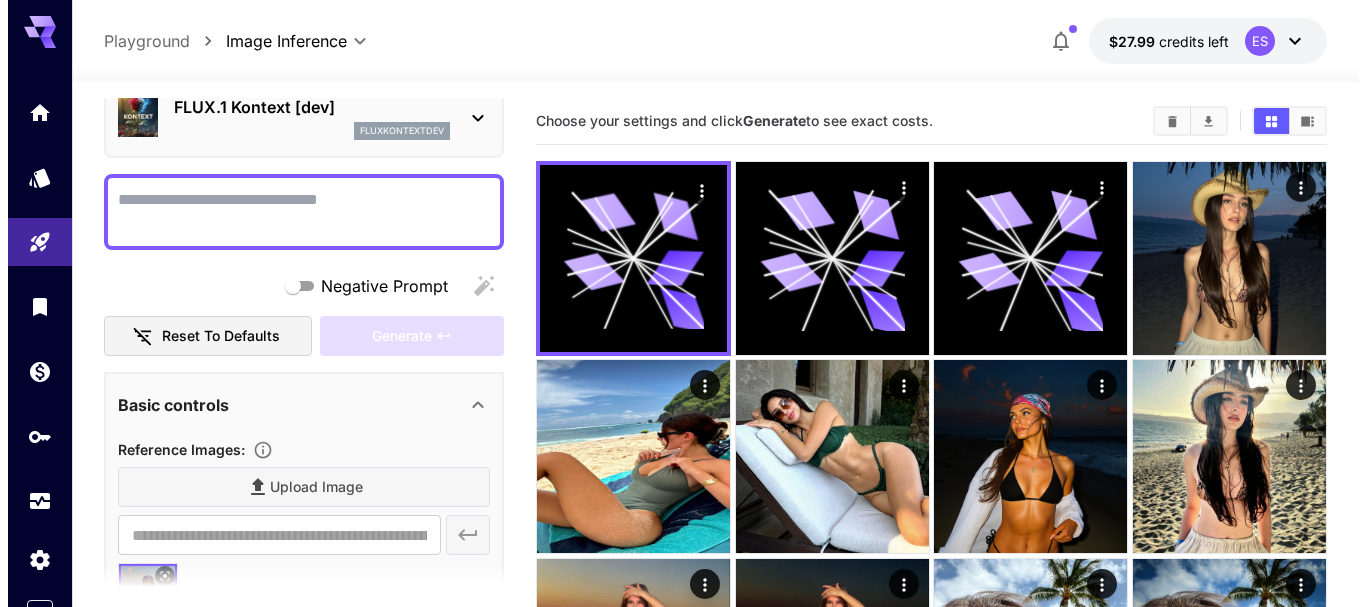 scroll, scrollTop: 0, scrollLeft: 0, axis: both 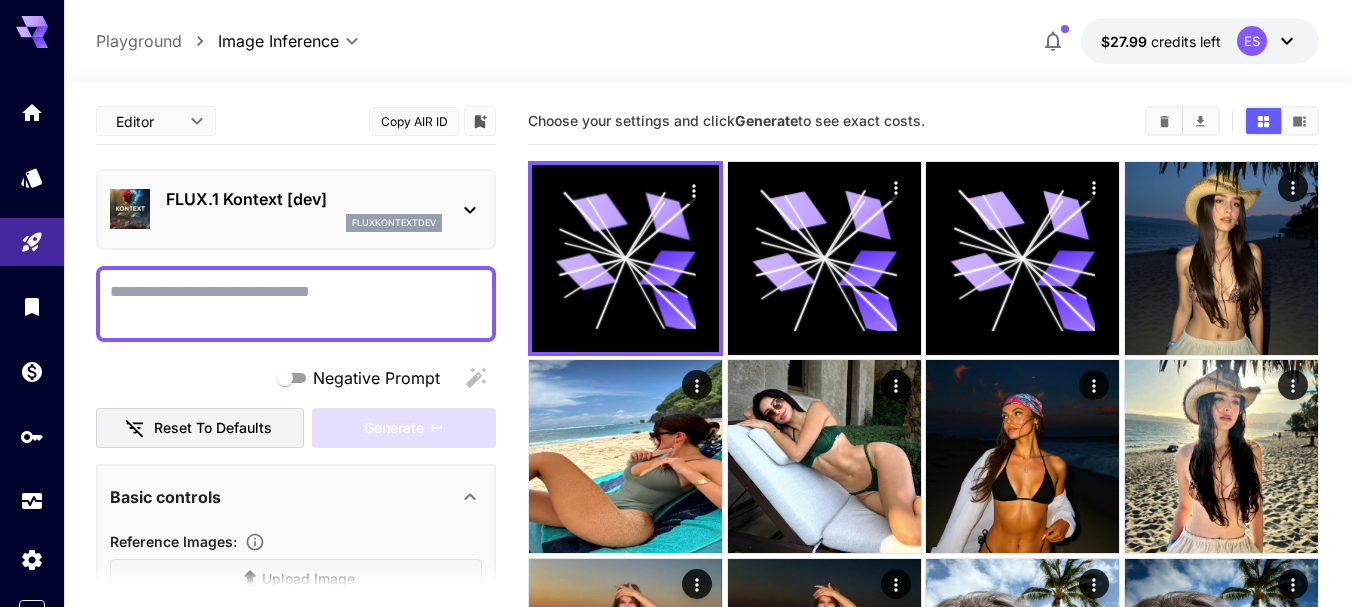 click on "Negative Prompt" at bounding box center (296, 304) 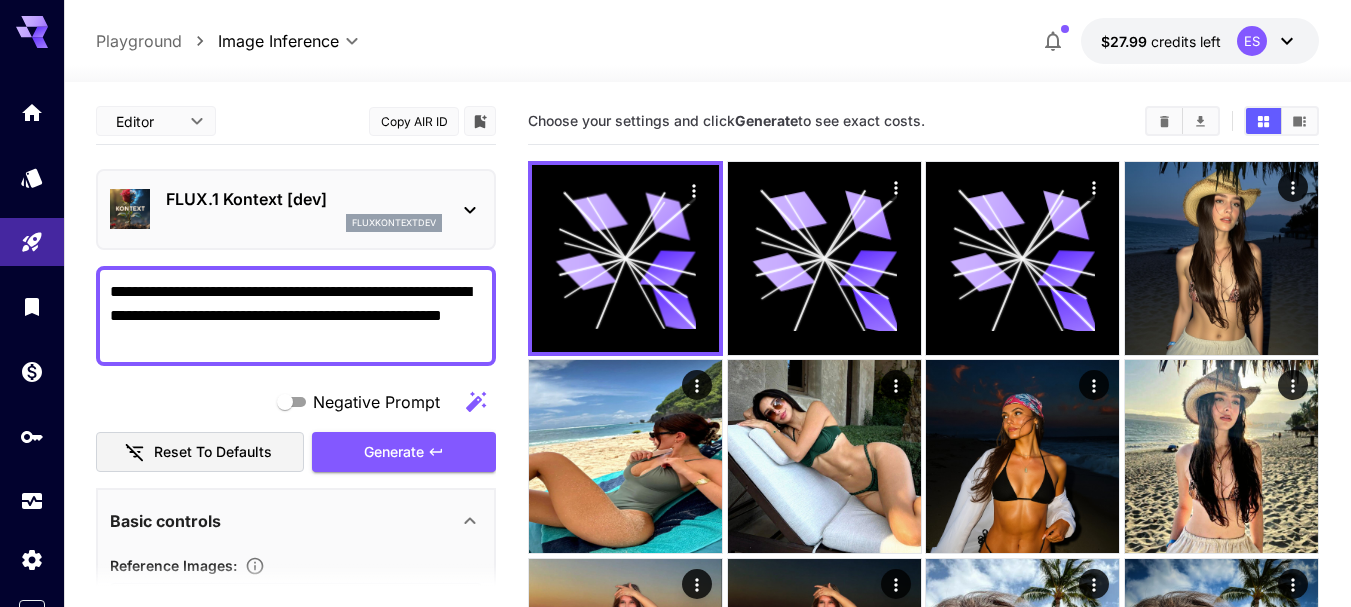 drag, startPoint x: 224, startPoint y: 339, endPoint x: 72, endPoint y: 275, distance: 164.92422 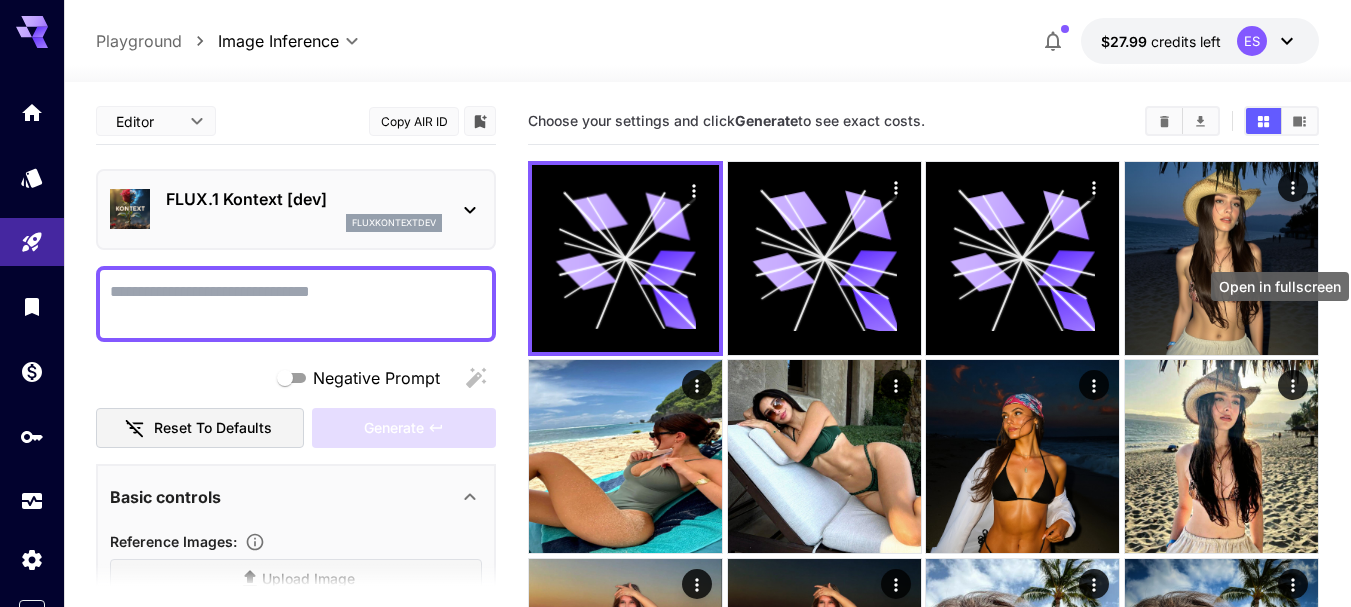 click on "Open in fullscreen" at bounding box center (1280, 292) 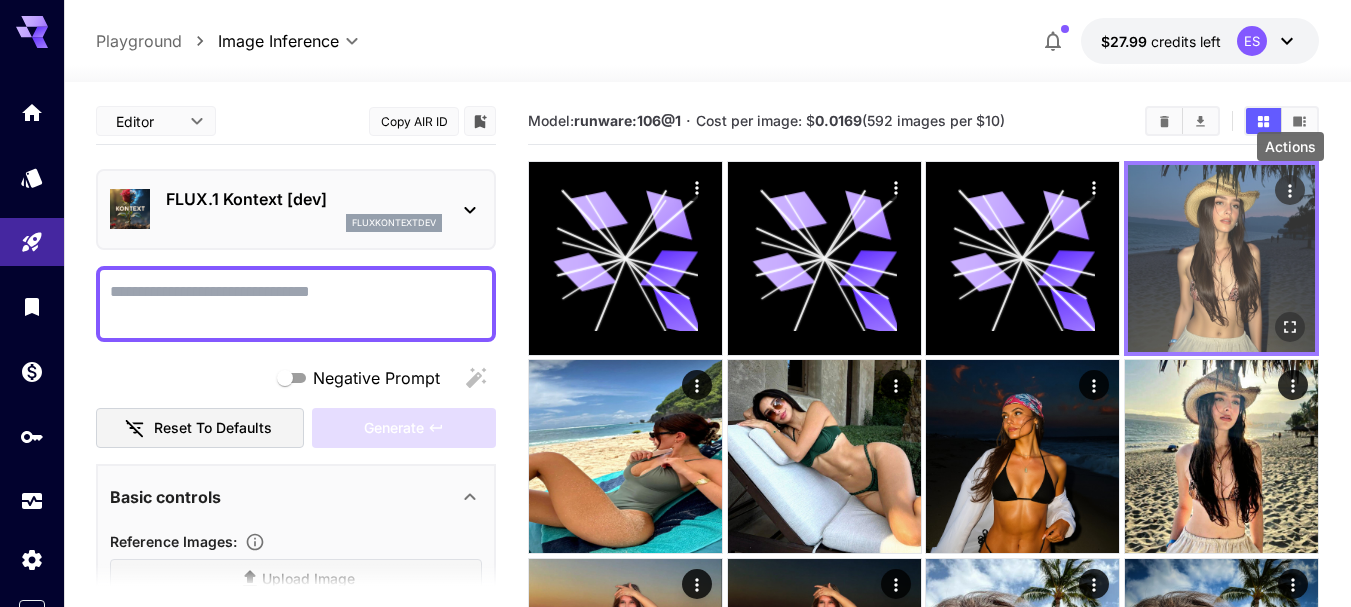 click 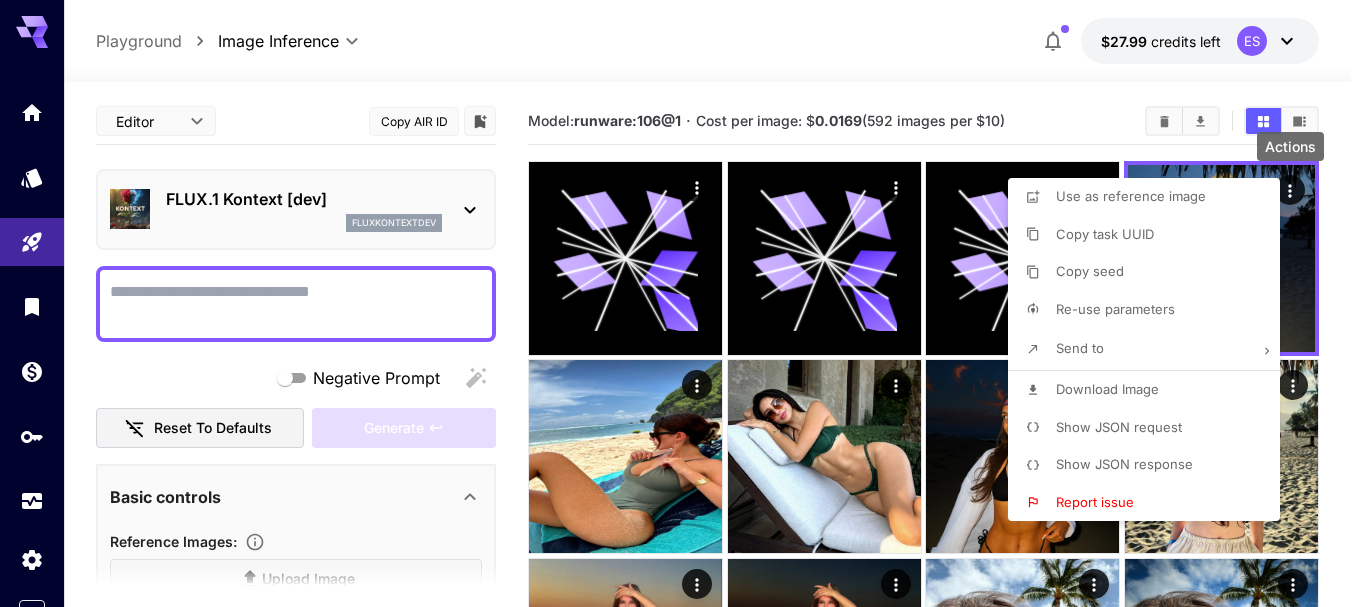 click on "Show JSON request" at bounding box center [1119, 427] 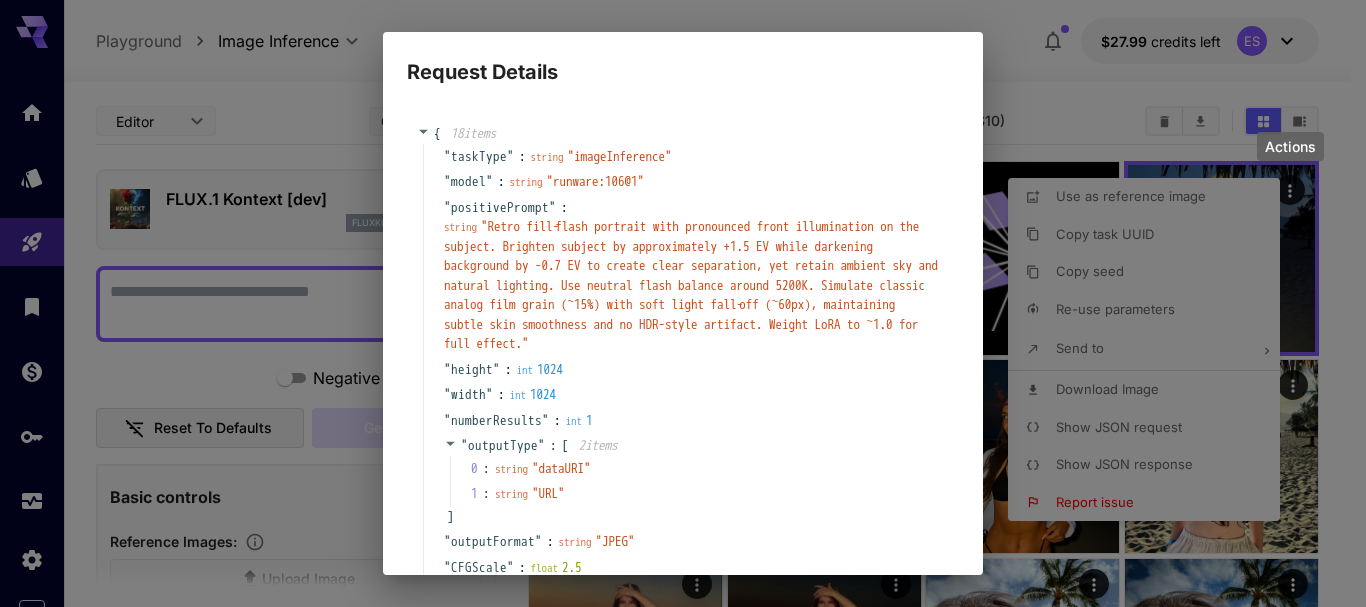 click on "" Retro fill‑flash portrait with pronounced front illumination on the subject. Brighten subject by approximately +1.5 EV while darkening background by -0.7 EV to create clear separation, yet retain ambient sky and natural lighting. Use neutral flash balance around 5200K. Simulate classic analog film grain (~15%) with soft light fall‑off (~60px), maintaining subtle skin smoothness and no HDR-style artifact. Weight LoRA to ~1.0 for full effect. "" at bounding box center [691, 285] 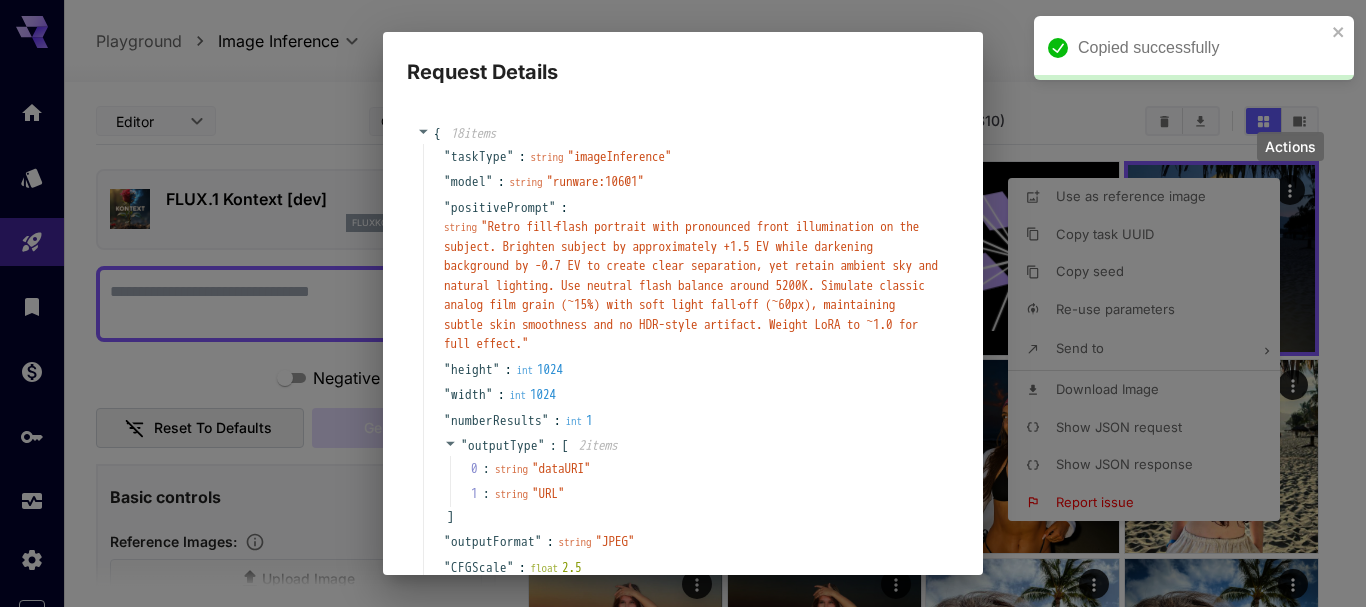 click on "Request Details { 18  item s " taskType " : string " imageInference " " model " : string " runware:106@1 " " positivePrompt " : string " Retro fill‑flash portrait with pronounced front illumination on the subject. Brighten subject by approximately +1.5 EV while darkening background by -0.7 EV to create clear separation, yet retain ambient sky and natural lighting. Use neutral flash balance around 5200K. Simulate classic analog film grain (~15%) with soft light fall‑off (~60px), maintaining subtle skin smoothness and no HDR-style artifact. Weight LoRA to ~1.0 for full effect. " " height " : int 1024 " width " : int 1024 " numberResults " : int 1 " outputType " : [ 2  item s 0 : string " dataURI " 1 : string " URL " ] " outputFormat " : string " JPEG " " CFGScale " : float 2.5 " steps " : int 30 " seed " : float 7873476324826491 " scheduler " : string " Default " " includeCost " : bool true " lora " : [ 1  item 0 : { 2  item s " model " : string " religth:2025@004 " " weight " : int 1 } ] " referenceImages" at bounding box center (683, 303) 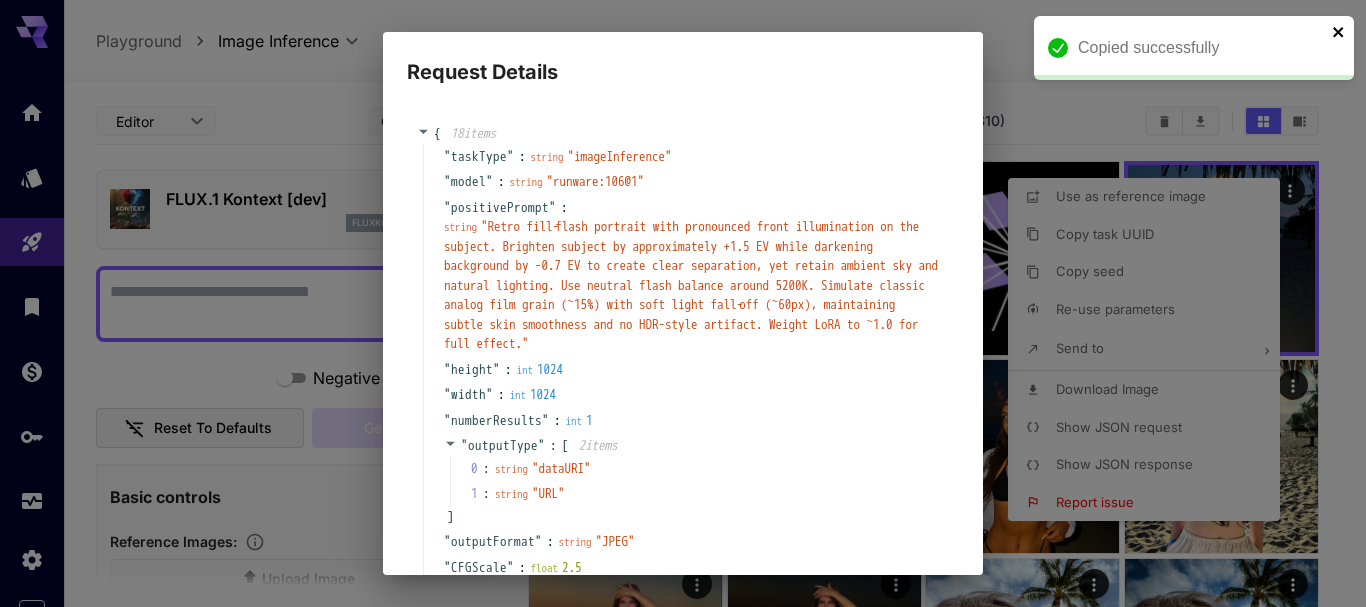 click 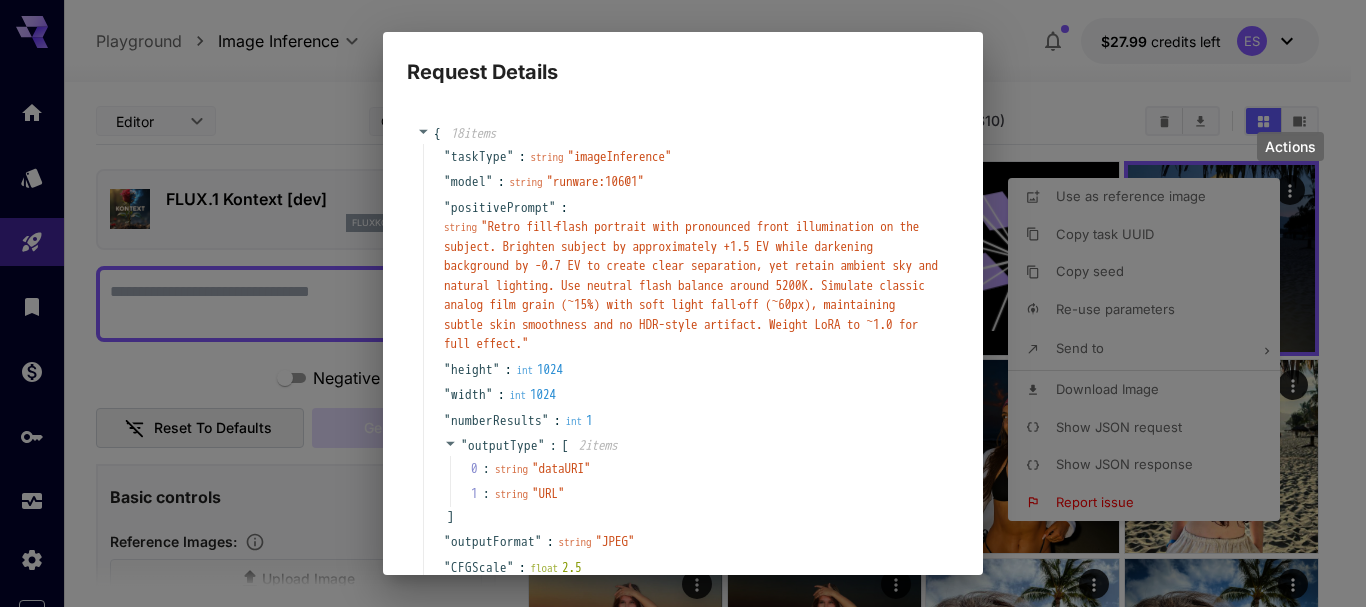 click on "Request Details { 18  item s " taskType " : string " imageInference " " model " : string " runware:106@1 " " positivePrompt " : string " Retro fill‑flash portrait with pronounced front illumination on the subject. Brighten subject by approximately +1.5 EV while darkening background by -0.7 EV to create clear separation, yet retain ambient sky and natural lighting. Use neutral flash balance around 5200K. Simulate classic analog film grain (~15%) with soft light fall‑off (~60px), maintaining subtle skin smoothness and no HDR-style artifact. Weight LoRA to ~1.0 for full effect. " " height " : int 1024 " width " : int 1024 " numberResults " : int 1 " outputType " : [ 2  item s 0 : string " dataURI " 1 : string " URL " ] " outputFormat " : string " JPEG " " CFGScale " : float 2.5 " steps " : int 30 " seed " : float 7873476324826491 " scheduler " : string " Default " " includeCost " : bool true " lora " : [ 1  item 0 : { 2  item s " model " : string " religth:2025@004 " " weight " : int 1 } ] " referenceImages" at bounding box center (683, 303) 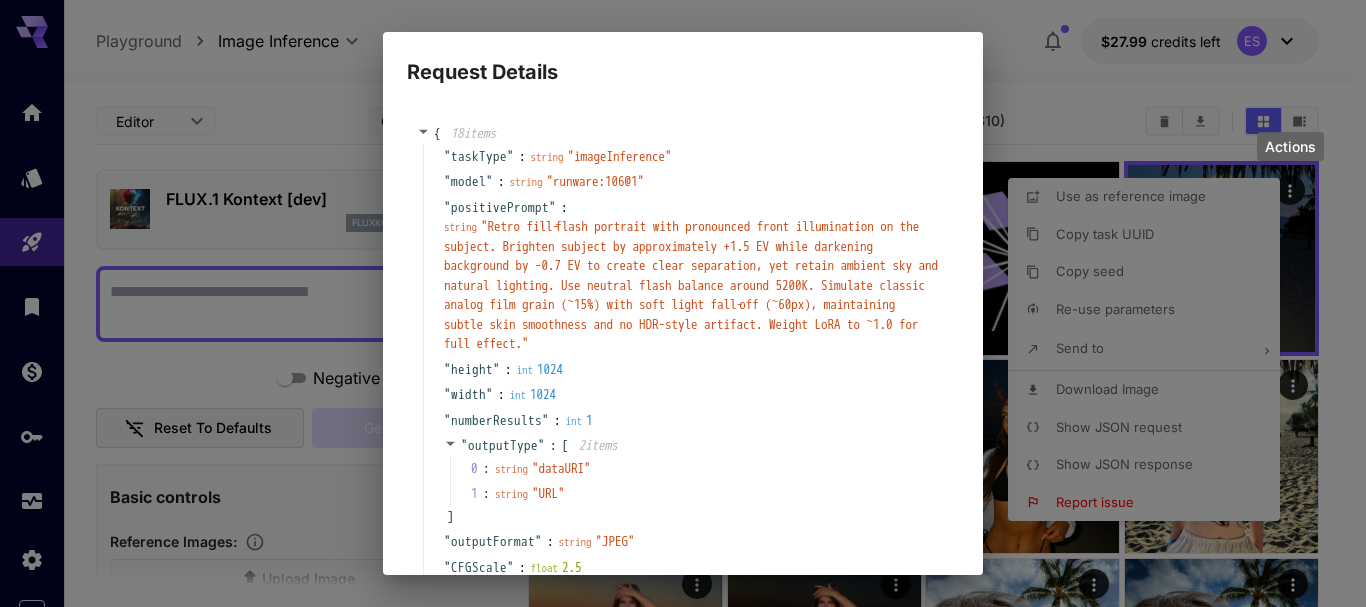 click on "Request Details { 18  item s " taskType " : string " imageInference " " model " : string " runware:106@1 " " positivePrompt " : string " Retro fill‑flash portrait with pronounced front illumination on the subject. Brighten subject by approximately +1.5 EV while darkening background by -0.7 EV to create clear separation, yet retain ambient sky and natural lighting. Use neutral flash balance around 5200K. Simulate classic analog film grain (~15%) with soft light fall‑off (~60px), maintaining subtle skin smoothness and no HDR-style artifact. Weight LoRA to ~1.0 for full effect. " " height " : int 1024 " width " : int 1024 " numberResults " : int 1 " outputType " : [ 2  item s 0 : string " dataURI " 1 : string " URL " ] " outputFormat " : string " JPEG " " CFGScale " : float 2.5 " steps " : int 30 " seed " : float 7873476324826491 " scheduler " : string " Default " " includeCost " : bool true " lora " : [ 1  item 0 : { 2  item s " model " : string " religth:2025@004 " " weight " : int 1 } ] " referenceImages" at bounding box center (683, 303) 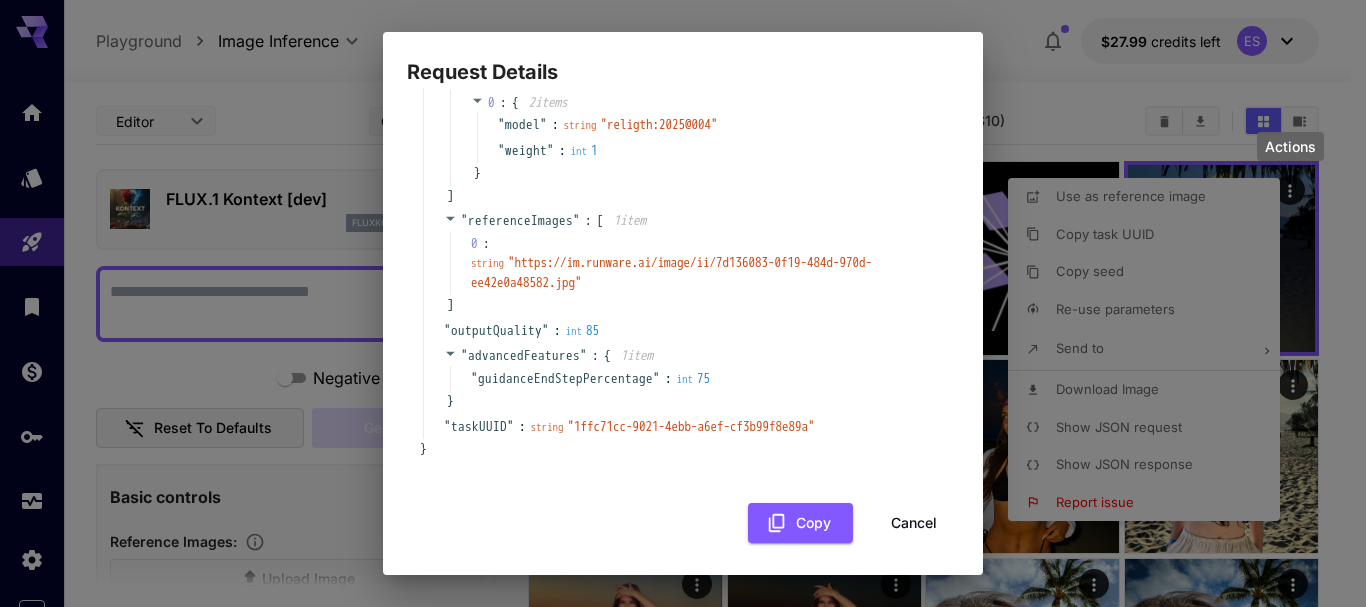 scroll, scrollTop: 619, scrollLeft: 0, axis: vertical 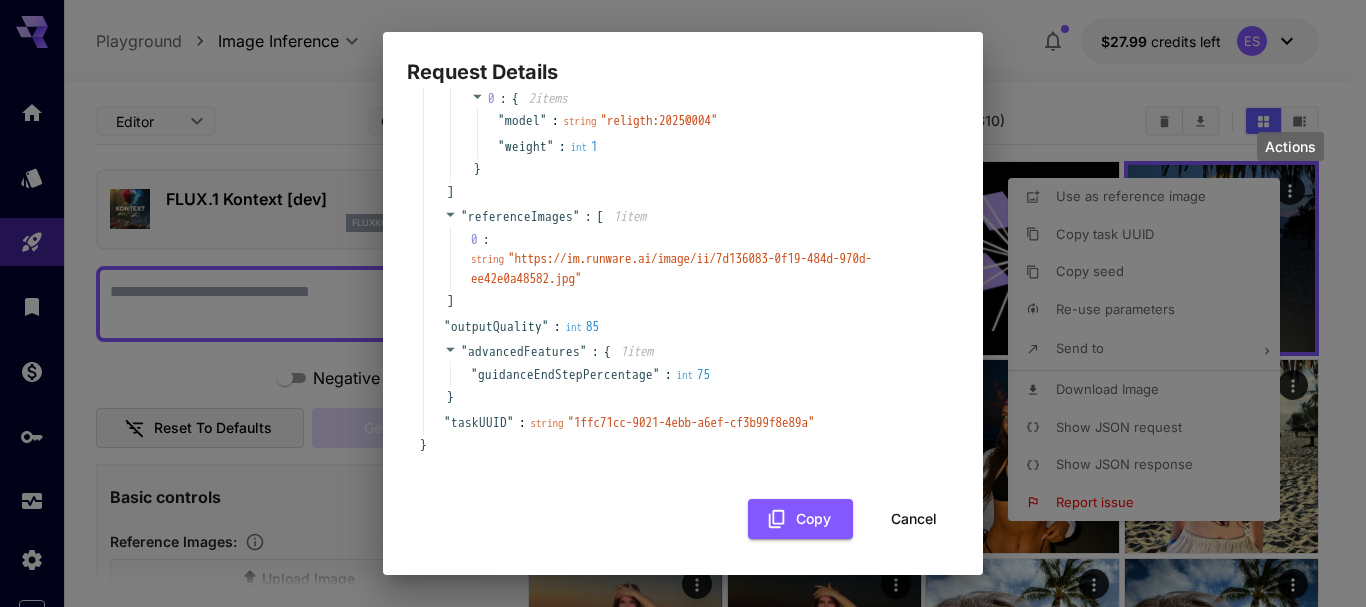 click on "Cancel" at bounding box center [914, 519] 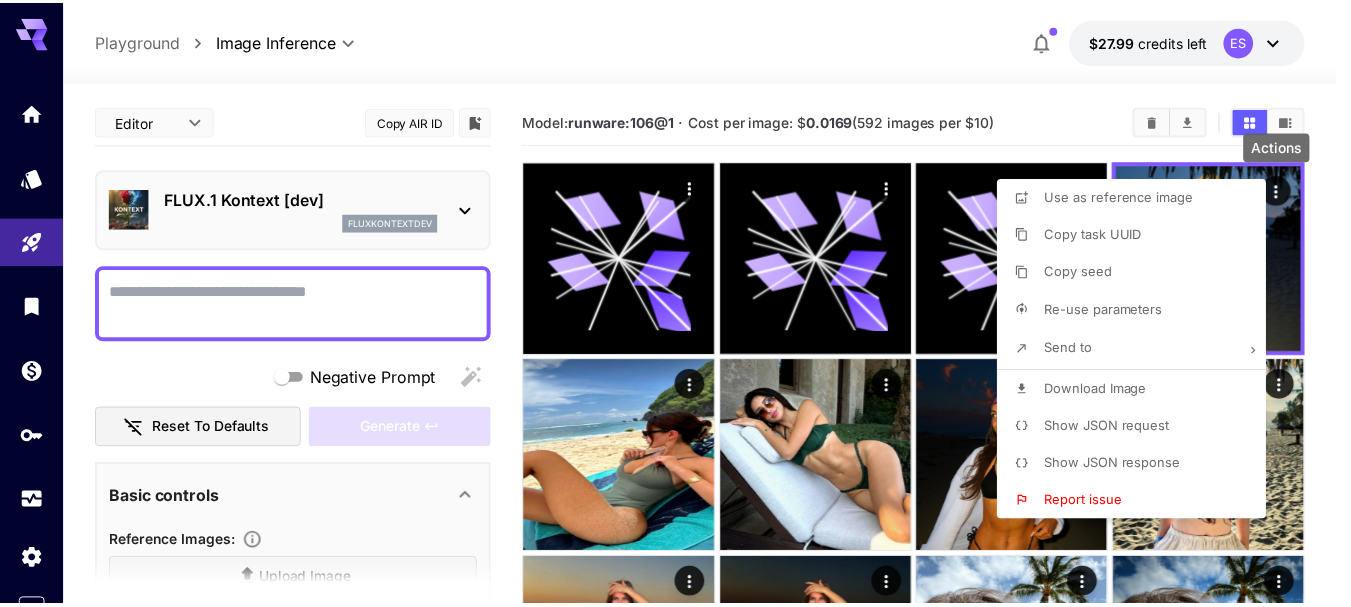 scroll, scrollTop: 0, scrollLeft: 0, axis: both 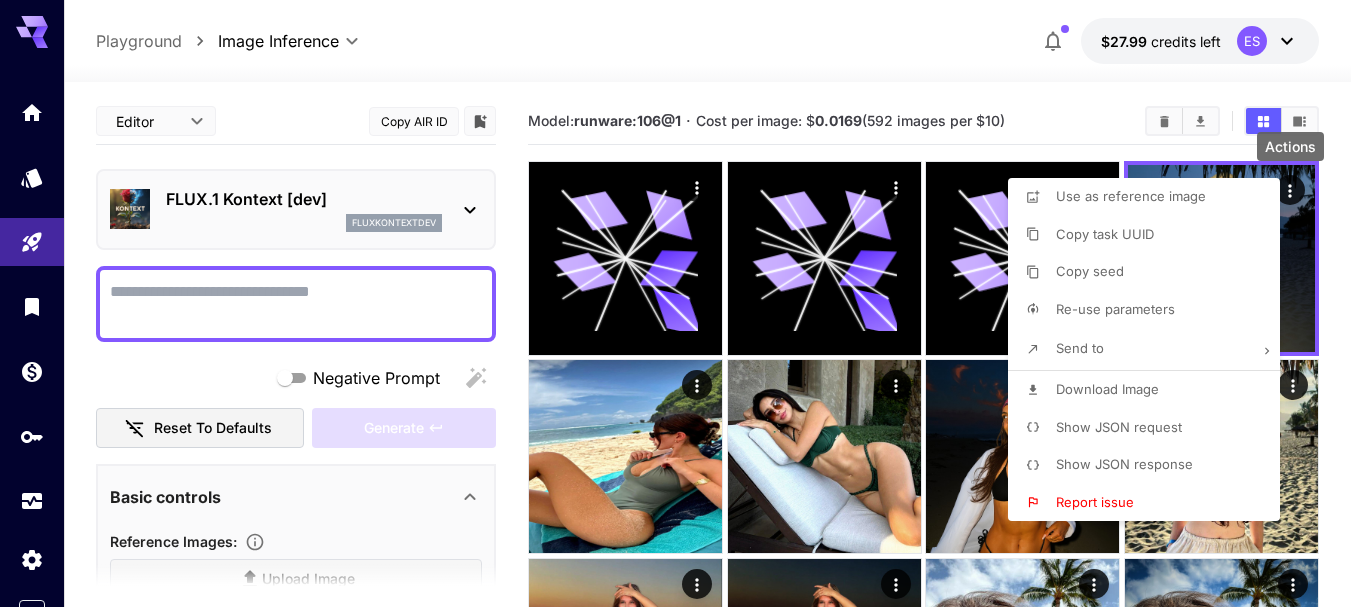 click at bounding box center [683, 303] 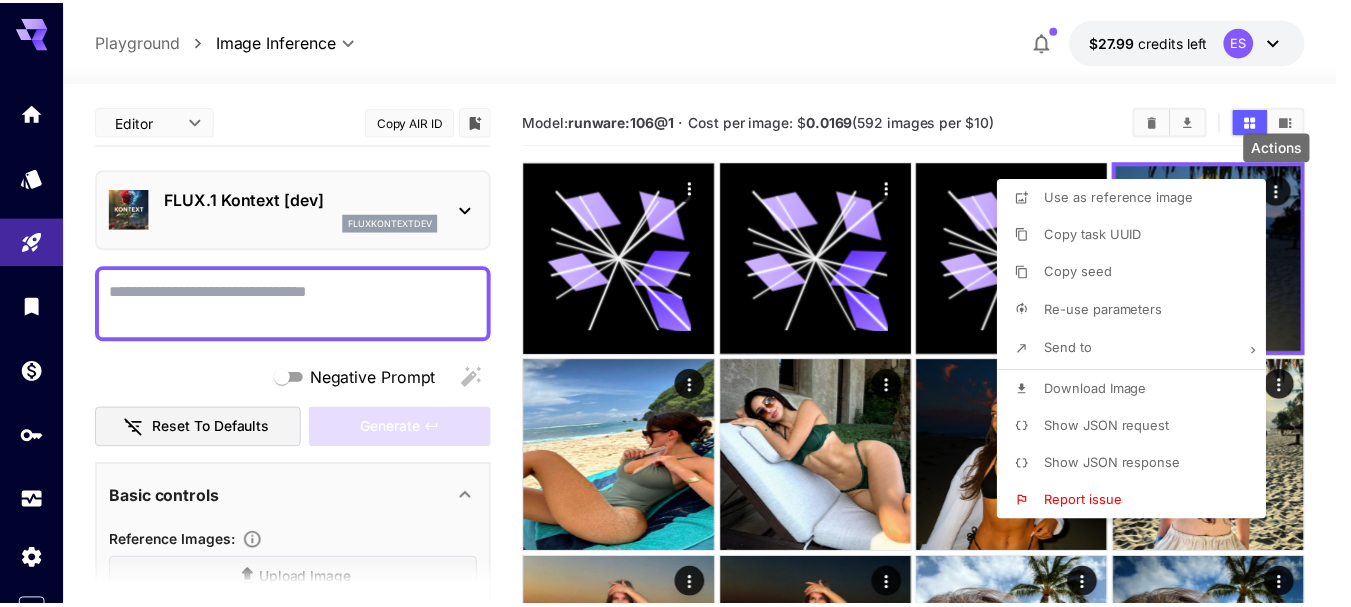 scroll, scrollTop: 0, scrollLeft: 0, axis: both 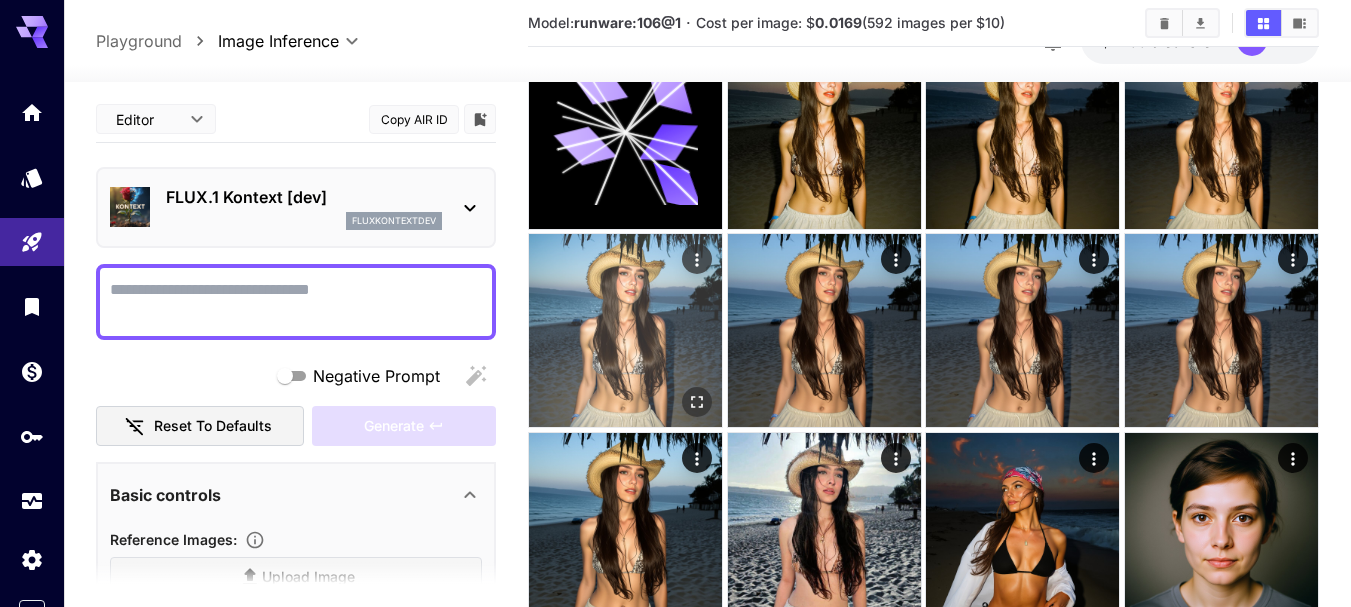 click at bounding box center [625, 330] 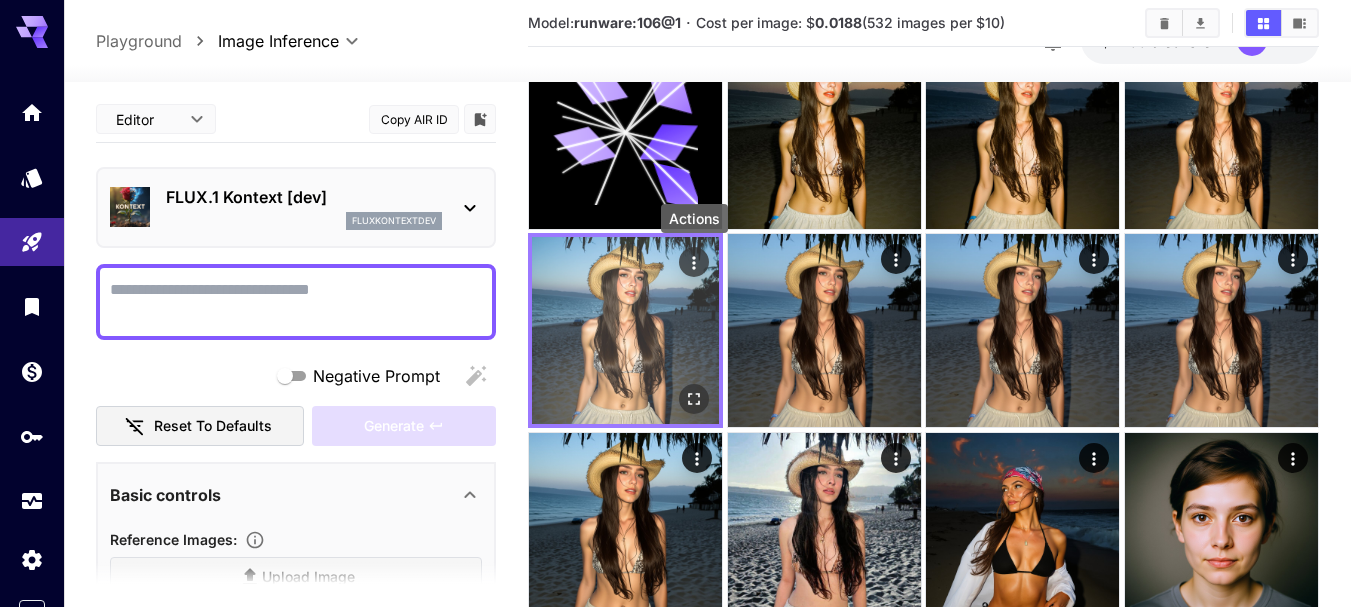 click 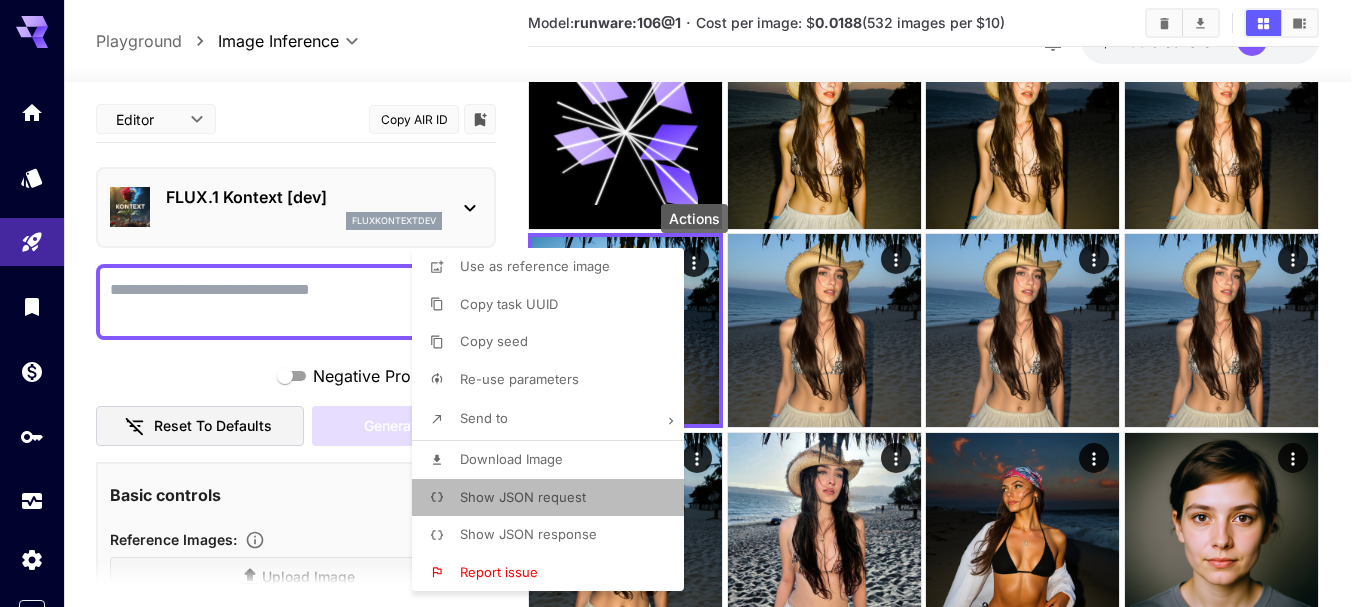 click on "Show JSON request" at bounding box center [523, 497] 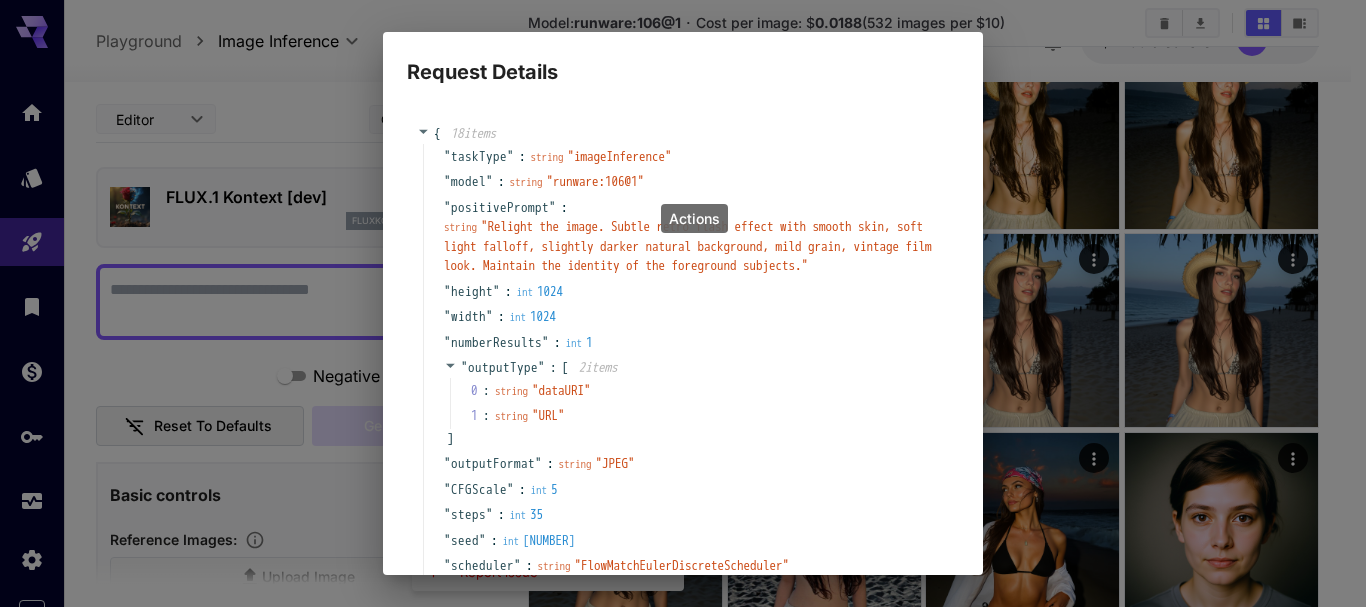 click on "" Relight the image. Subtle retro flash effect with smooth skin, soft light falloff, slightly darker natural background, mild grain, vintage film look. Maintain the identity of the foreground subjects. "" at bounding box center [688, 246] 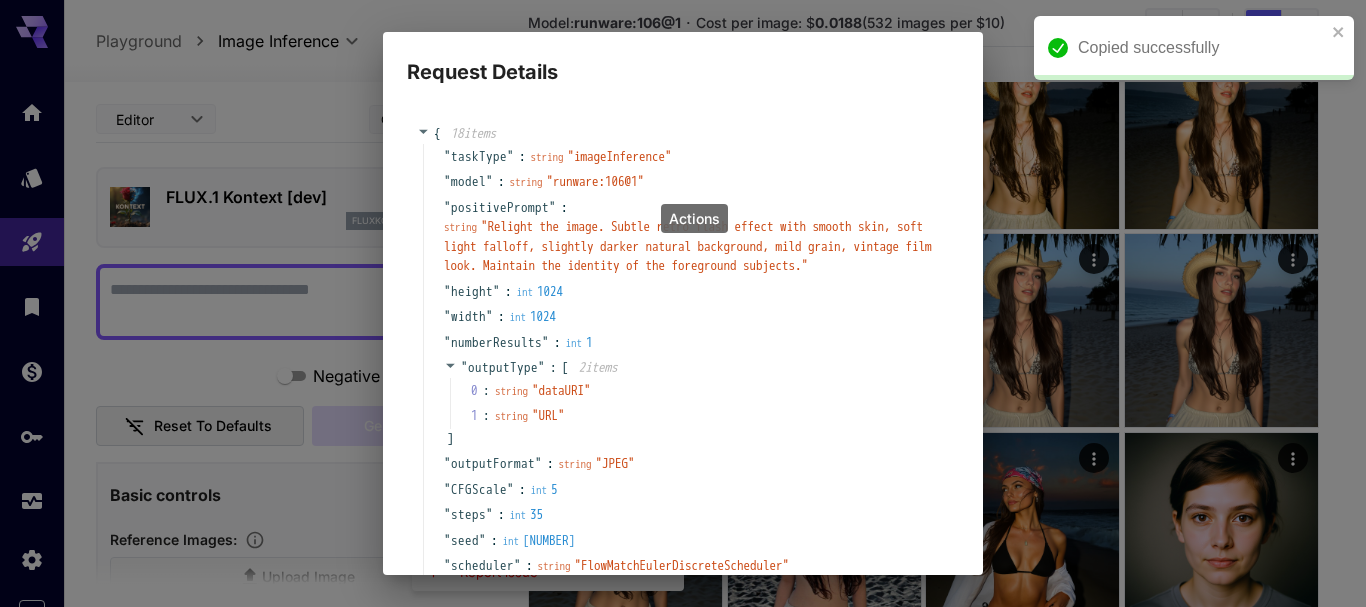 click on "Request Details { 18  item s " taskType " : string " imageInference " " model " : string " runware:106@1 " " positivePrompt " : string " Relight the image. Subtle retro flash effect with smooth skin, soft light falloff, slightly darker natural background, mild grain, vintage film look. Maintain the identity of the foreground subjects. " " height " : int 1024 " width " : int 1024 " numberResults " : int 1 " outputType " : [ 2  item s 0 : string " dataURI " 1 : string " URL " ] " outputFormat " : string " JPEG " " CFGScale " : int 5 " steps " : int 35 " seed " : int 932345362 " scheduler " : string " FlowMatchEulerDiscreteScheduler " " includeCost " : bool true " lora " : [ 1  item 0 : { 2  item s " model " : string " religth:2025@004 " " weight " : int 1 } ] " referenceImages " : [ 1  item 0 : string " https://im.runware.ai/image/ii/7d136083-0f19-484d-970d-ee42e0a48582.jpg " ] " outputQuality " : int 85 " advancedFeatures " : { 1  item " guidanceEndStepPercentage " : int 75 } " taskUUID " : string " " } Copy" at bounding box center (683, 303) 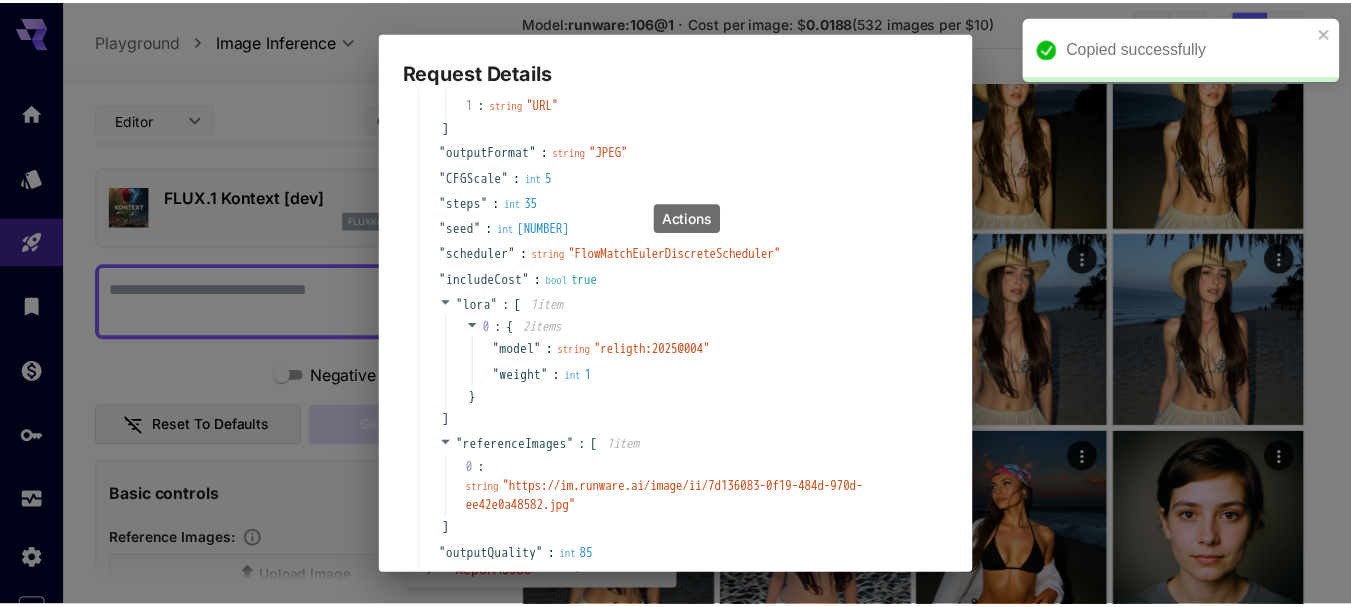 scroll, scrollTop: 561, scrollLeft: 0, axis: vertical 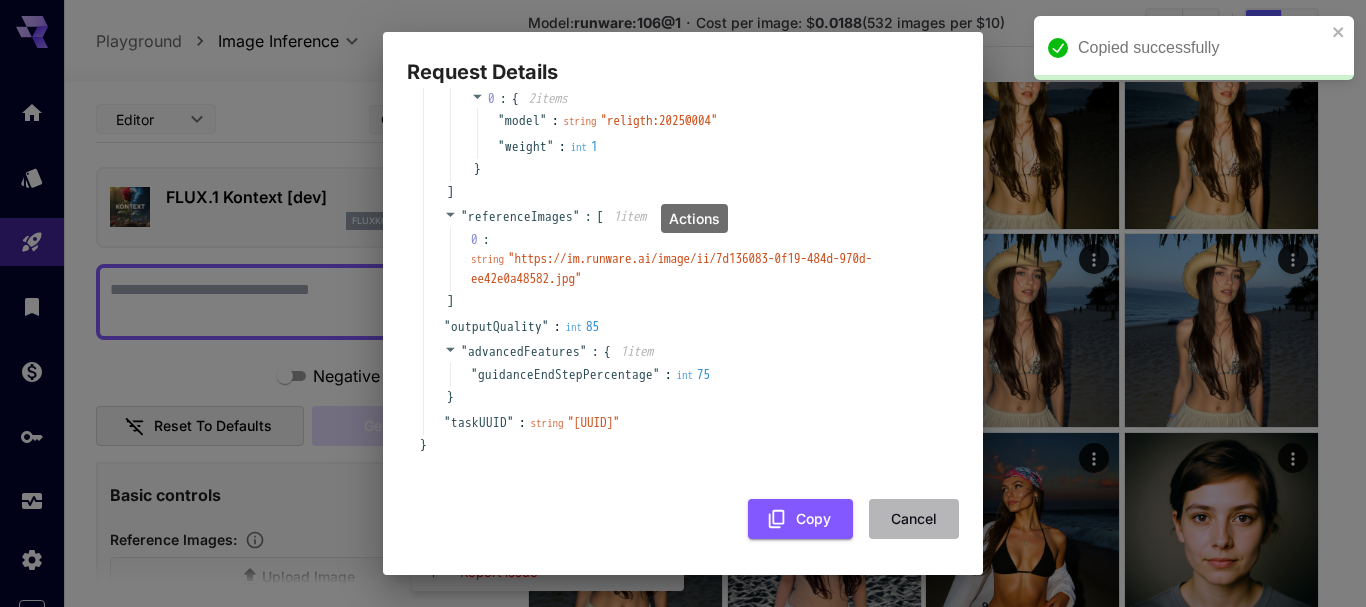 click on "Cancel" at bounding box center (914, 519) 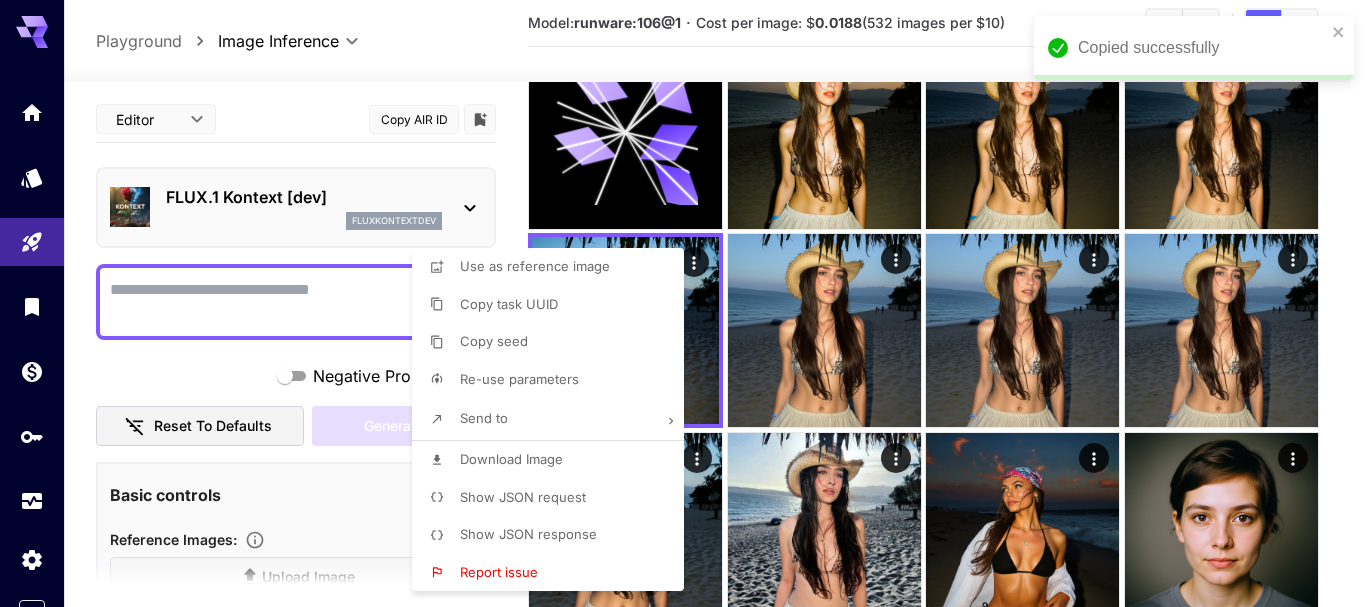 click at bounding box center (683, 303) 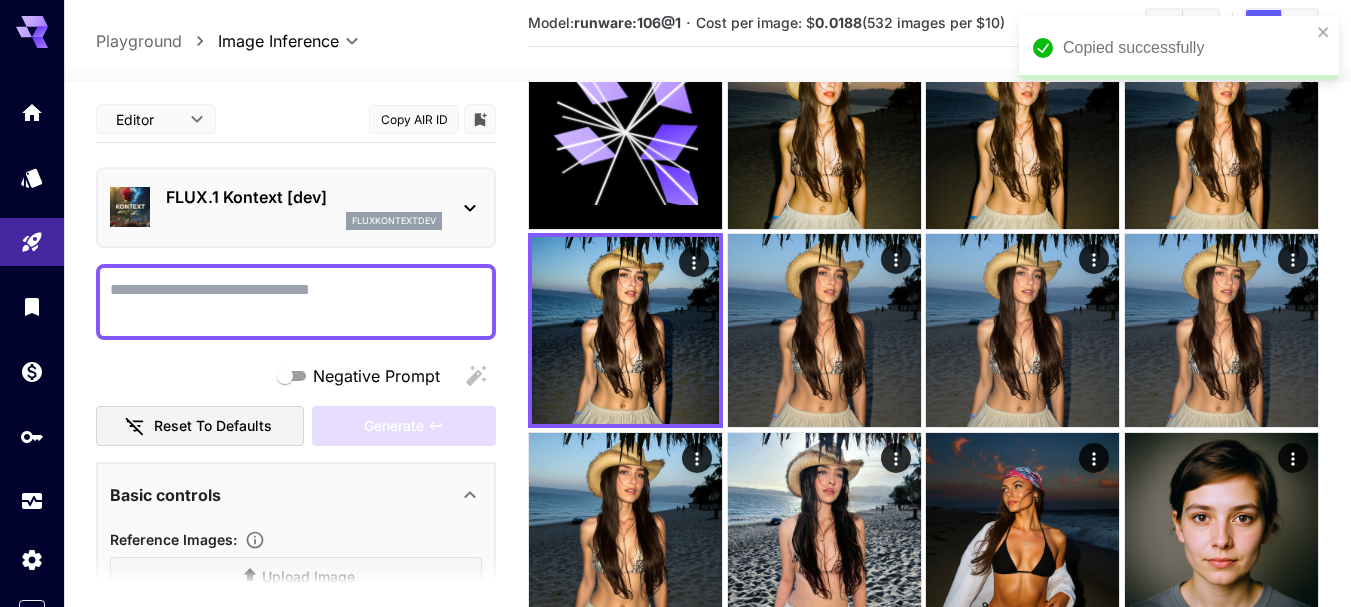 click on "Negative Prompt" at bounding box center (296, 302) 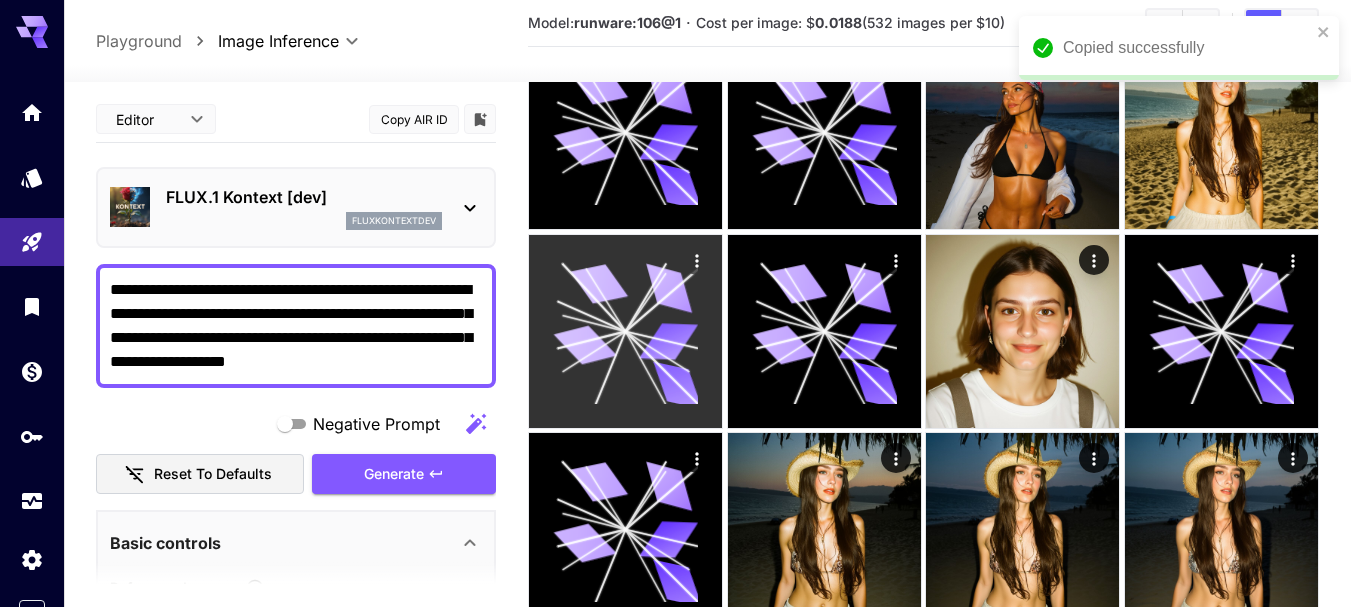 scroll, scrollTop: 3100, scrollLeft: 0, axis: vertical 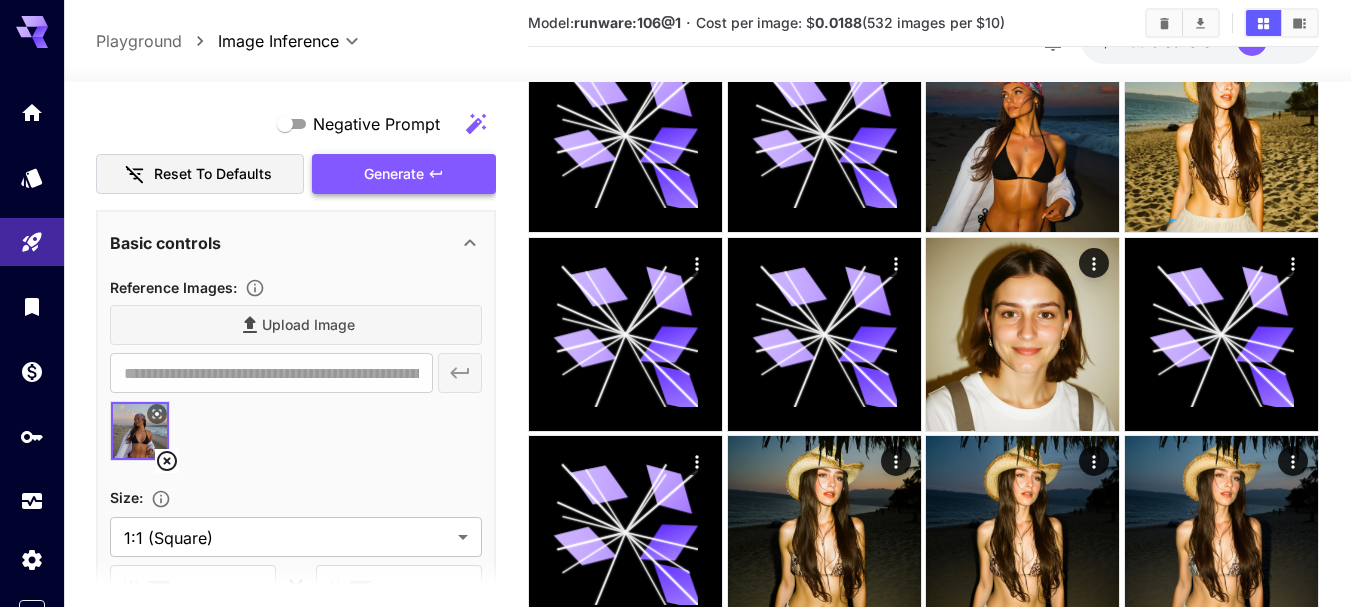 type on "**********" 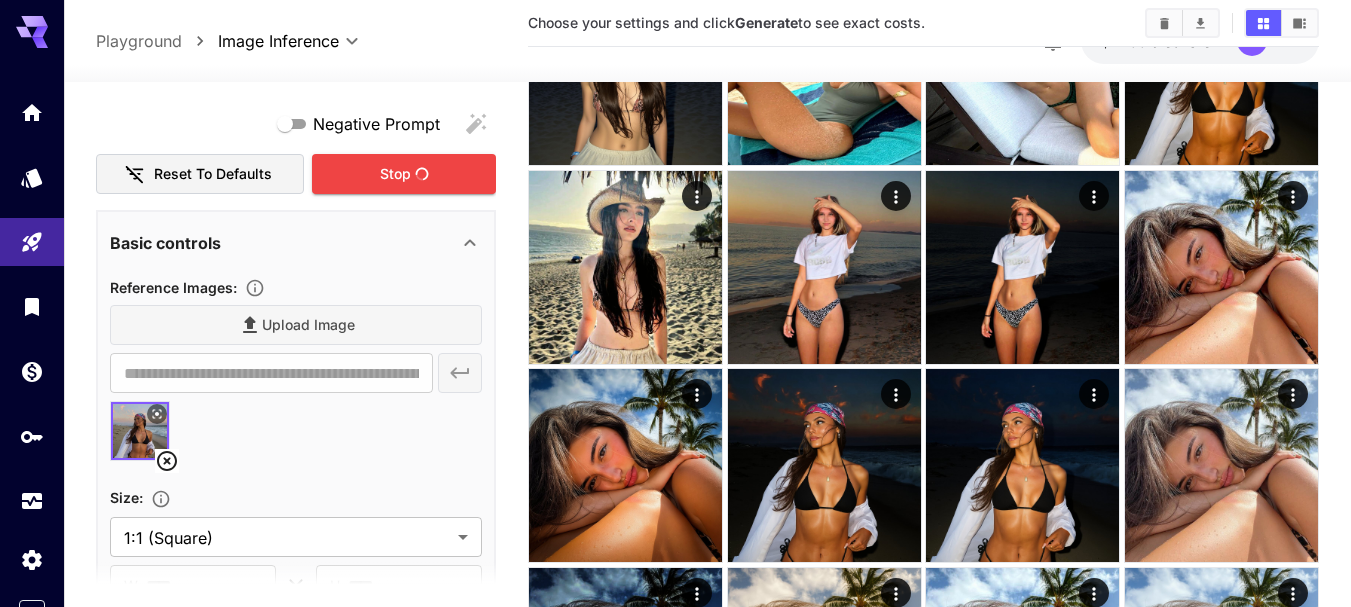 scroll, scrollTop: 0, scrollLeft: 0, axis: both 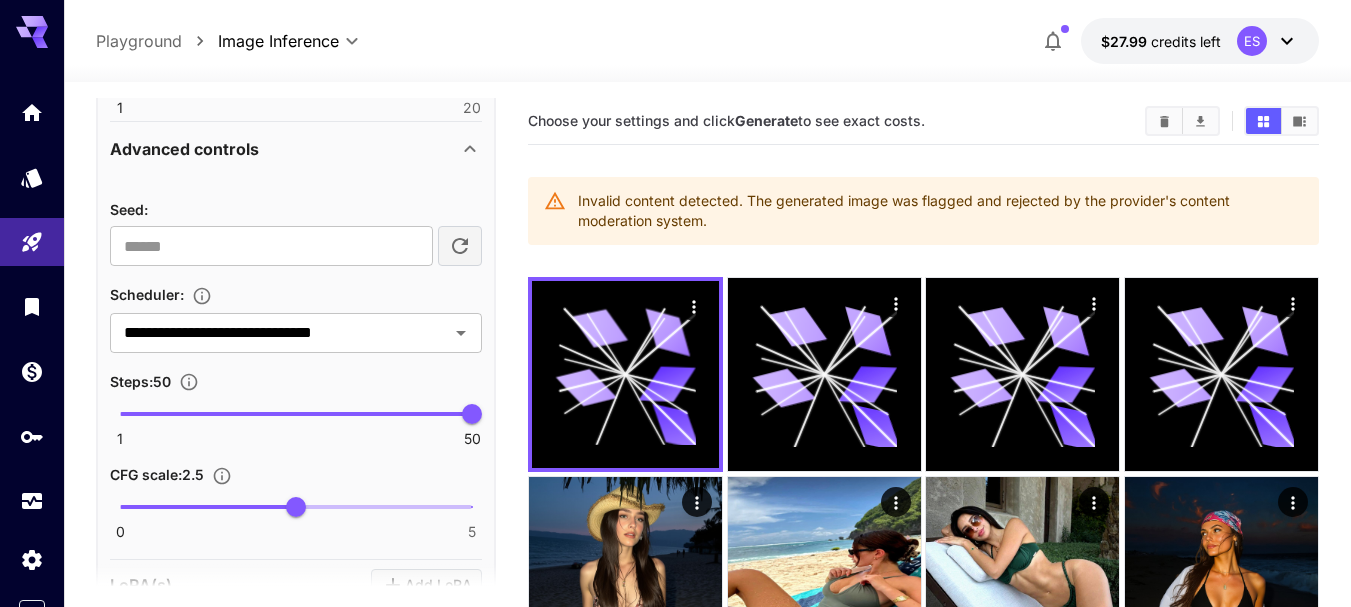 click on "1 50 50" at bounding box center (296, 414) 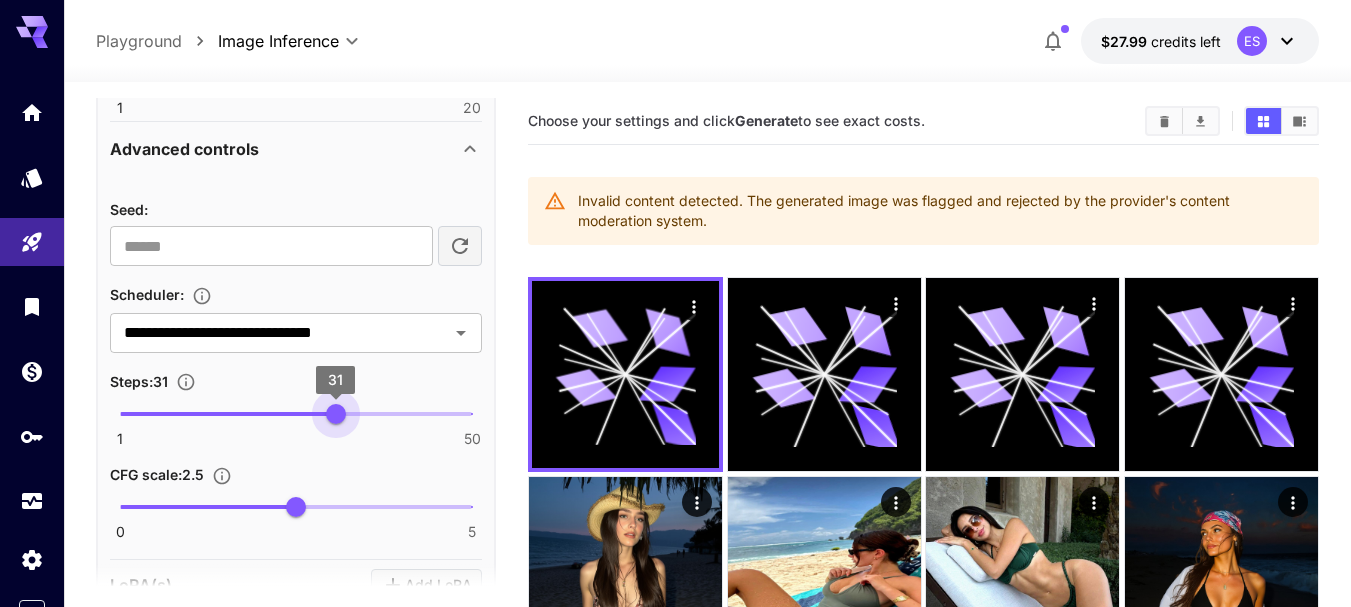 type on "**" 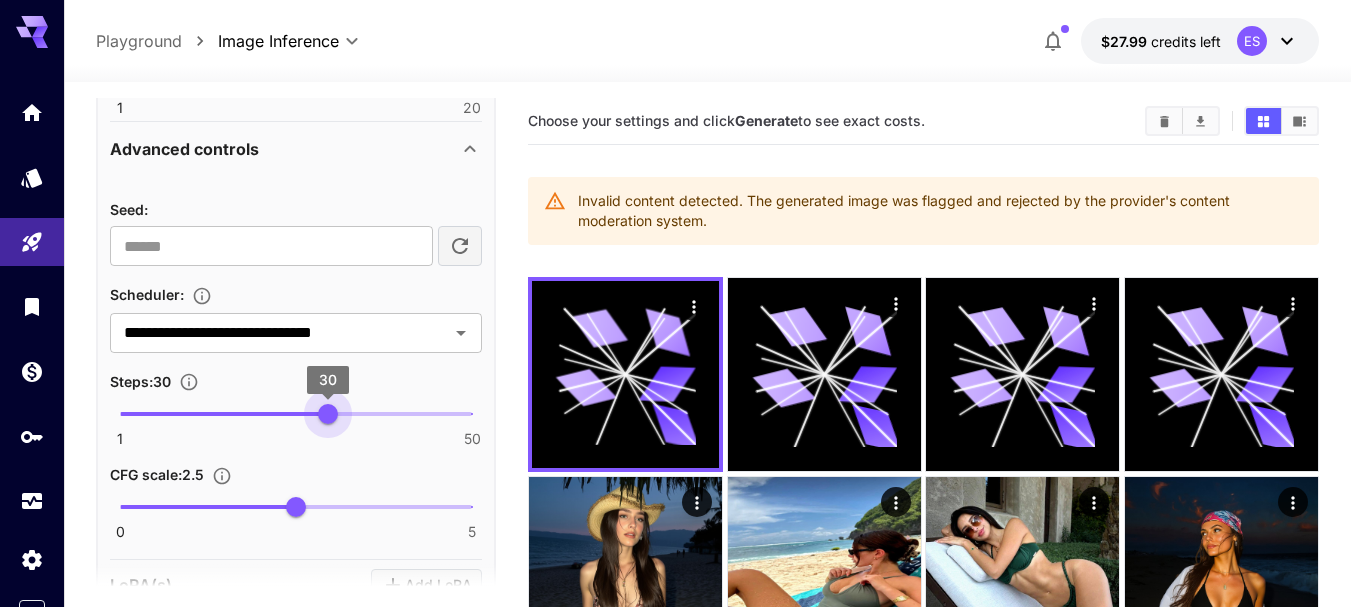 click on "30" at bounding box center (328, 414) 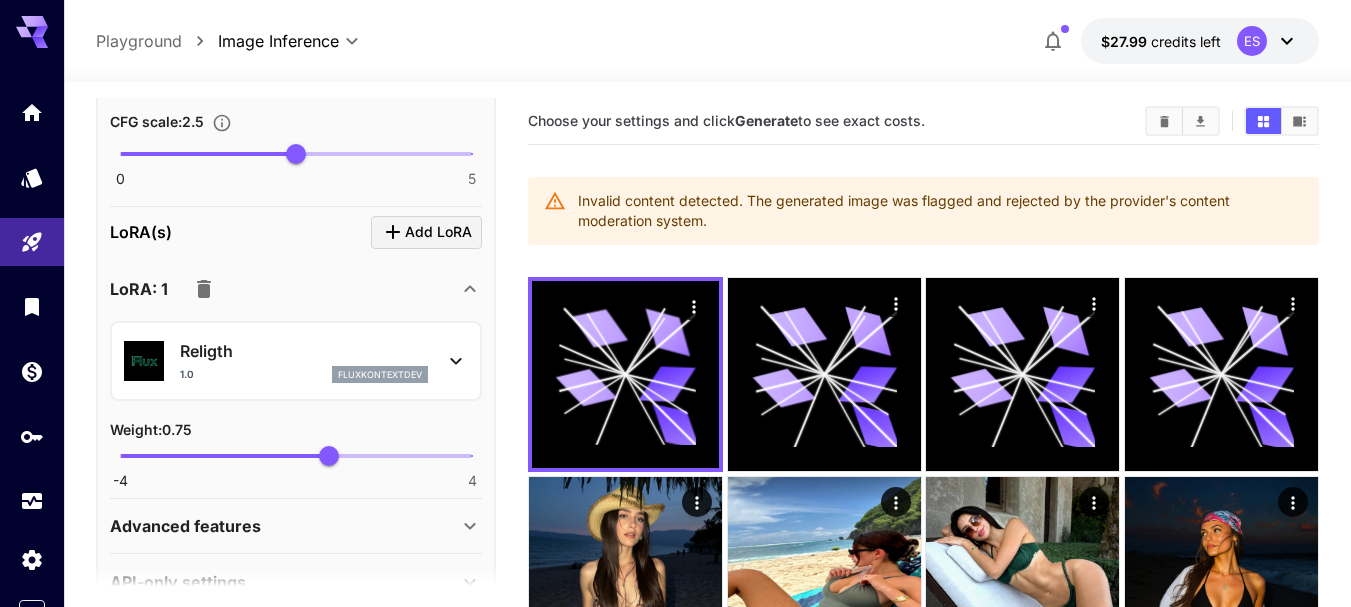 scroll, scrollTop: 1373, scrollLeft: 0, axis: vertical 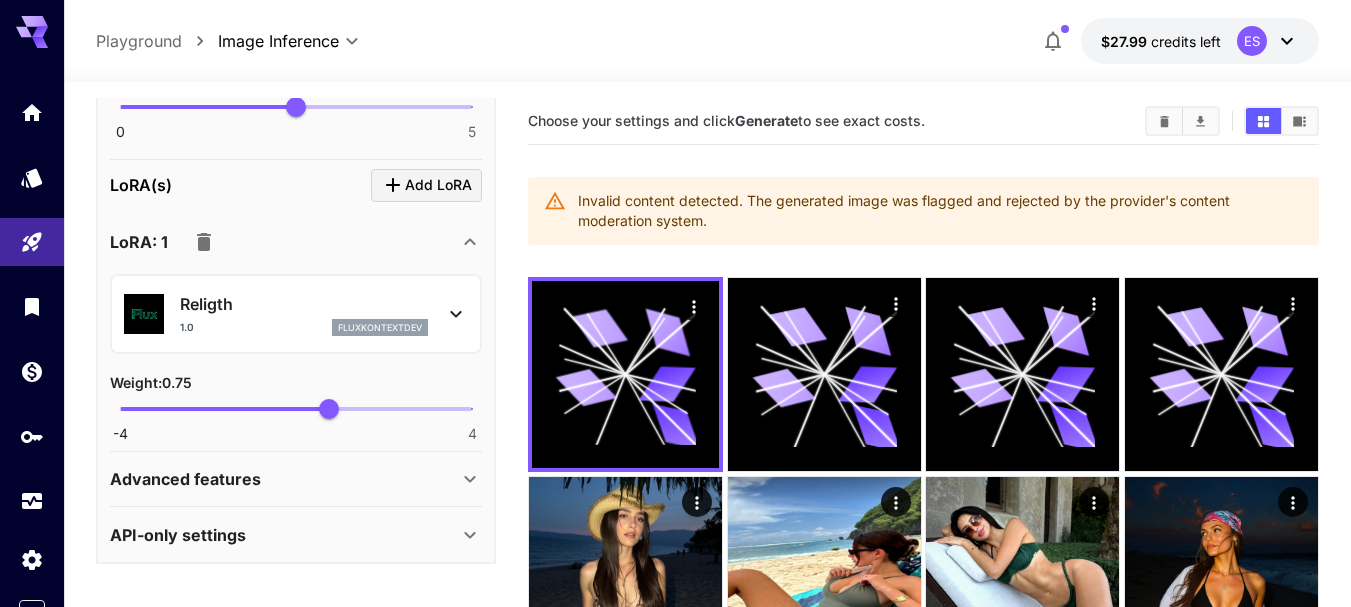 click on "Advanced features" at bounding box center [284, 479] 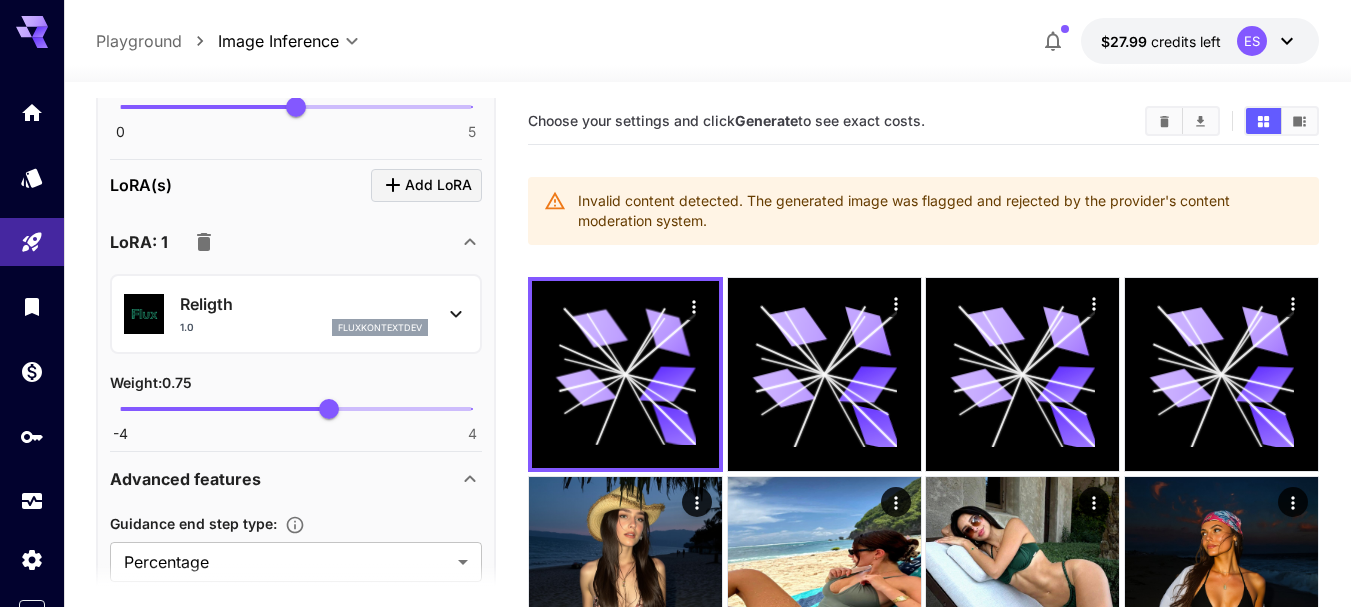 scroll, scrollTop: 1561, scrollLeft: 0, axis: vertical 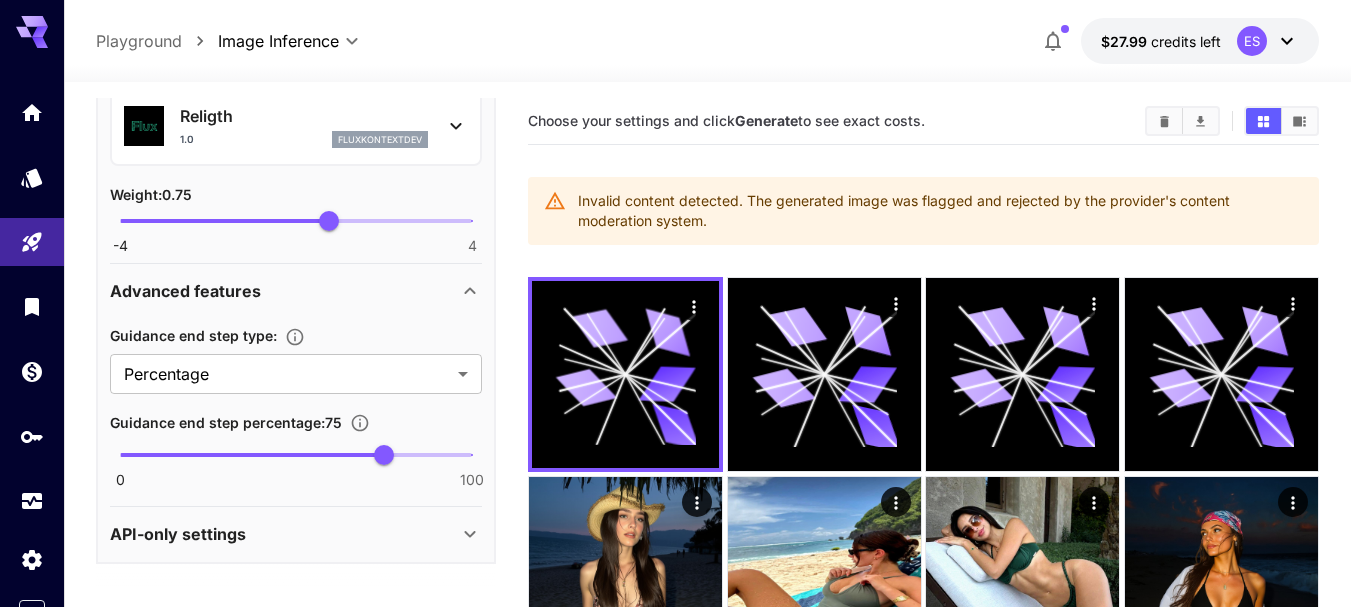 click on "API-only settings" at bounding box center (284, 534) 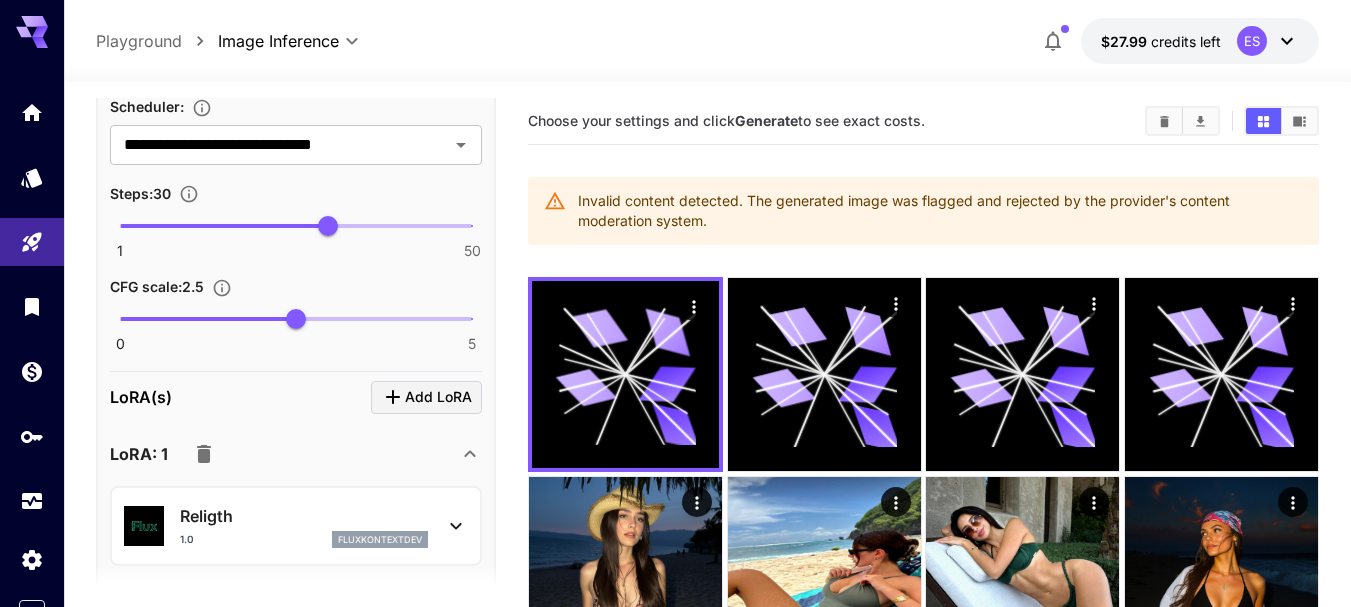 scroll, scrollTop: 861, scrollLeft: 0, axis: vertical 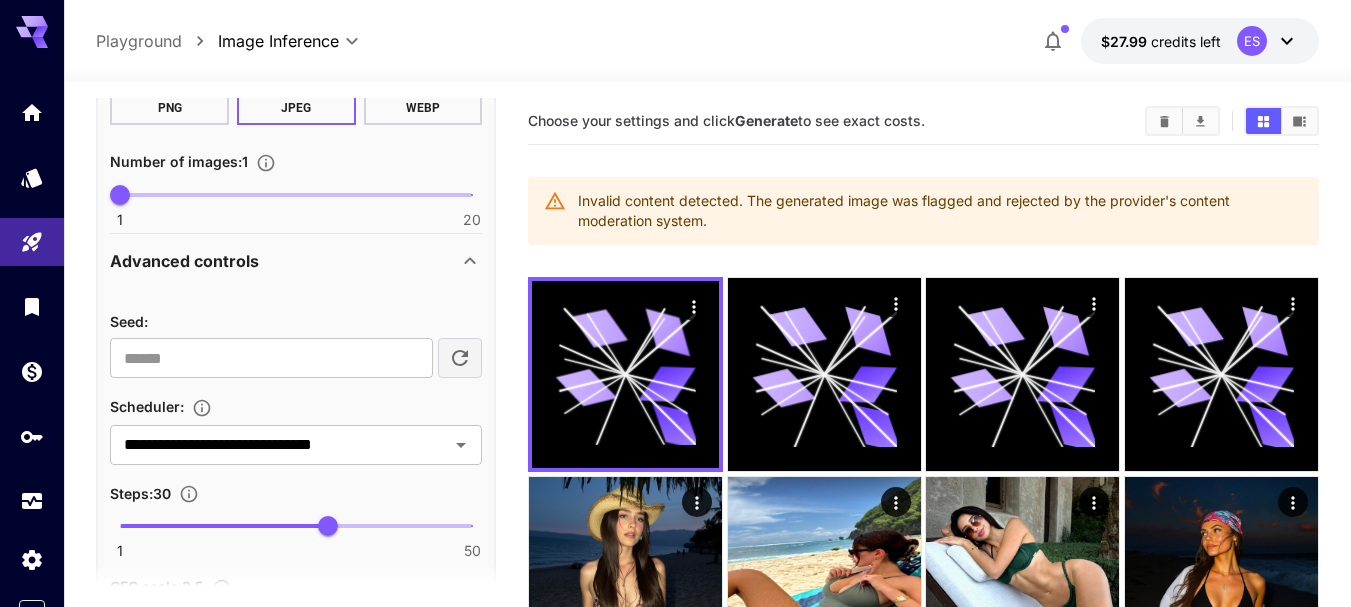 click on "Advanced controls" at bounding box center [296, 261] 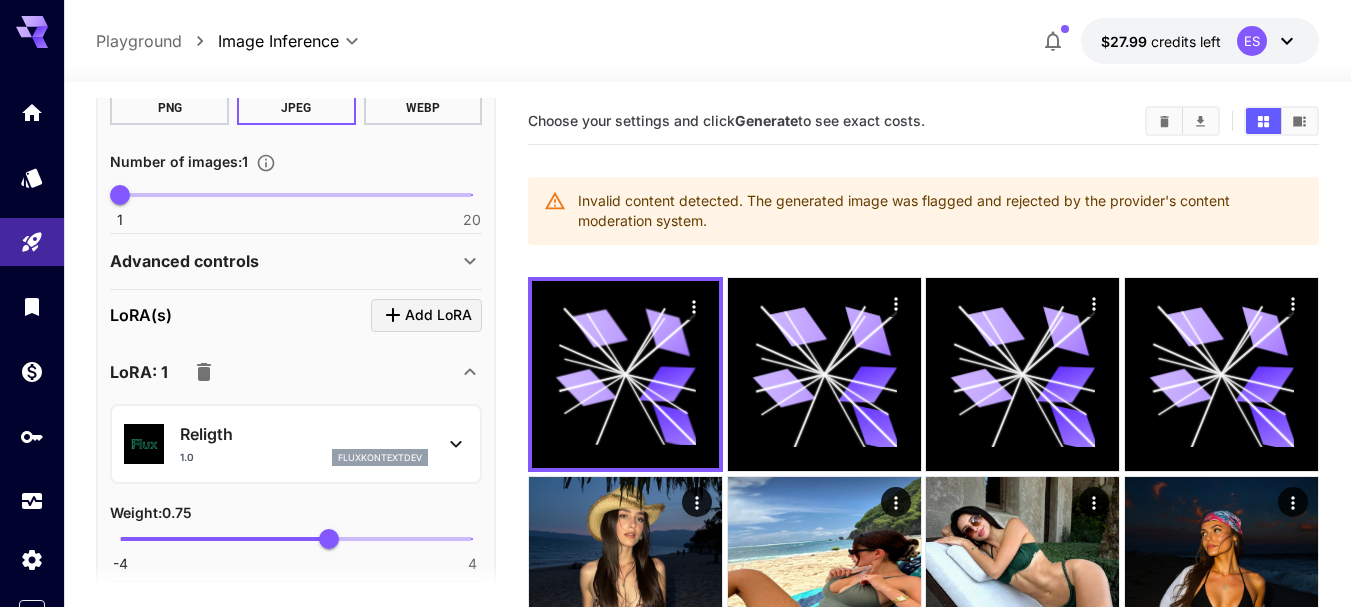 click on "Advanced controls" at bounding box center [284, 261] 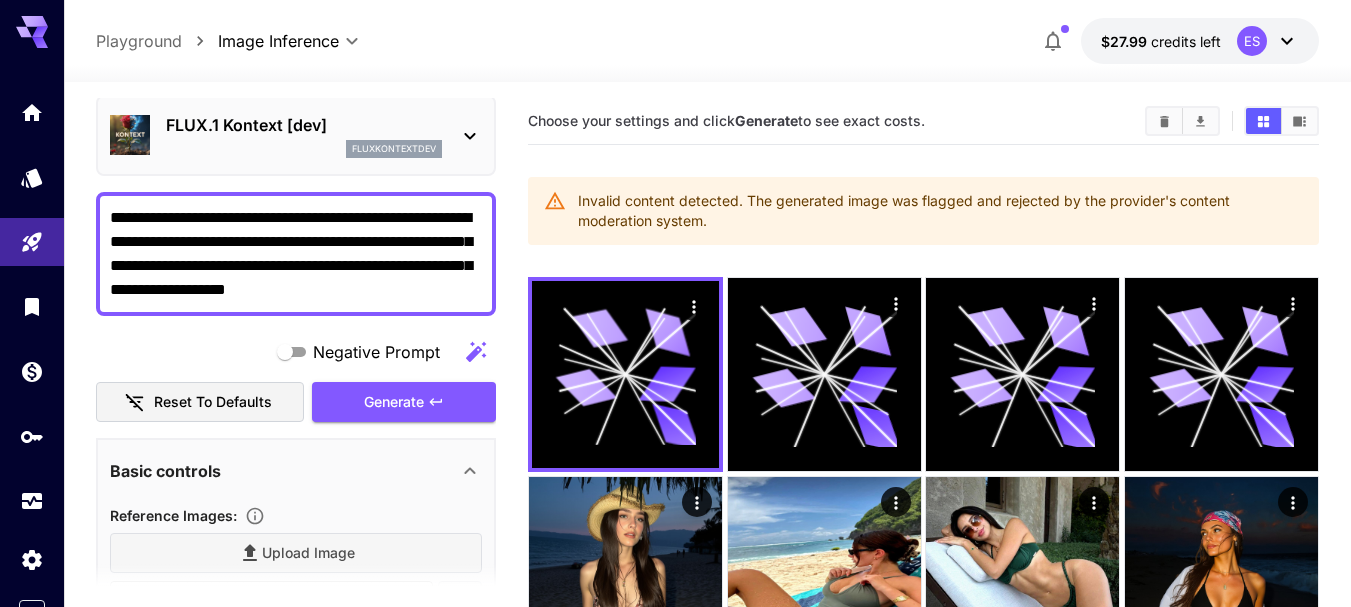 scroll, scrollTop: 61, scrollLeft: 0, axis: vertical 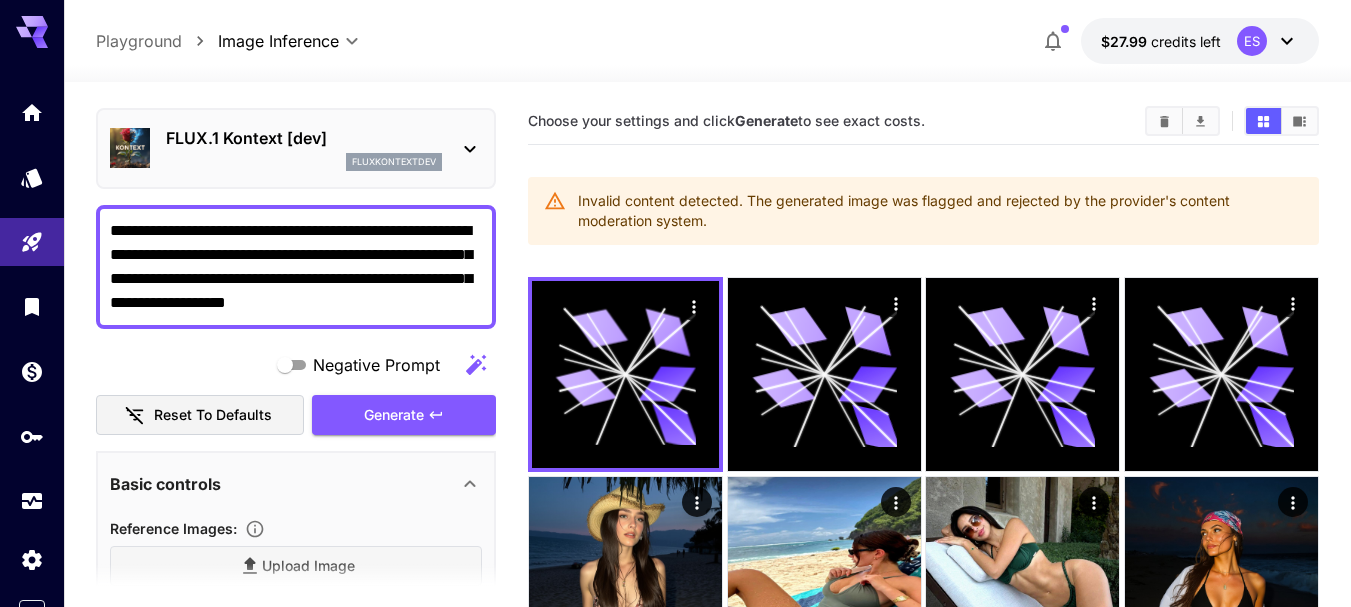 click on "**********" at bounding box center (296, 267) 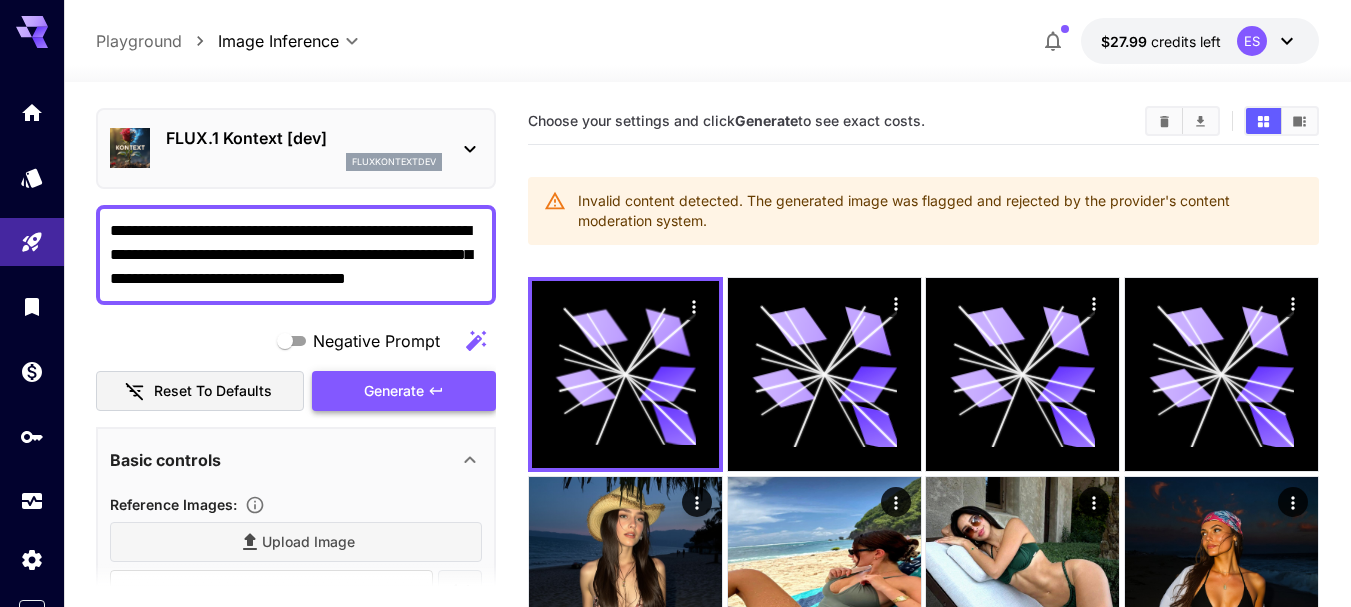 type on "**********" 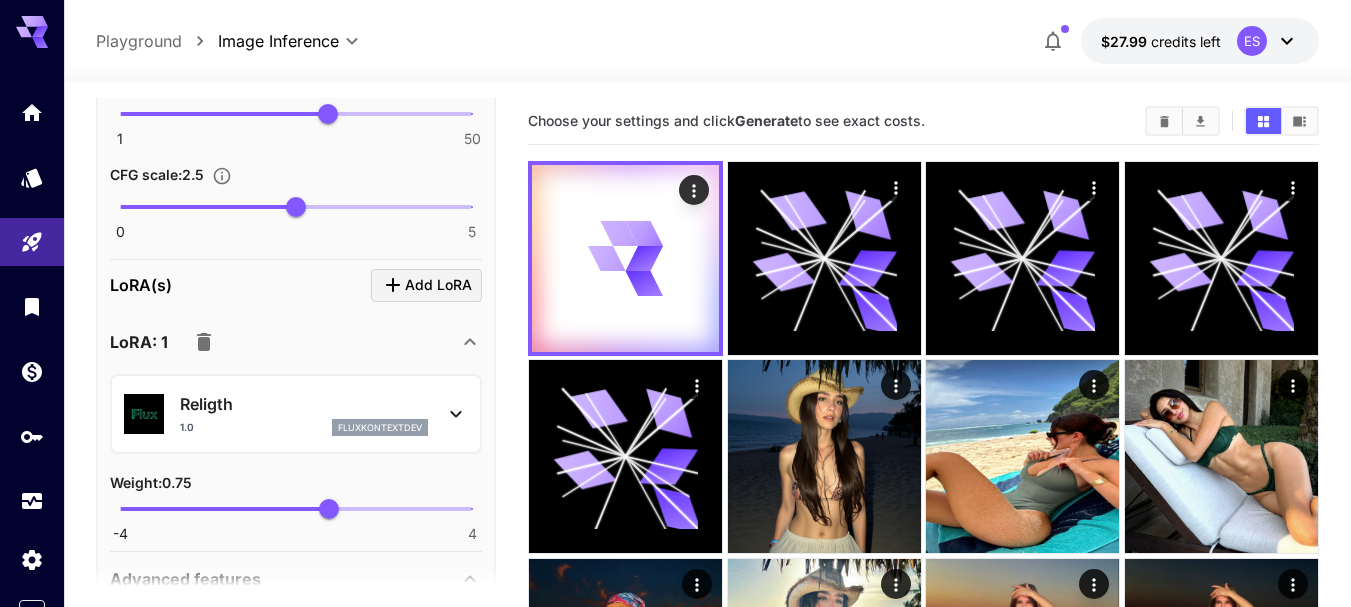 scroll, scrollTop: 1261, scrollLeft: 0, axis: vertical 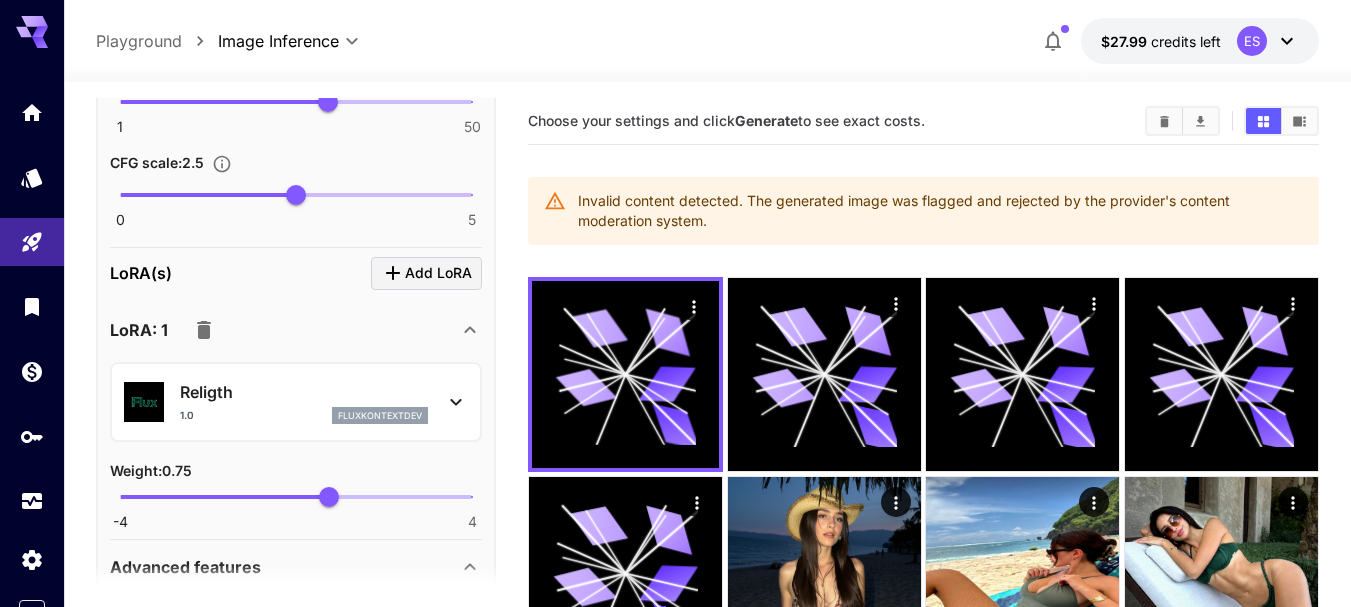 click 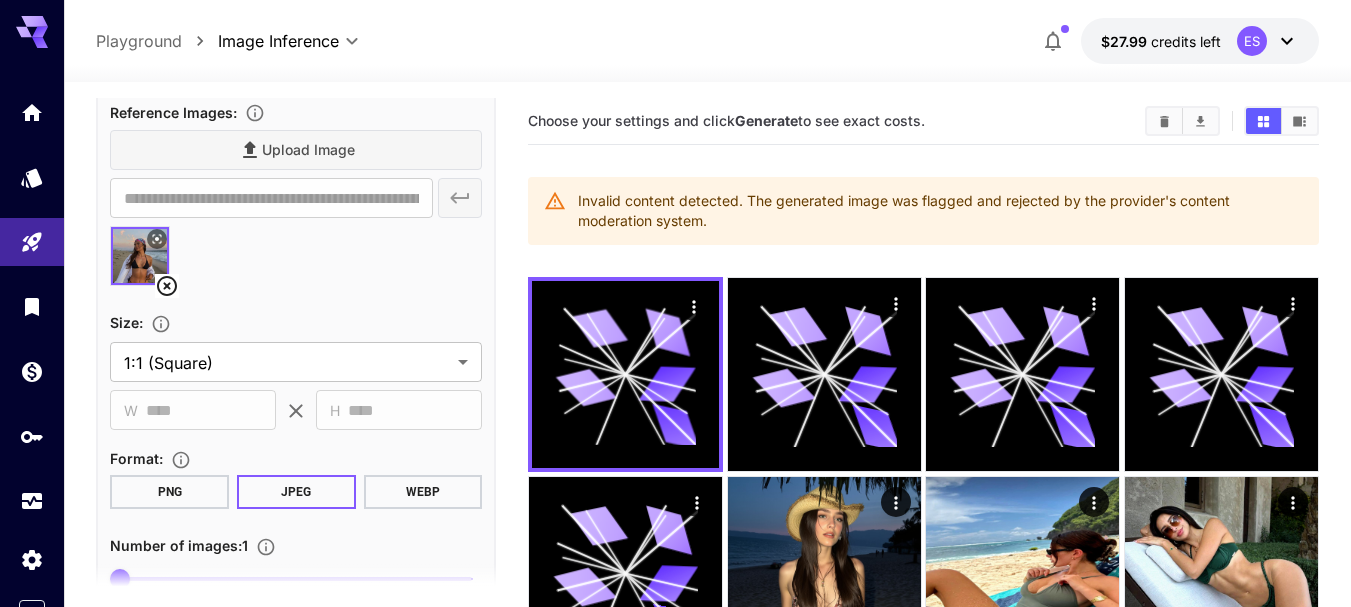 scroll, scrollTop: 161, scrollLeft: 0, axis: vertical 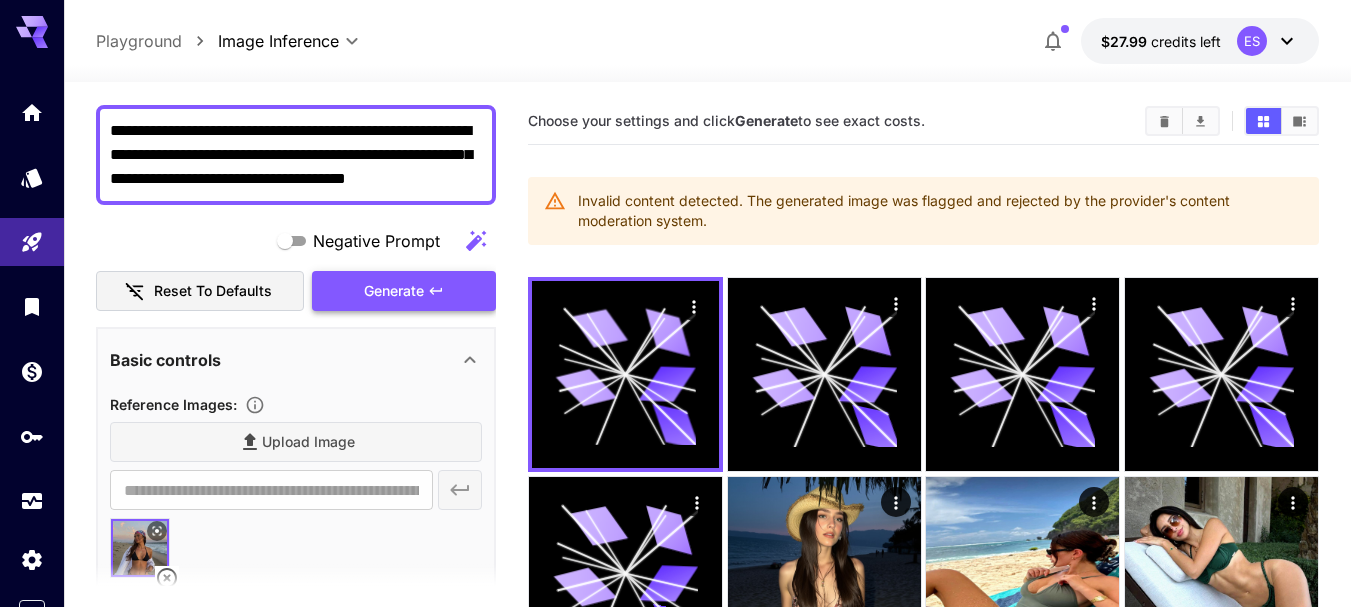 click on "Generate" at bounding box center [404, 291] 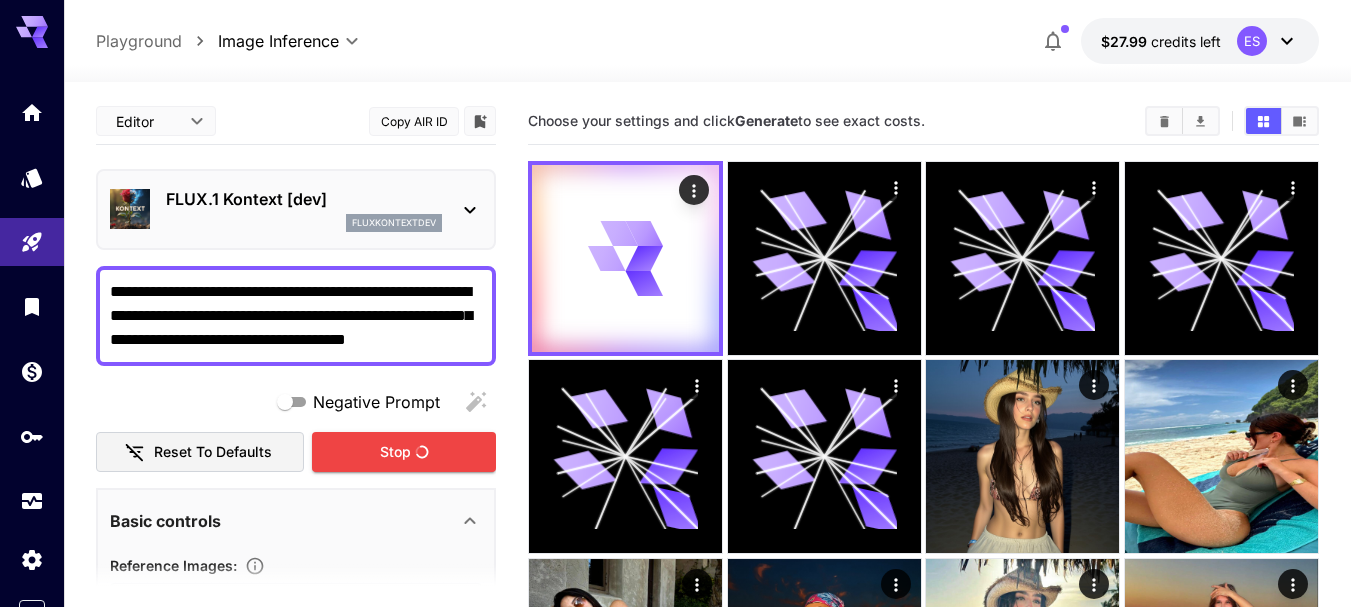 scroll, scrollTop: 0, scrollLeft: 0, axis: both 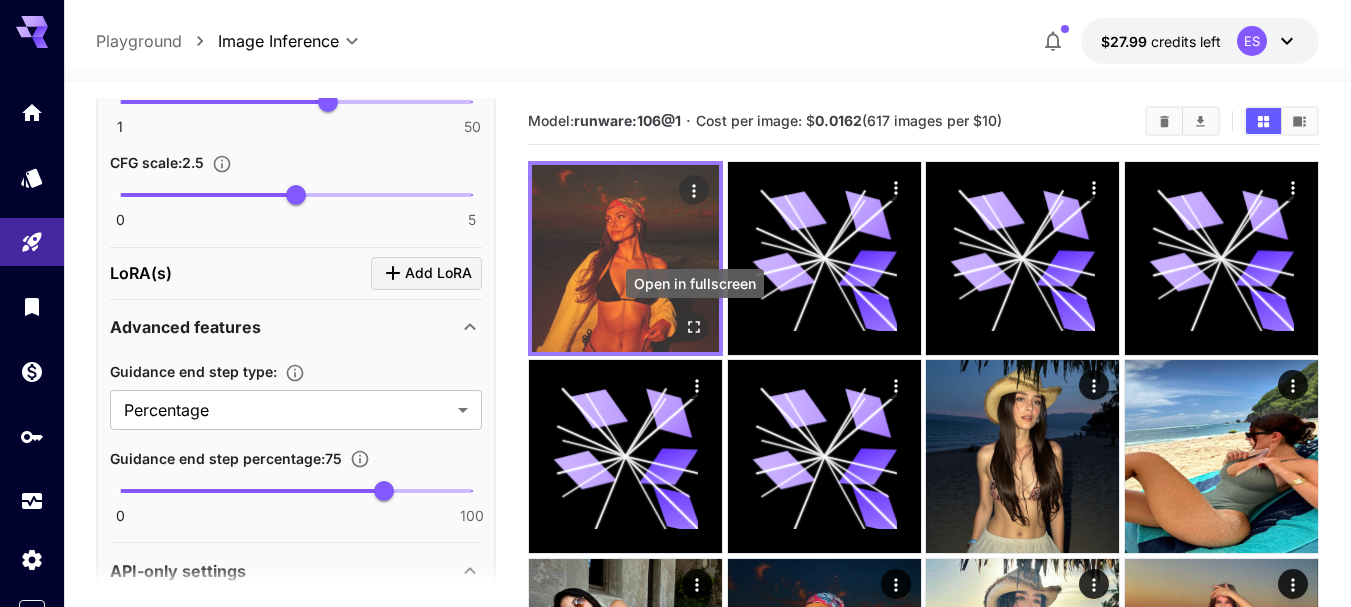 click 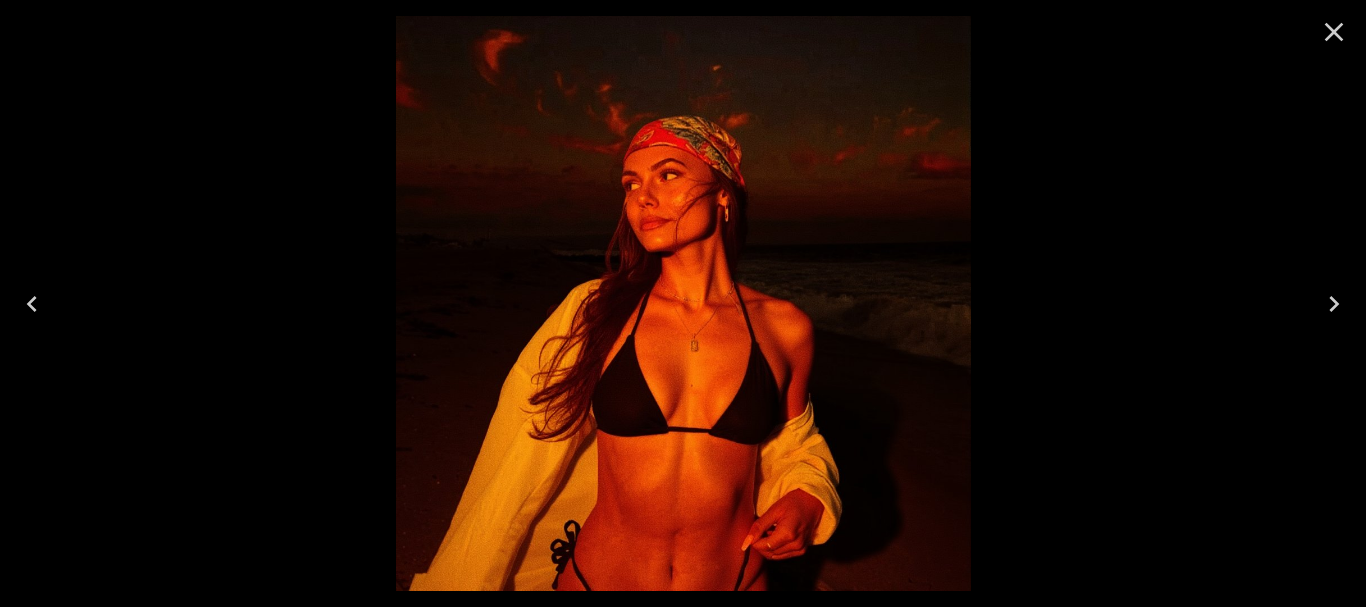 click 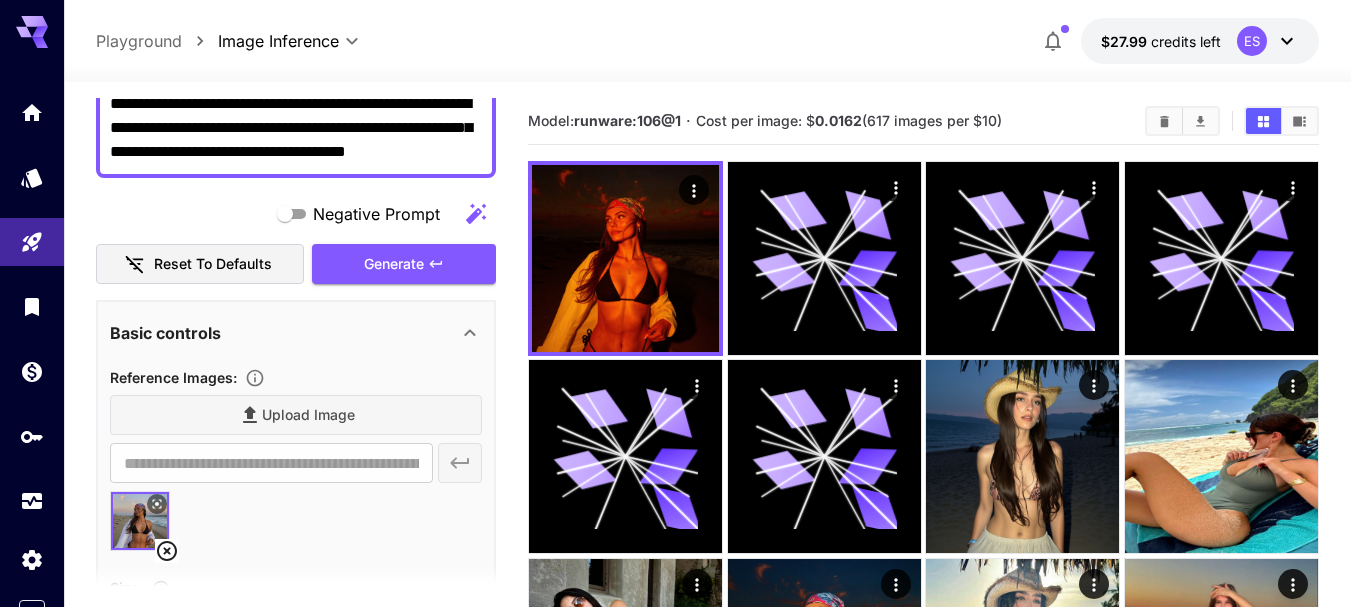 scroll, scrollTop: 0, scrollLeft: 0, axis: both 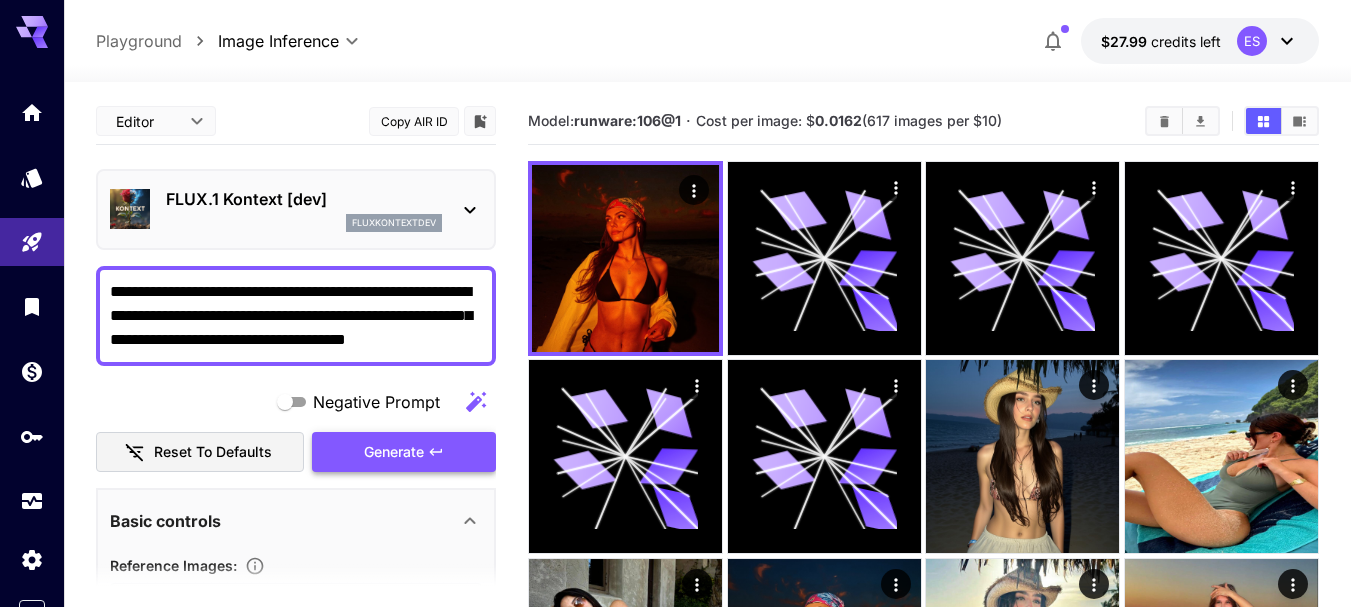 click on "Generate" at bounding box center (404, 452) 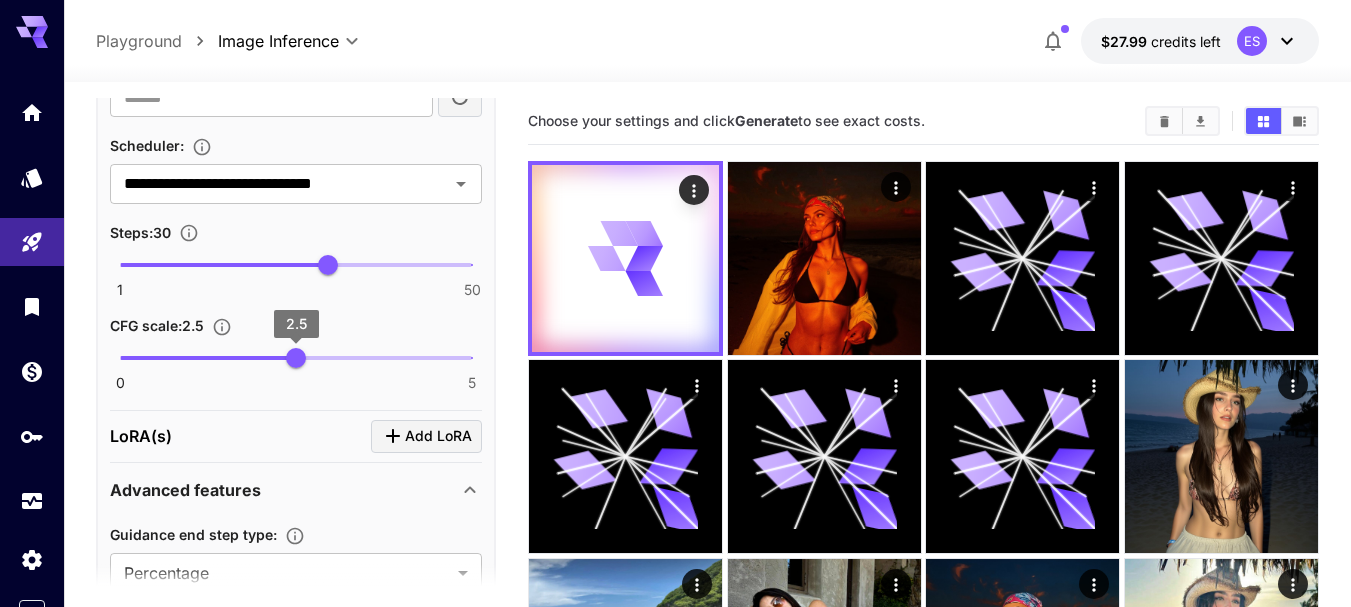 scroll, scrollTop: 1100, scrollLeft: 0, axis: vertical 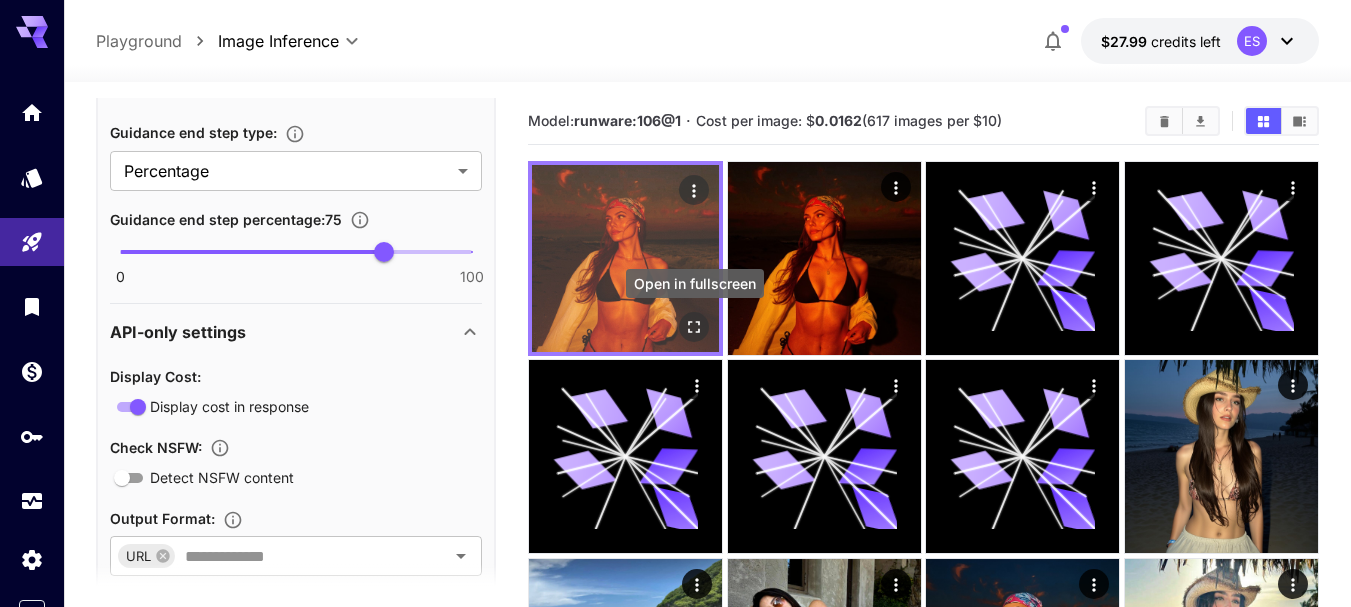click 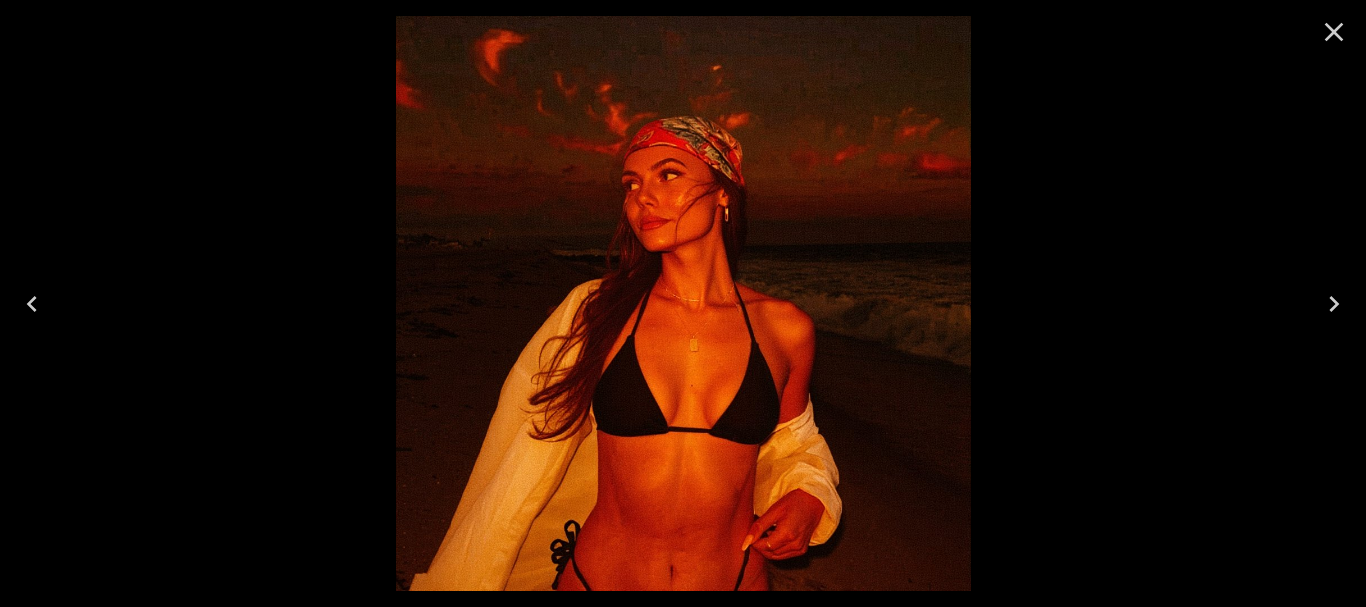 click at bounding box center (1334, 32) 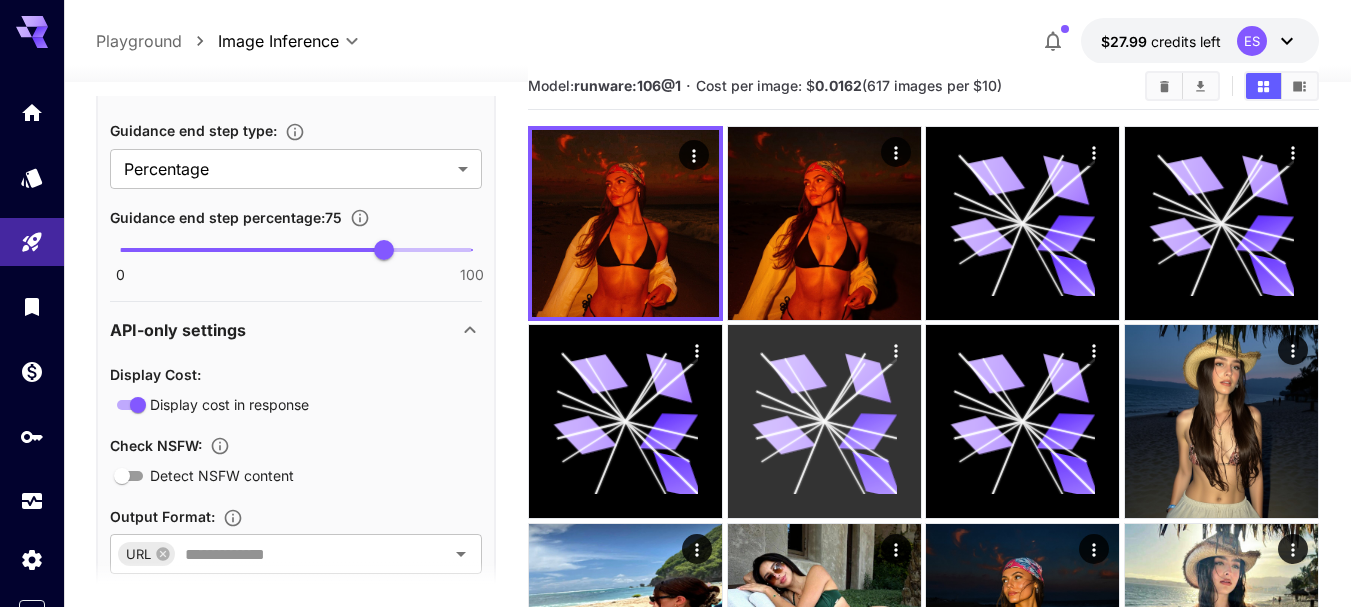 scroll, scrollTop: 0, scrollLeft: 0, axis: both 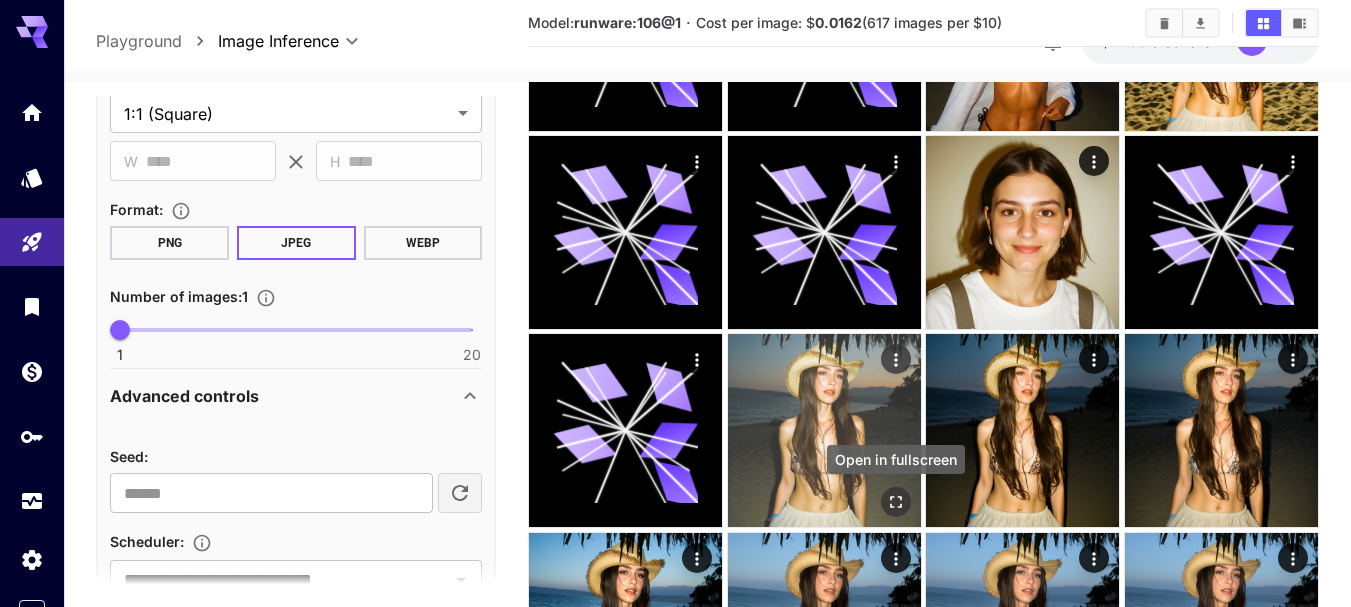 click at bounding box center [896, 503] 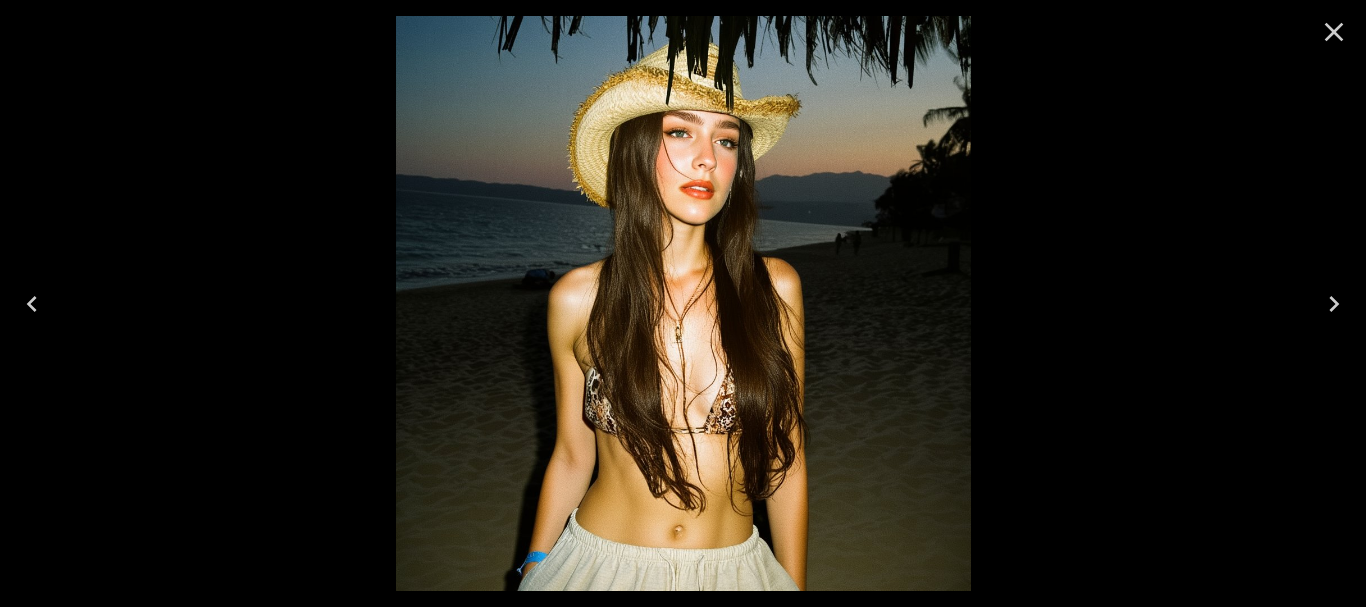 drag, startPoint x: 1327, startPoint y: 34, endPoint x: 1195, endPoint y: 126, distance: 160.89748 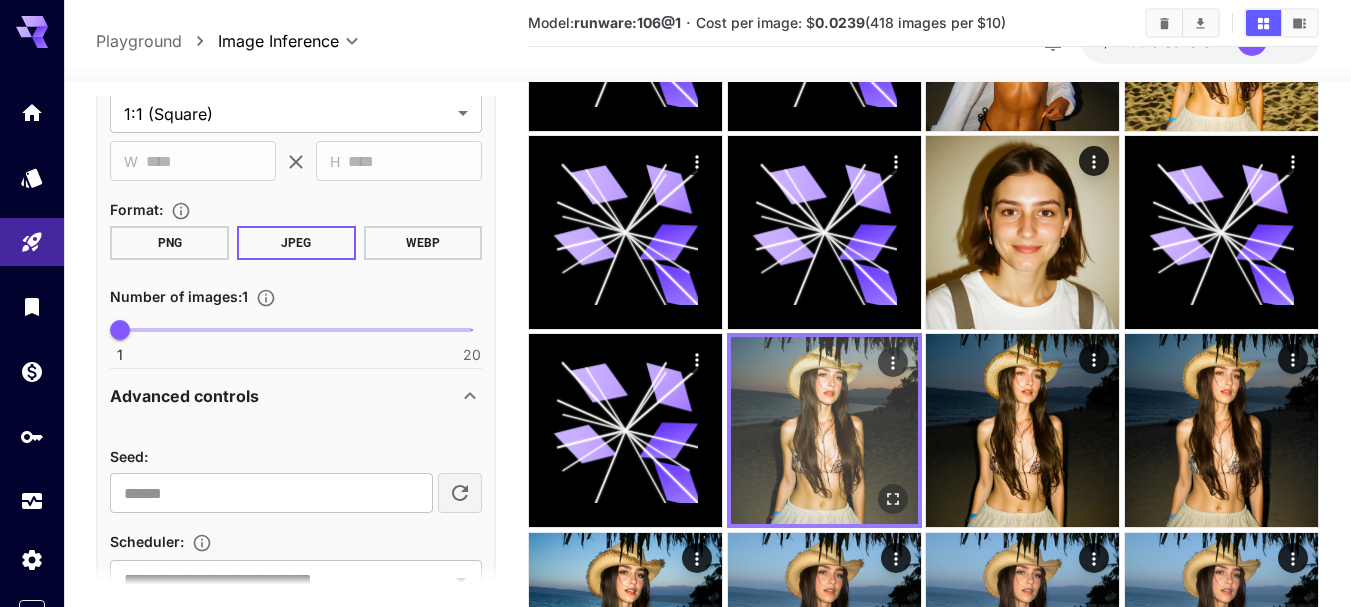 click 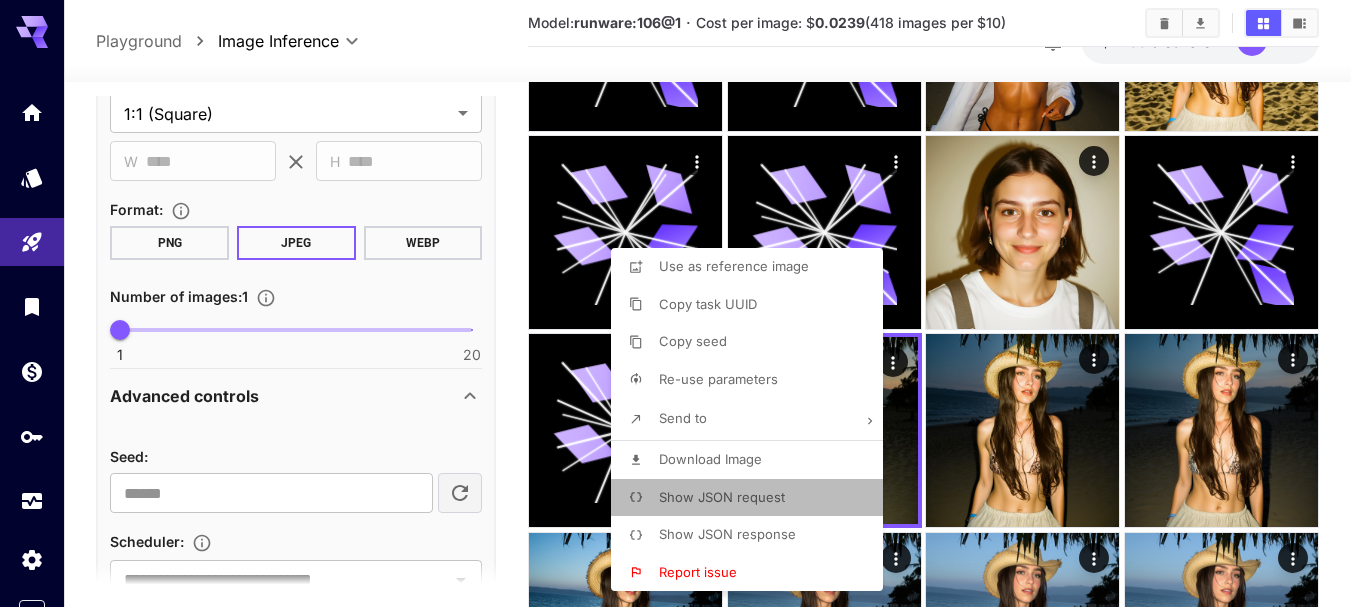 click on "Show JSON request" at bounding box center (722, 497) 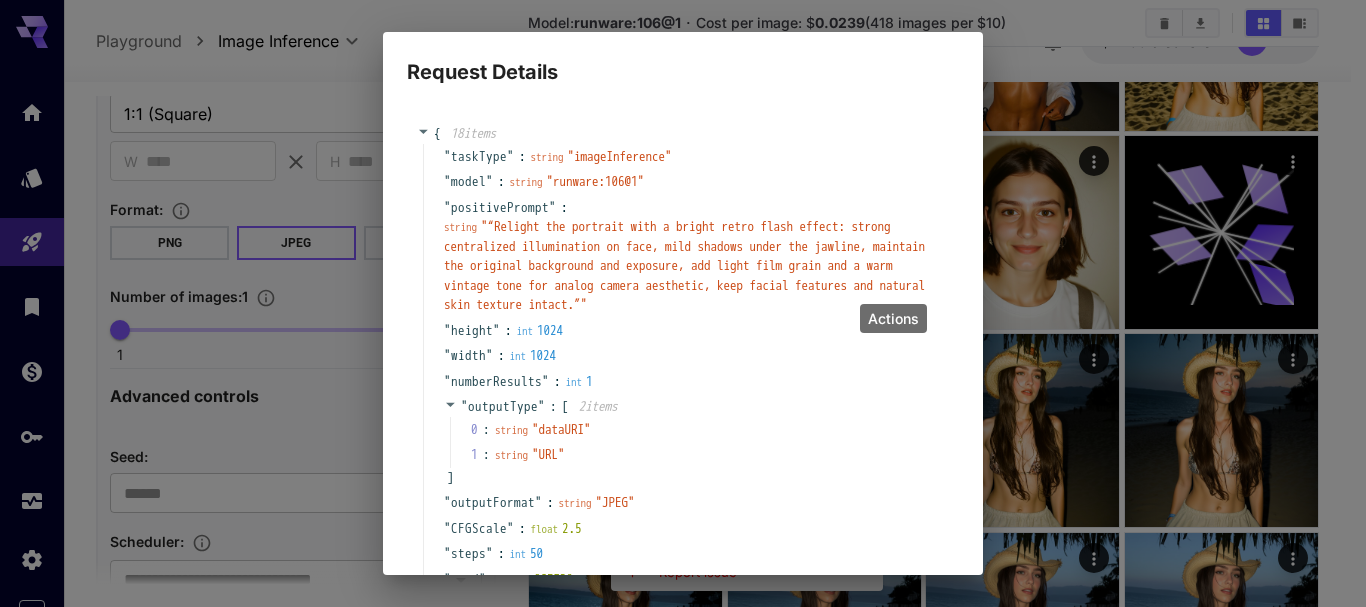 click on "Request Details { 18  item s " taskType " : string " imageInference " " model " : string " runware:106@1 " " positivePrompt " : string " “Relight the portrait with a bright retro flash effect: strong centralized illumination on face, mild shadows under the jawline, maintain the original background and exposure, add light film grain and a warm vintage tone for analog camera aesthetic, keep facial features and natural skin texture intact.”
" " height " : int 1024 " width " : int 1024 " numberResults " : int 1 " outputType " : [ 2  item s 0 : string " dataURI " 1 : string " URL " ] " outputFormat " : string " JPEG " " CFGScale " : float 2.5 " steps " : int 50 " seed " : float 5541676667577728 " scheduler " : string " FlowMatchEulerDiscreteScheduler " " includeCost " : bool true " lora " : [ 1  item 0 : { 2  item s " model " : string " religth:2025@004 " " weight " : float 0.75 } ] " referenceImages " : [ 1  item 0 : string " https://im.runware.ai/image/ii/7d136083-0f19-484d-970d-ee42e0a48582.jpg " ] " " : "" at bounding box center (683, 303) 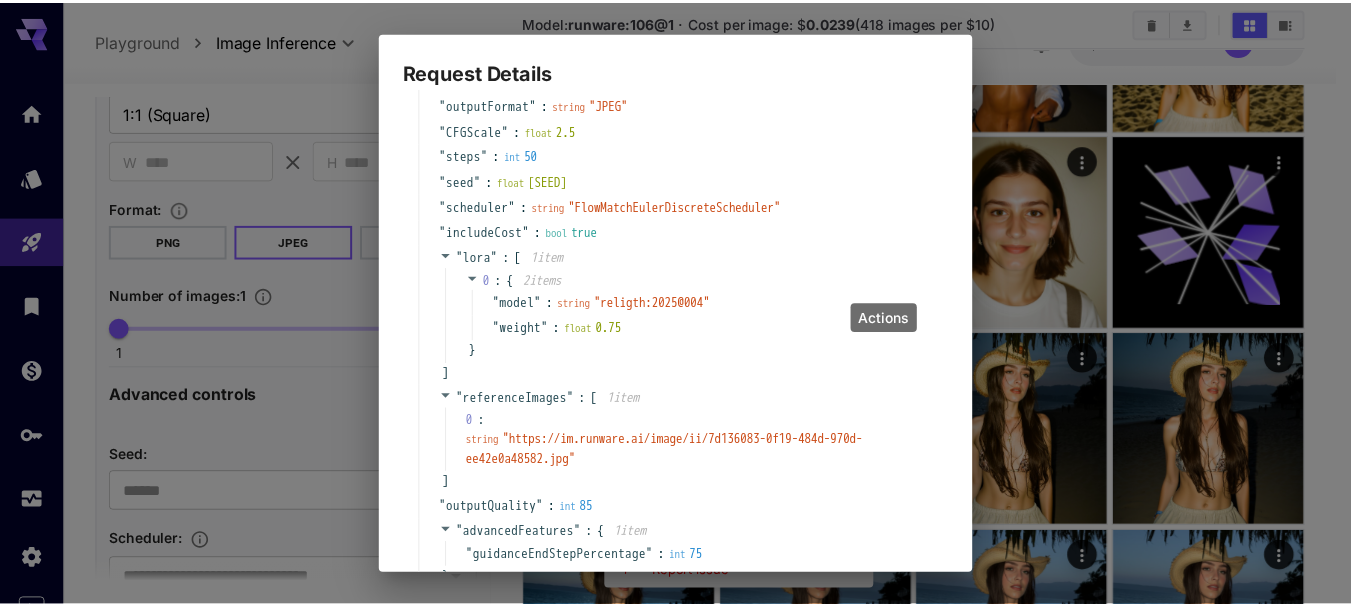 scroll, scrollTop: 580, scrollLeft: 0, axis: vertical 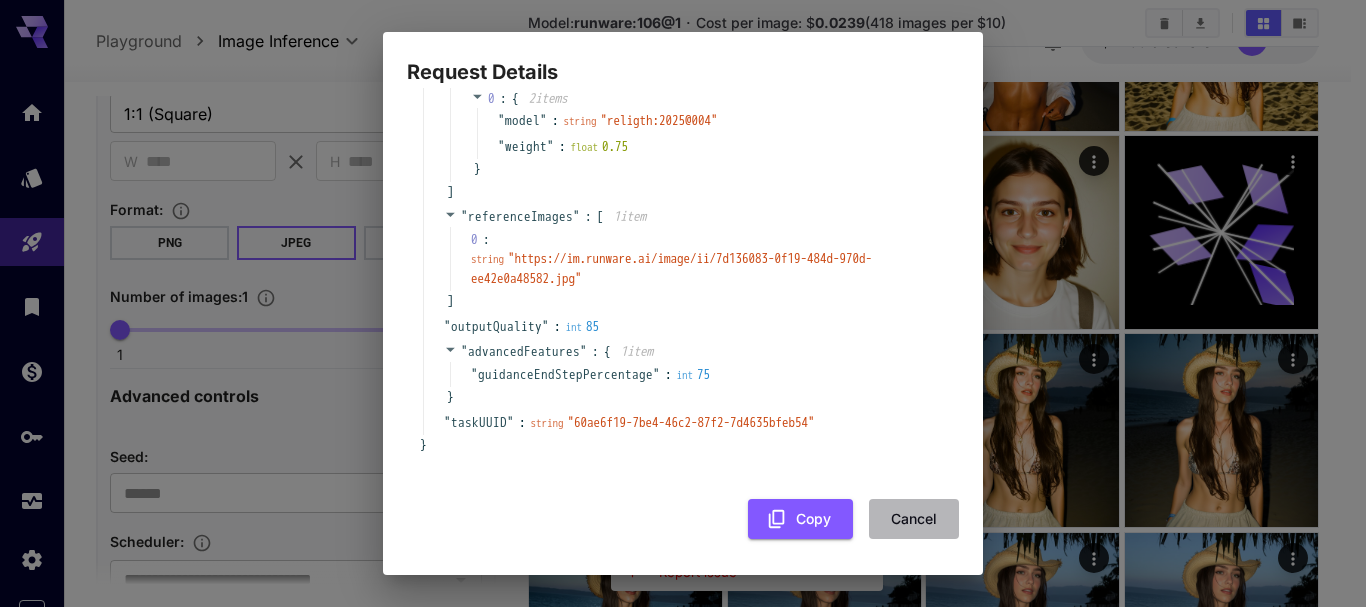 click on "Cancel" at bounding box center [914, 519] 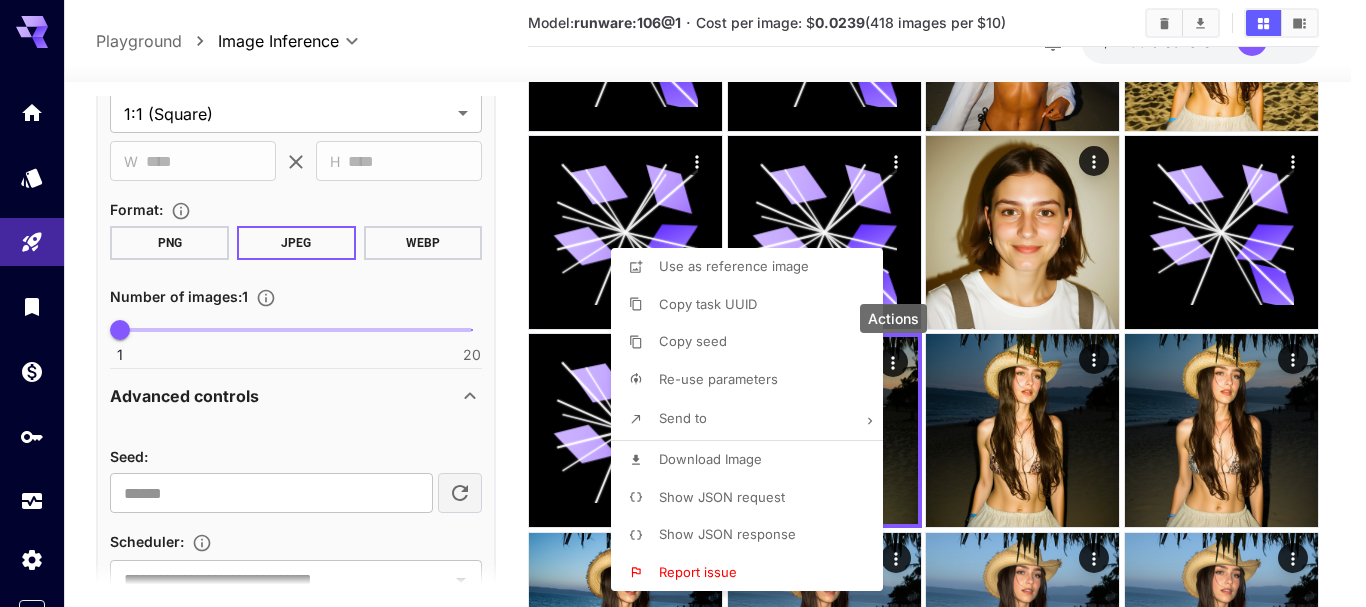 click at bounding box center [683, 303] 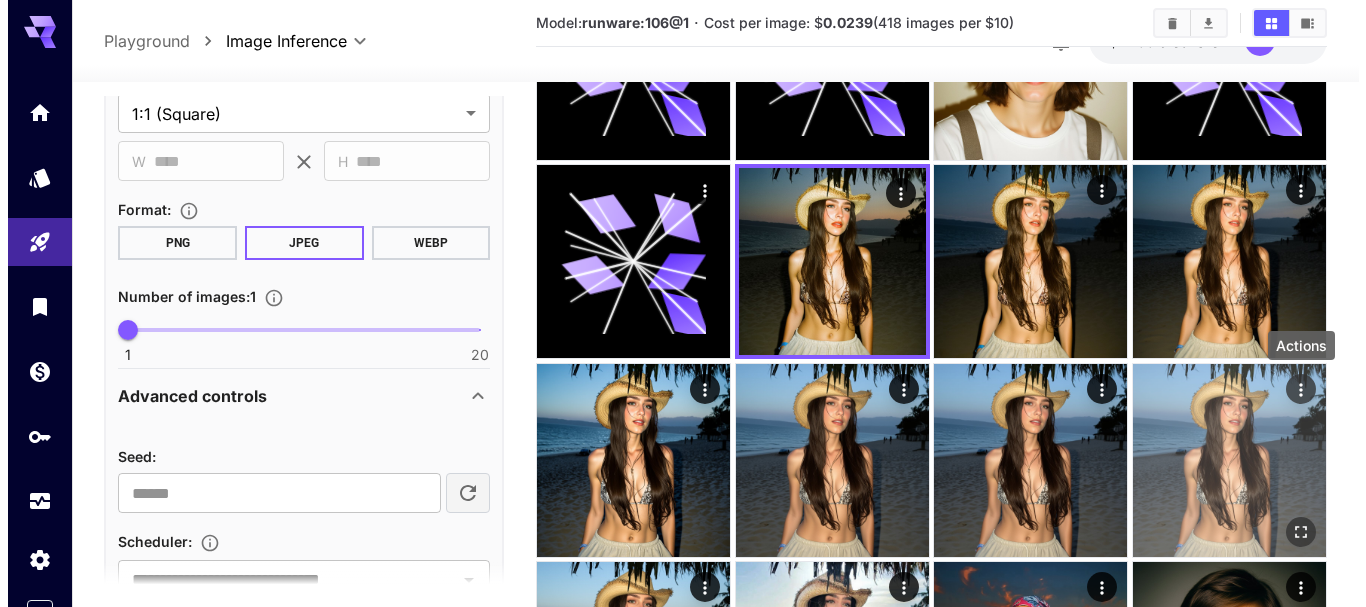 scroll, scrollTop: 3800, scrollLeft: 0, axis: vertical 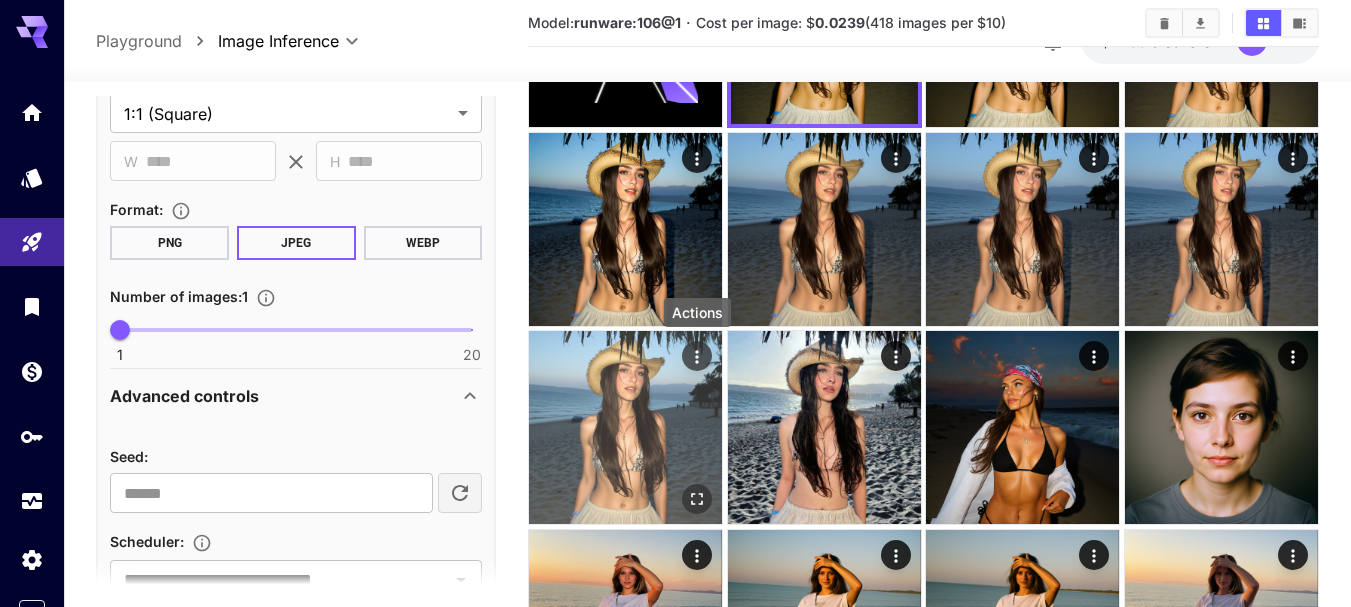 click 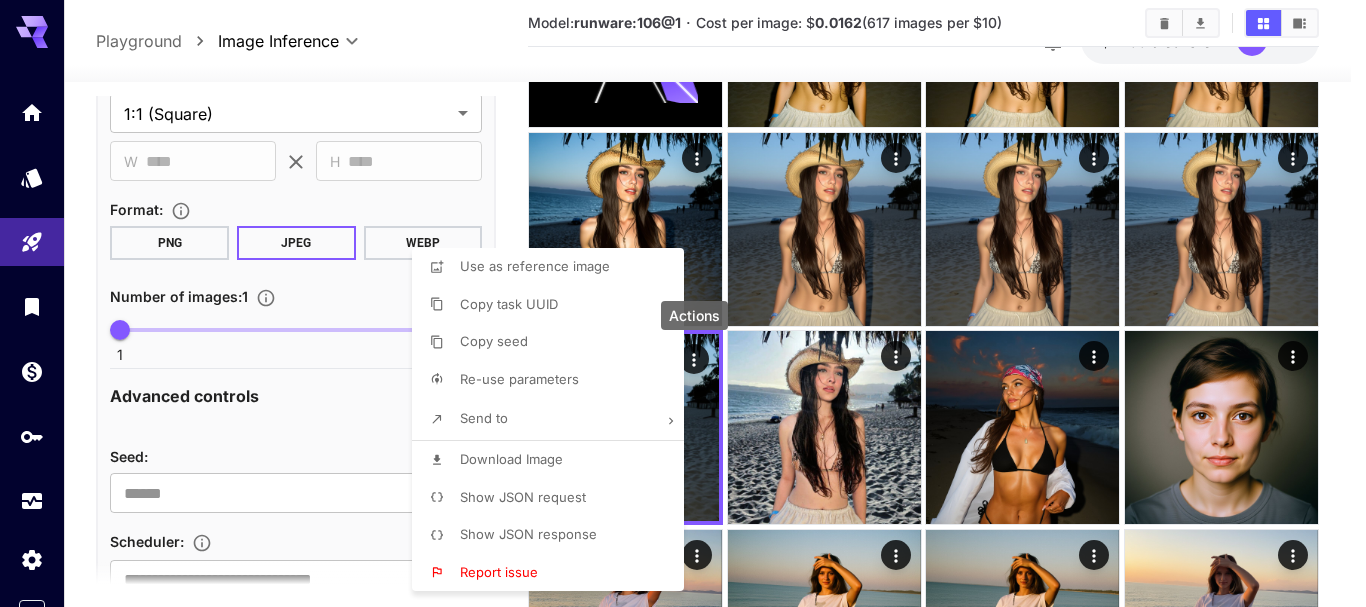 click on "Show JSON request" at bounding box center [523, 497] 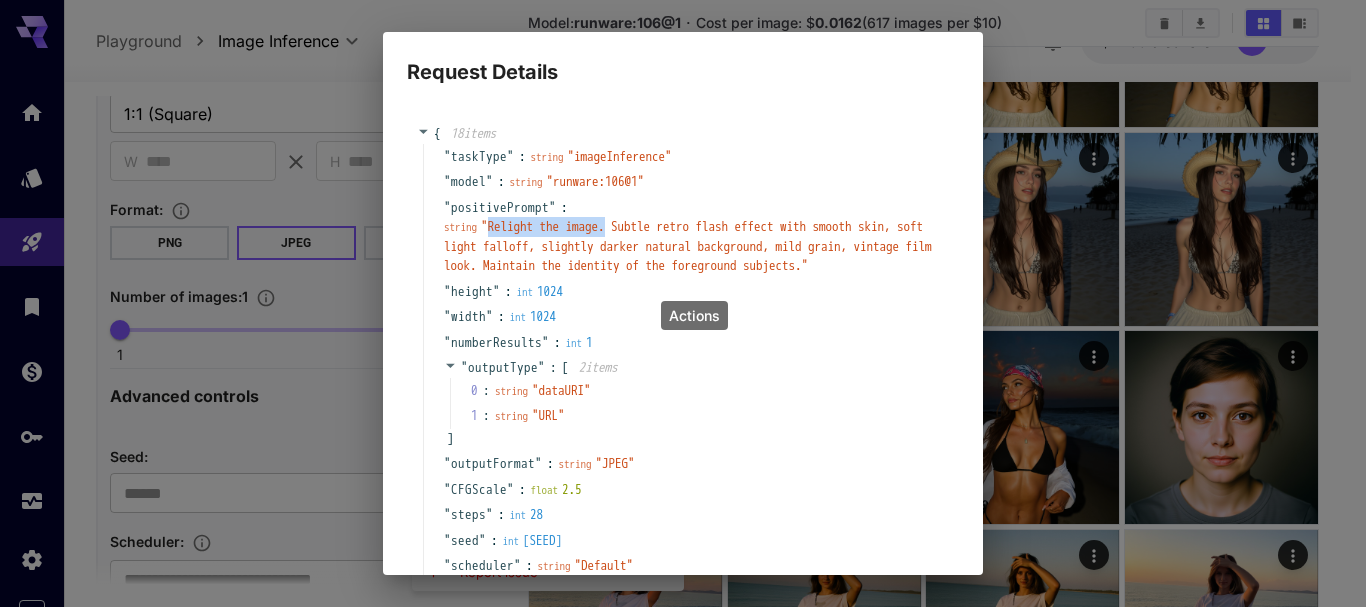 drag, startPoint x: 489, startPoint y: 223, endPoint x: 618, endPoint y: 226, distance: 129.03488 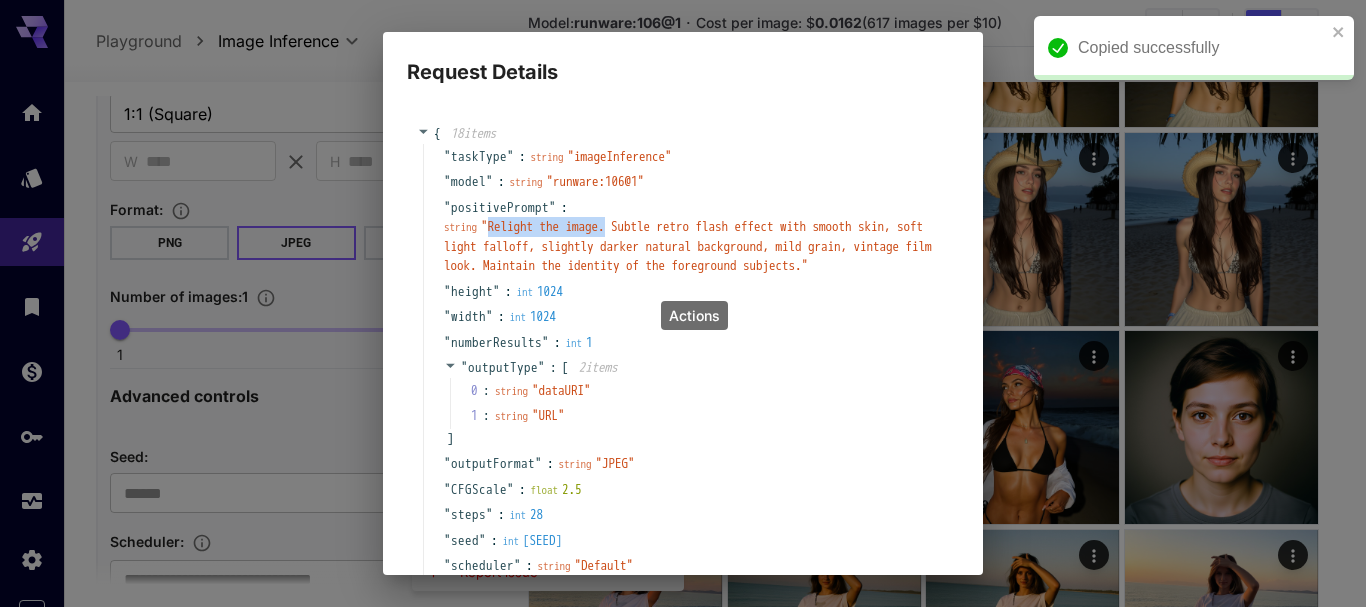 copy on "Relight the image." 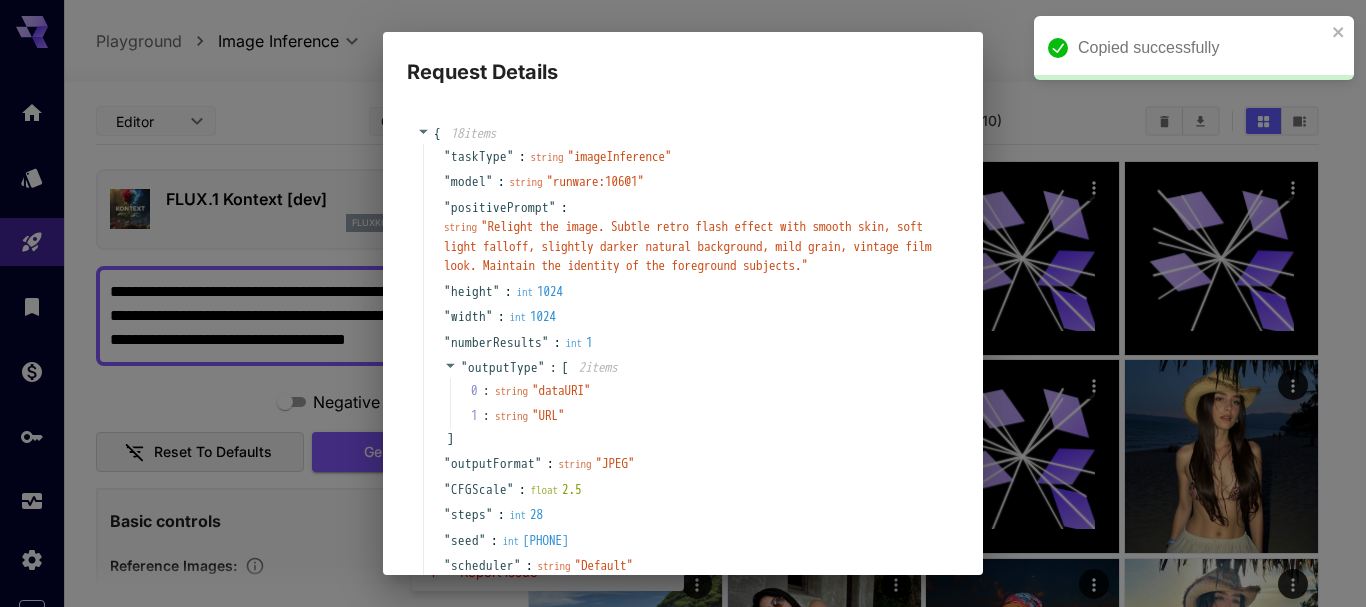 scroll, scrollTop: 3800, scrollLeft: 0, axis: vertical 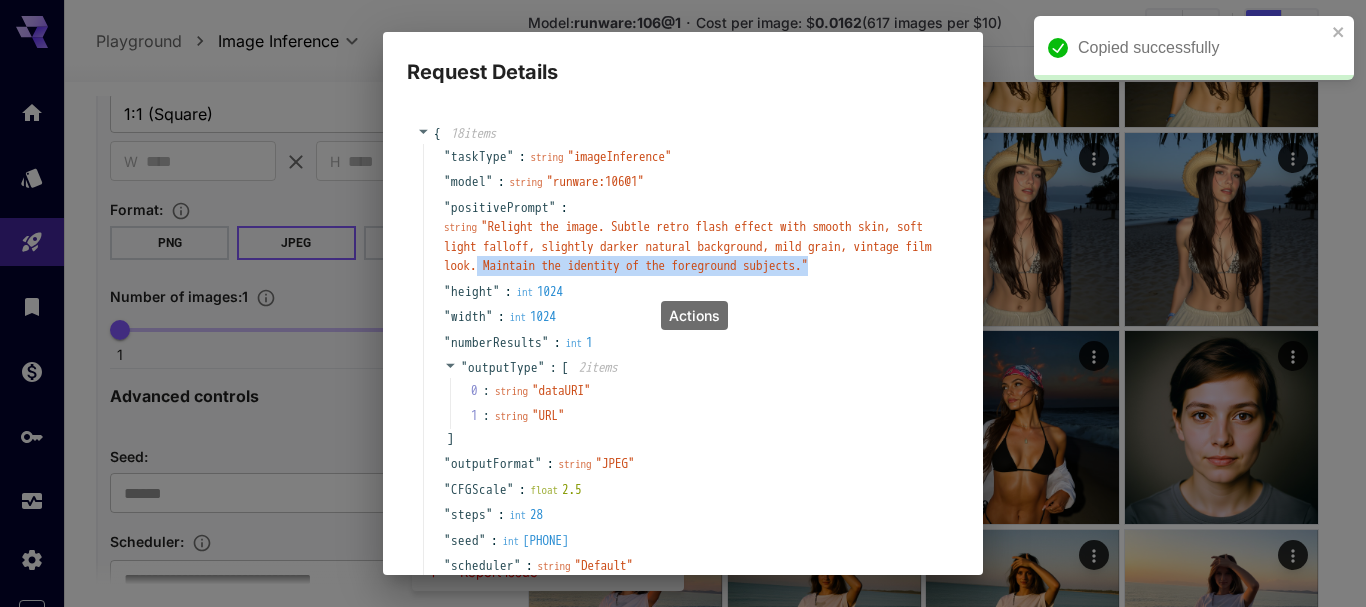 drag, startPoint x: 632, startPoint y: 267, endPoint x: 652, endPoint y: 281, distance: 24.41311 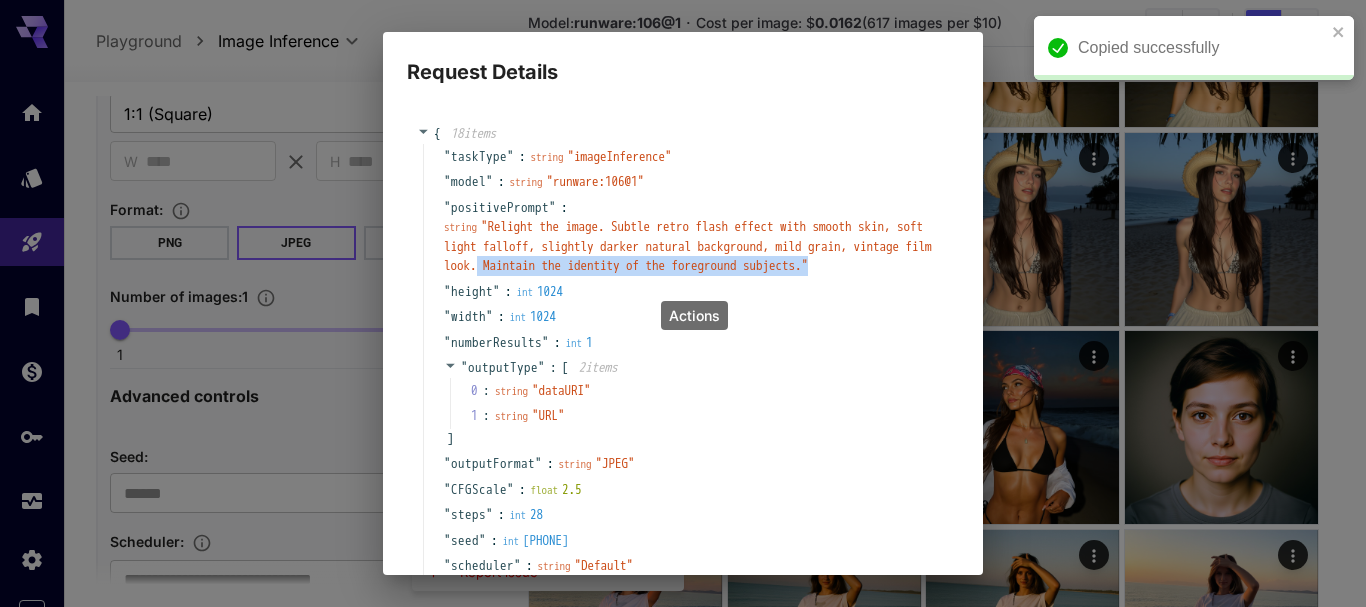 click on "" Relight the image. Subtle retro flash effect with smooth skin, soft light falloff, slightly darker natural background, mild grain, vintage film look. Maintain the identity of the foreground subjects. "" at bounding box center (688, 246) 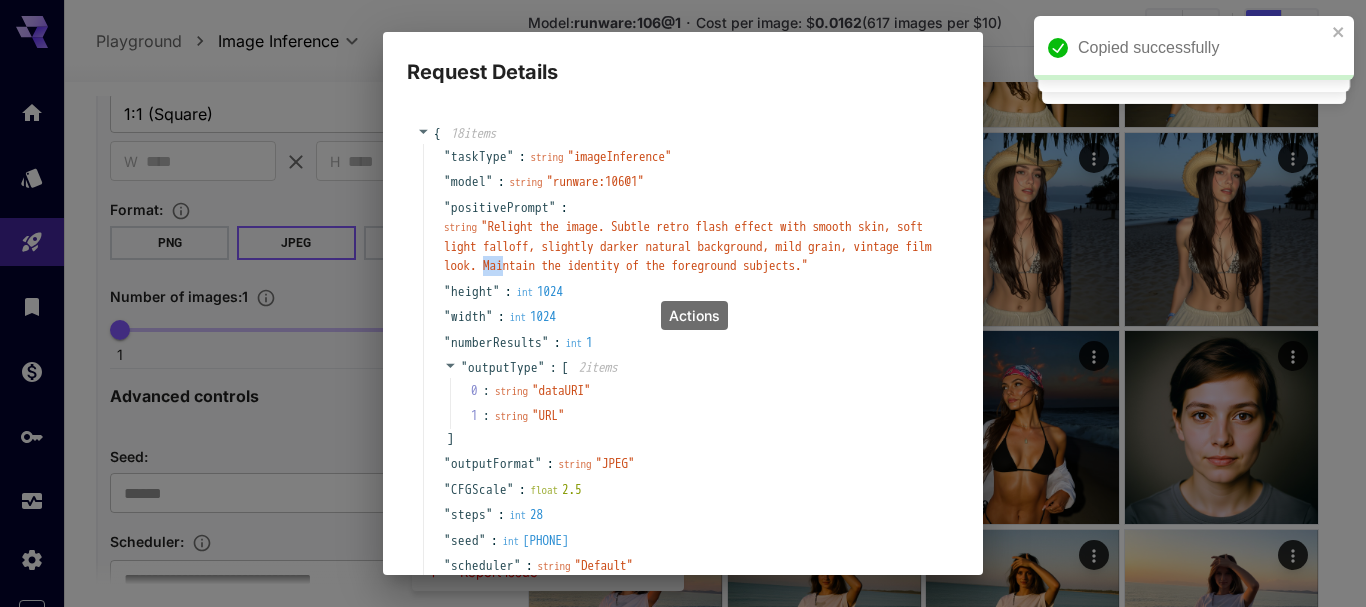 drag, startPoint x: 631, startPoint y: 263, endPoint x: 649, endPoint y: 275, distance: 21.633308 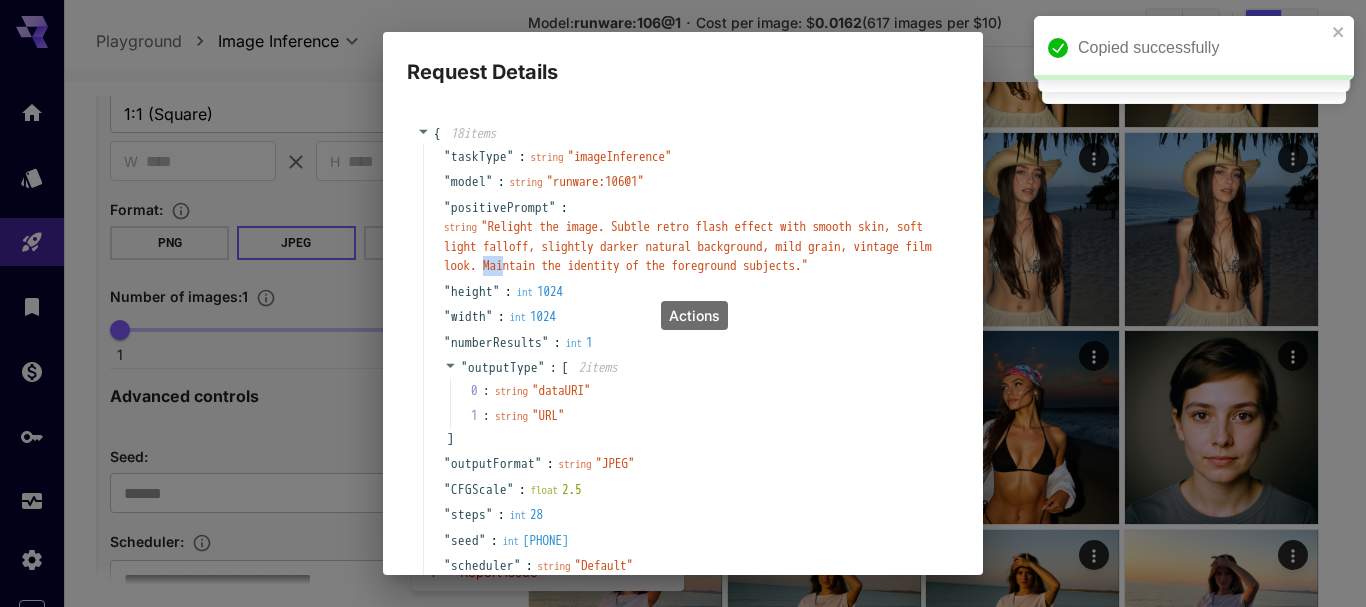 click on "string " Relight the image. Subtle retro flash effect with smooth skin, soft light falloff, slightly darker natural background, mild grain, vintage film look. Maintain the identity of the foreground subjects. "" at bounding box center (691, 246) 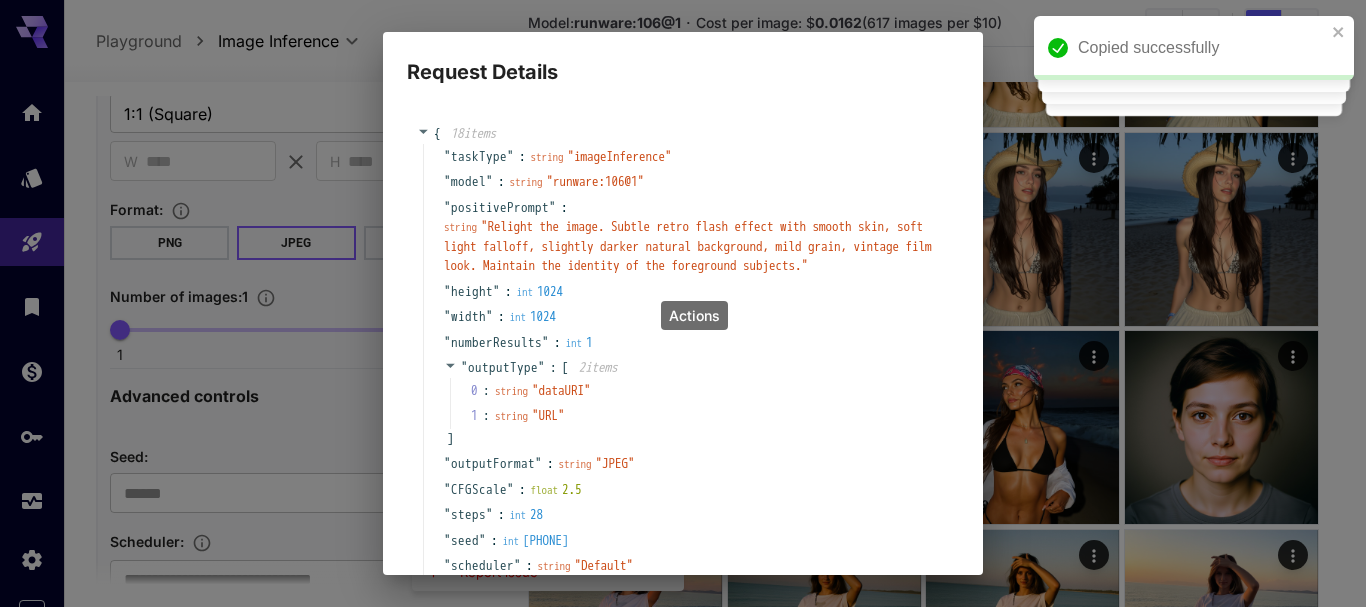 drag, startPoint x: 626, startPoint y: 311, endPoint x: 628, endPoint y: 296, distance: 15.132746 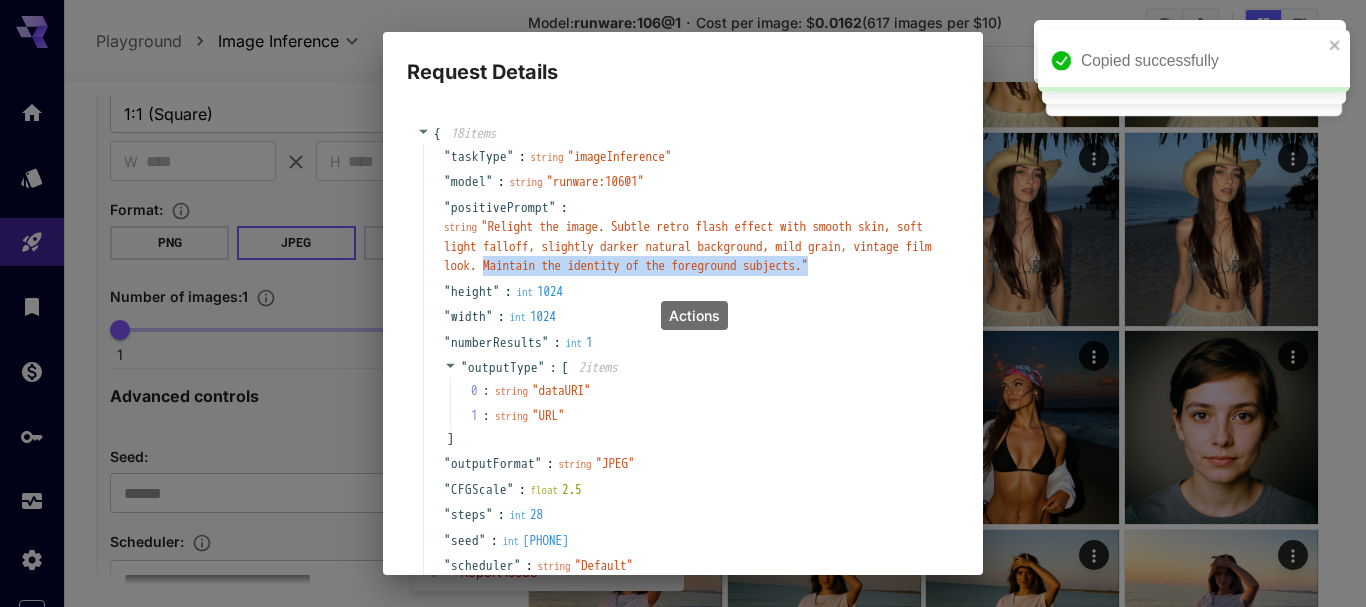 drag, startPoint x: 632, startPoint y: 260, endPoint x: 507, endPoint y: 295, distance: 129.80756 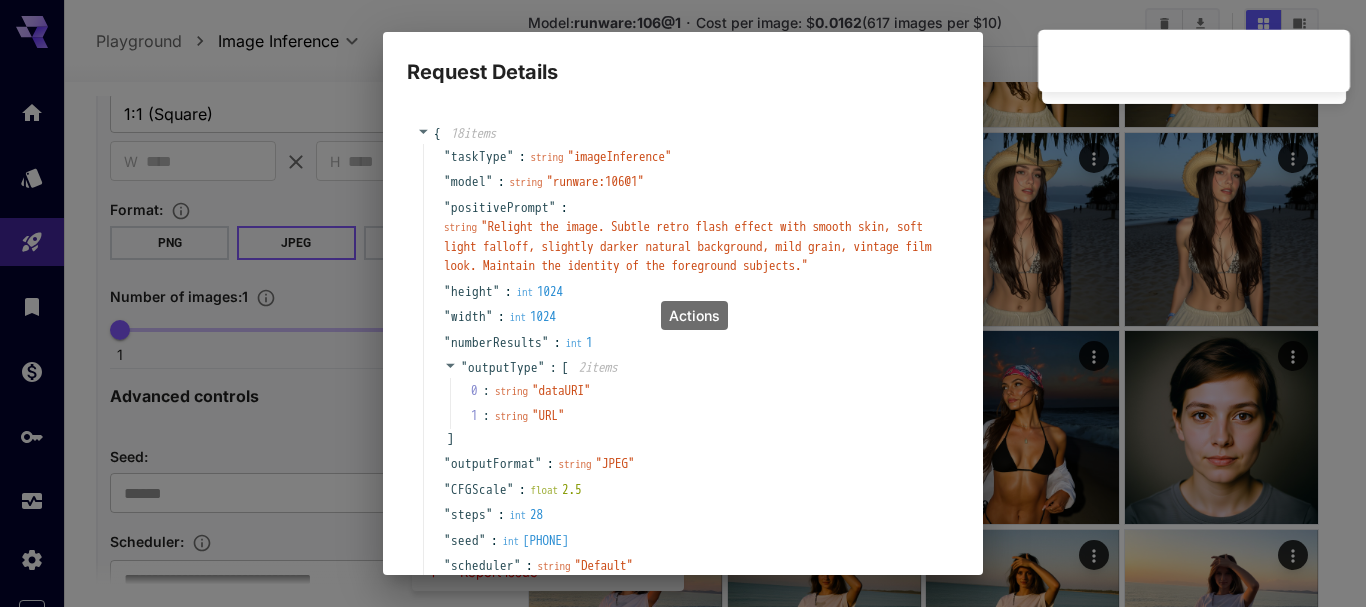 click on "Request Details { 18  item s " taskType " : string " imageInference " " model " : string " runware:106@1 " " positivePrompt " : string " Relight the image. Subtle retro flash effect with smooth skin, soft light falloff, slightly darker natural background, mild grain, vintage film look. Maintain the identity of the foreground subjects. " " height " : int 1024 " width " : int 1024 " numberResults " : int 1 " outputType " : [ 2  item s 0 : string " dataURI " 1 : string " URL " ] " outputFormat " : string " JPEG " " CFGScale " : float 2.5 " steps " : int 28 " seed " : int [SEED] " scheduler " : string " Default " " includeCost " : bool true " lora " : [ 1  item 0 : { 2  item s " model " : string " religth:2025@004 " " weight " : int 1 } ] " referenceImages " : [ 1  item 0 : string " https://im.runware.ai/image/ii/7d136083-0f19-484d-970d-ee42e0a48582.jpg " ] " outputQuality " : int 85 " advancedFeatures " : { 1  item " guidanceEndStepPercentage " : int 75 } " taskUUID " : string " " } Copy Cancel" at bounding box center [683, 303] 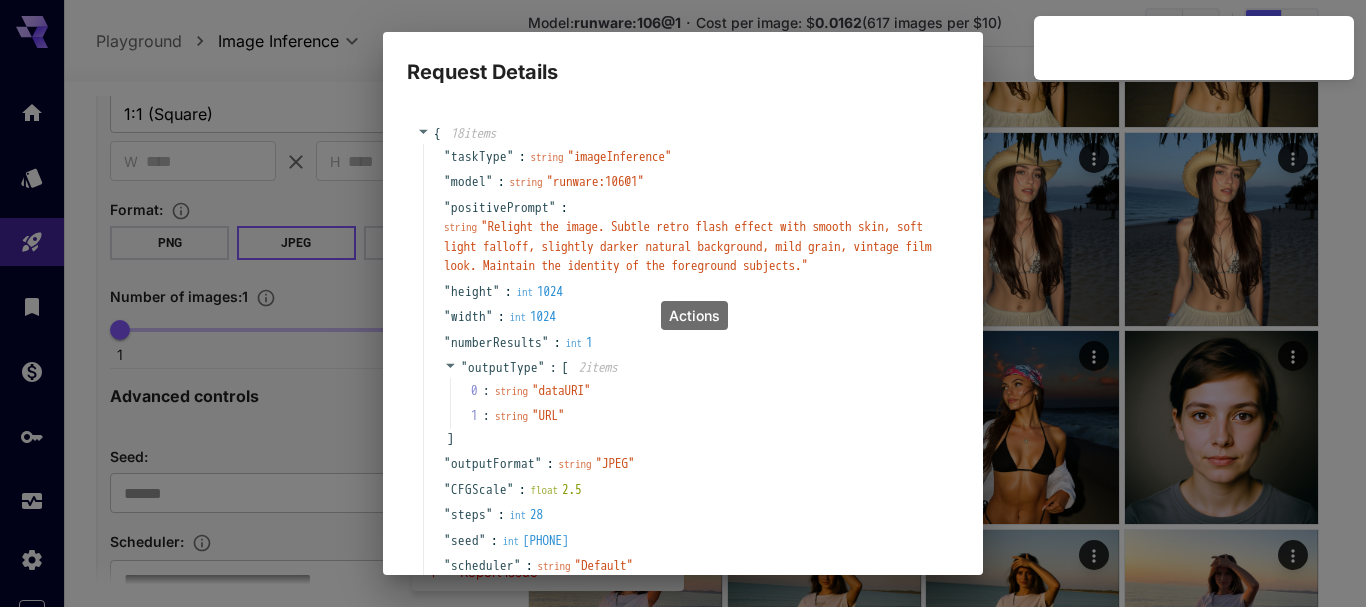 click on "Request Details { 18  item s " taskType " : string " imageInference " " model " : string " runware:106@1 " " positivePrompt " : string " Relight the image. Subtle retro flash effect with smooth skin, soft light falloff, slightly darker natural background, mild grain, vintage film look. Maintain the identity of the foreground subjects. " " height " : int 1024 " width " : int 1024 " numberResults " : int 1 " outputType " : [ 2  item s 0 : string " dataURI " 1 : string " URL " ] " outputFormat " : string " JPEG " " CFGScale " : float 2.5 " steps " : int 28 " seed " : int [SEED] " scheduler " : string " Default " " includeCost " : bool true " lora " : [ 1  item 0 : { 2  item s " model " : string " religth:2025@004 " " weight " : int 1 } ] " referenceImages " : [ 1  item 0 : string " https://im.runware.ai/image/ii/7d136083-0f19-484d-970d-ee42e0a48582.jpg " ] " outputQuality " : int 85 " advancedFeatures " : { 1  item " guidanceEndStepPercentage " : int 75 } " taskUUID " : string " " } Copy Cancel" at bounding box center (683, 303) 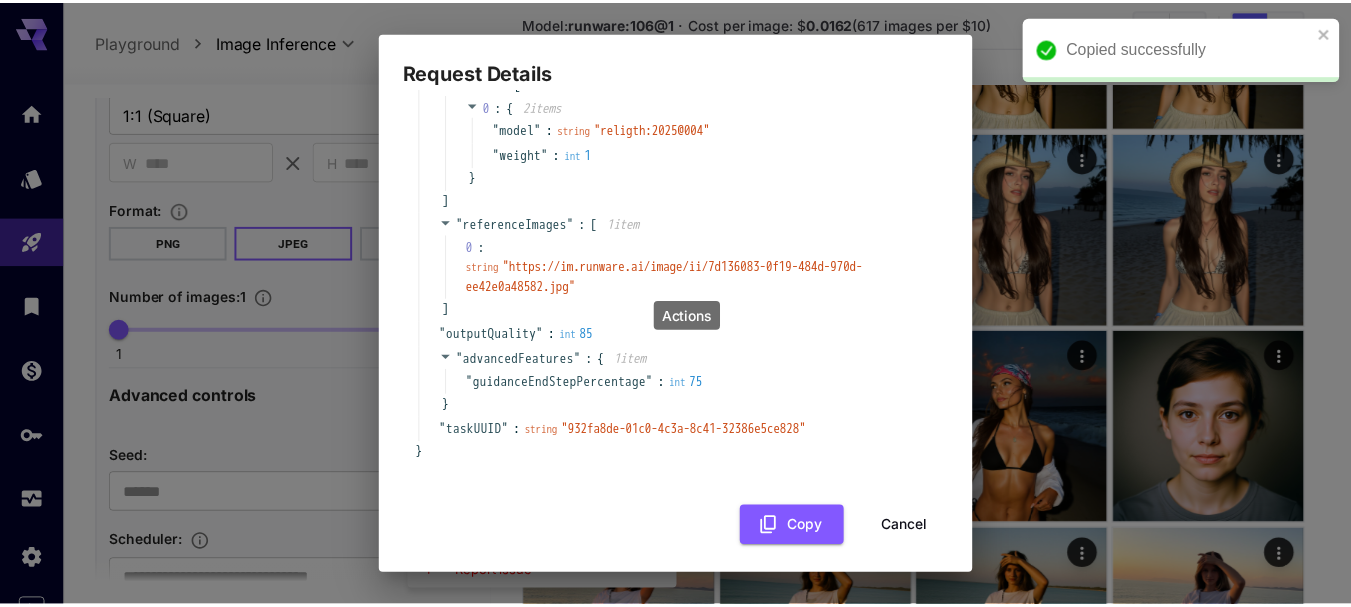 scroll, scrollTop: 561, scrollLeft: 0, axis: vertical 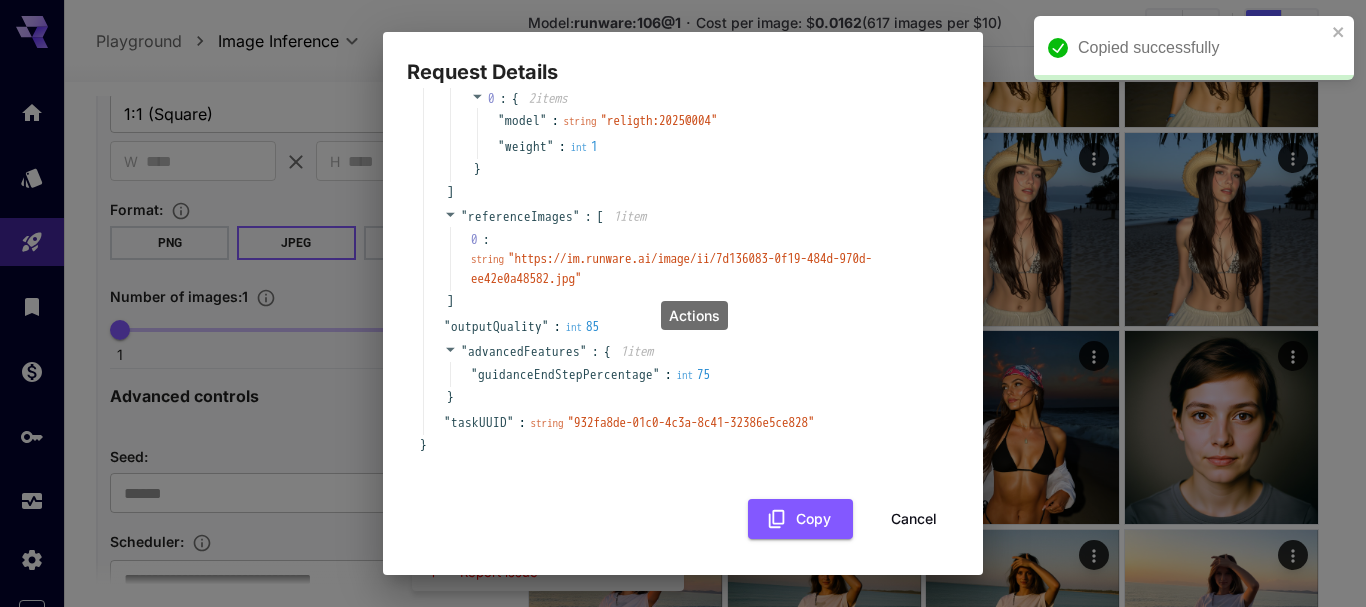 click on "Cancel" at bounding box center (914, 519) 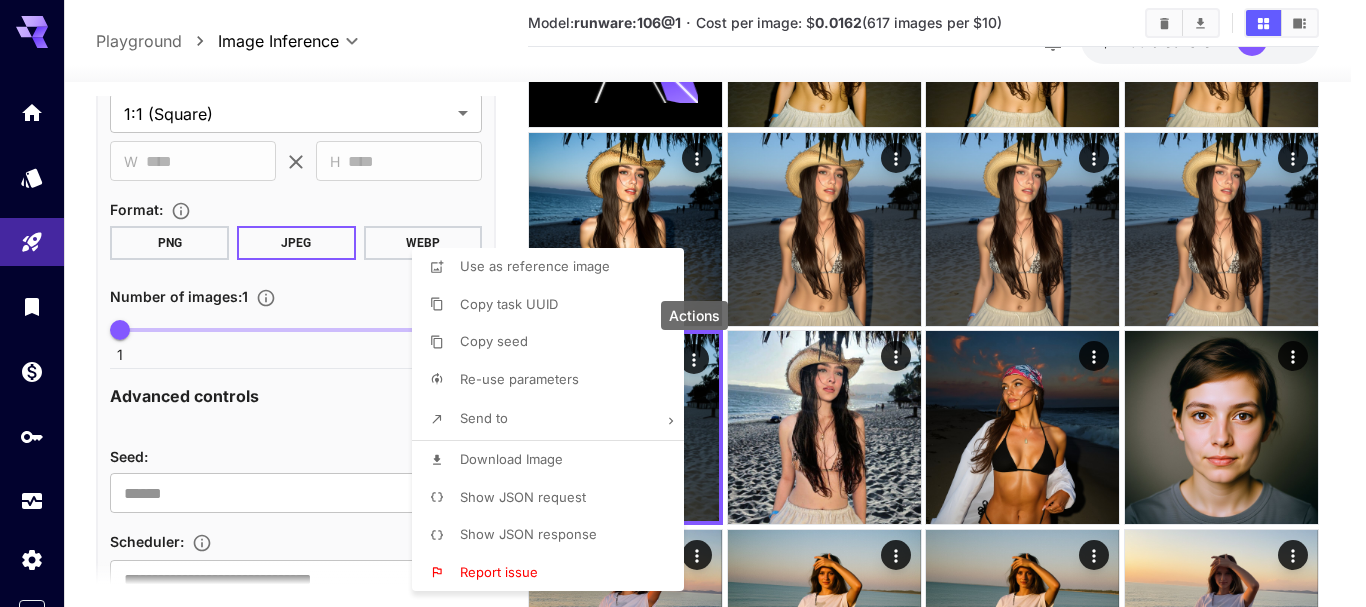 click at bounding box center [683, 303] 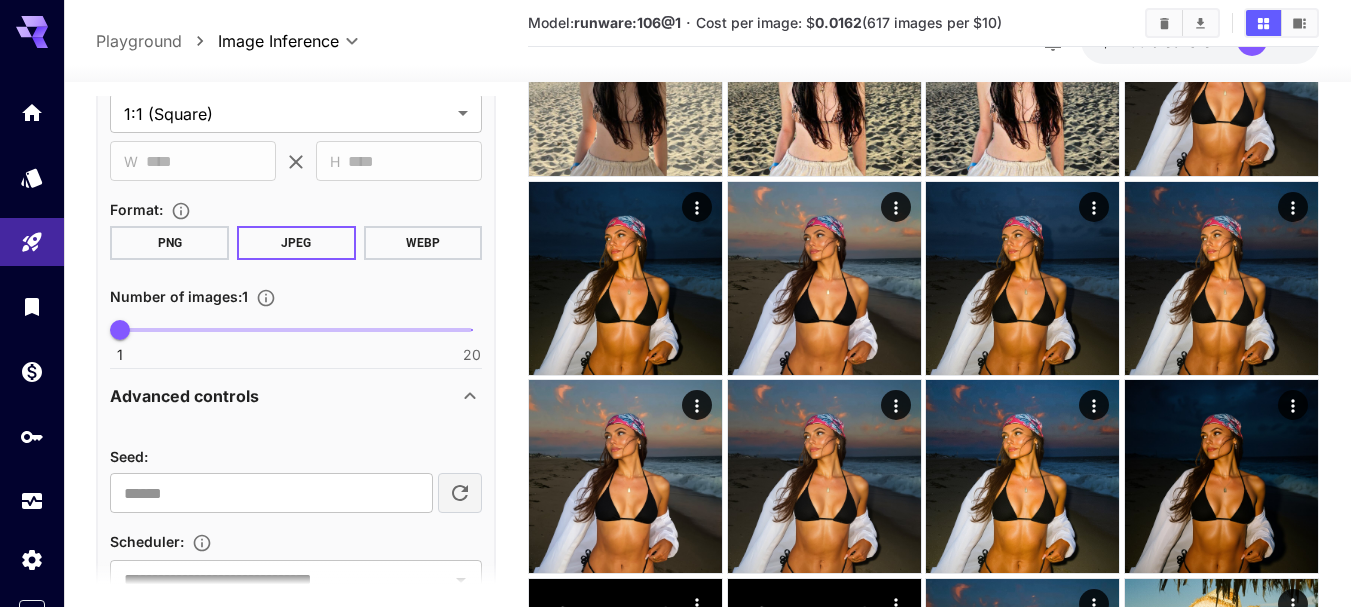 scroll, scrollTop: 2500, scrollLeft: 0, axis: vertical 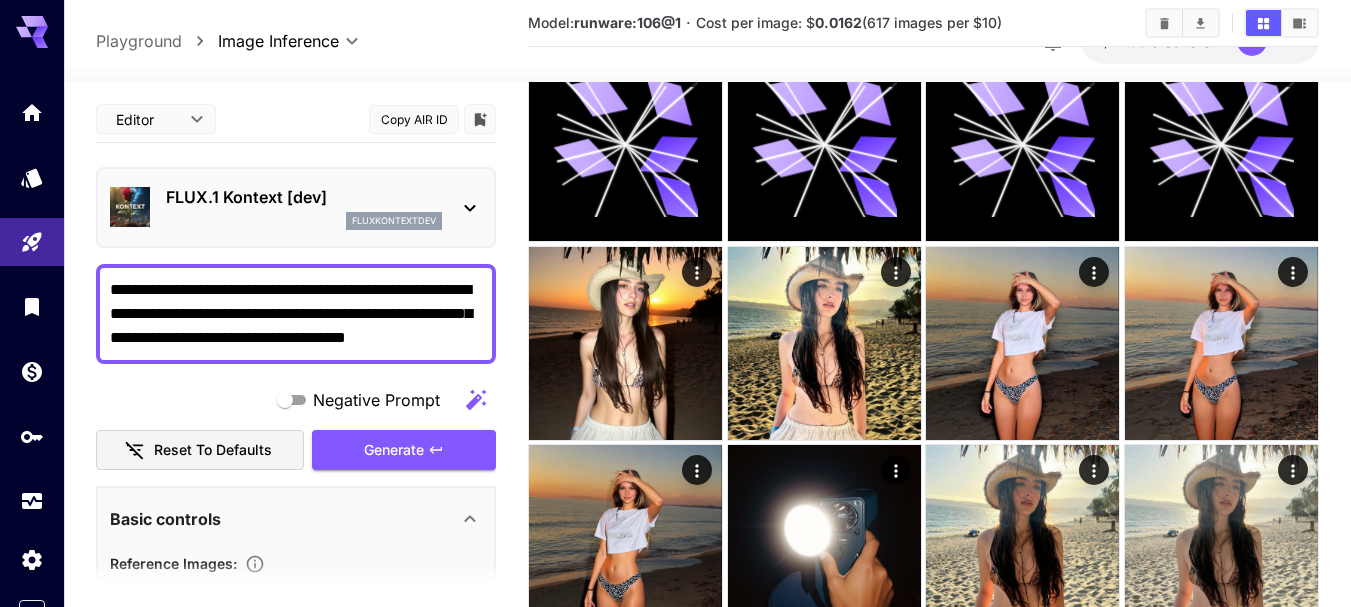 click on "**********" at bounding box center (296, 1147) 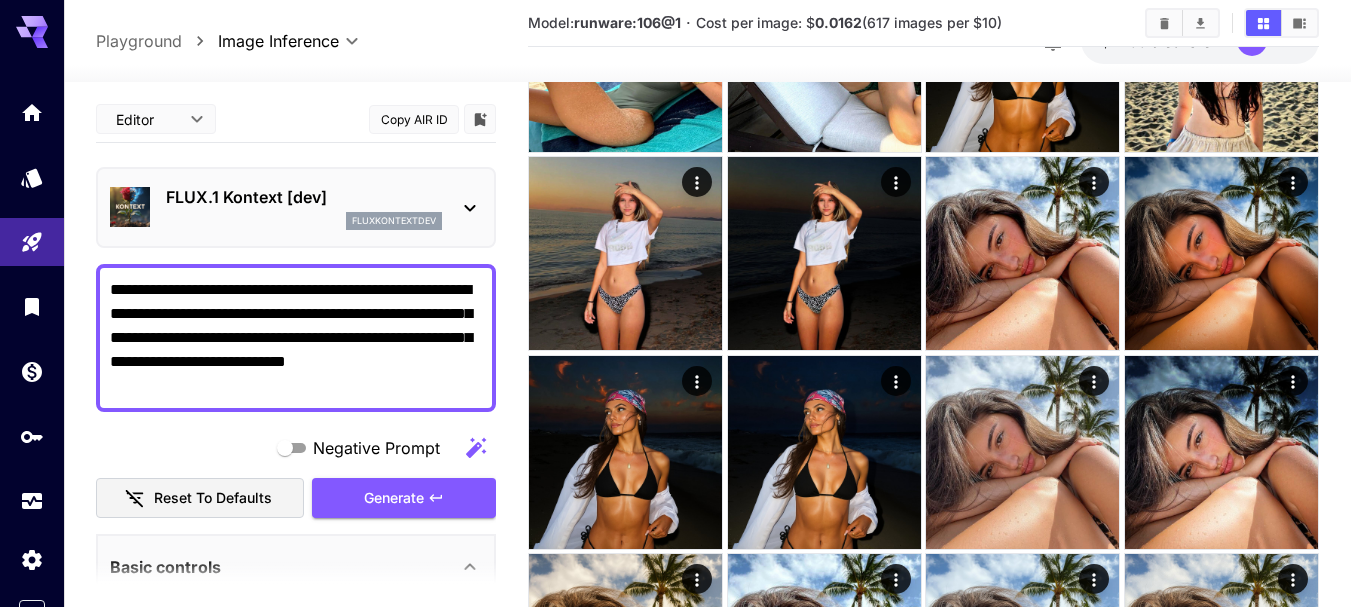 scroll, scrollTop: 0, scrollLeft: 0, axis: both 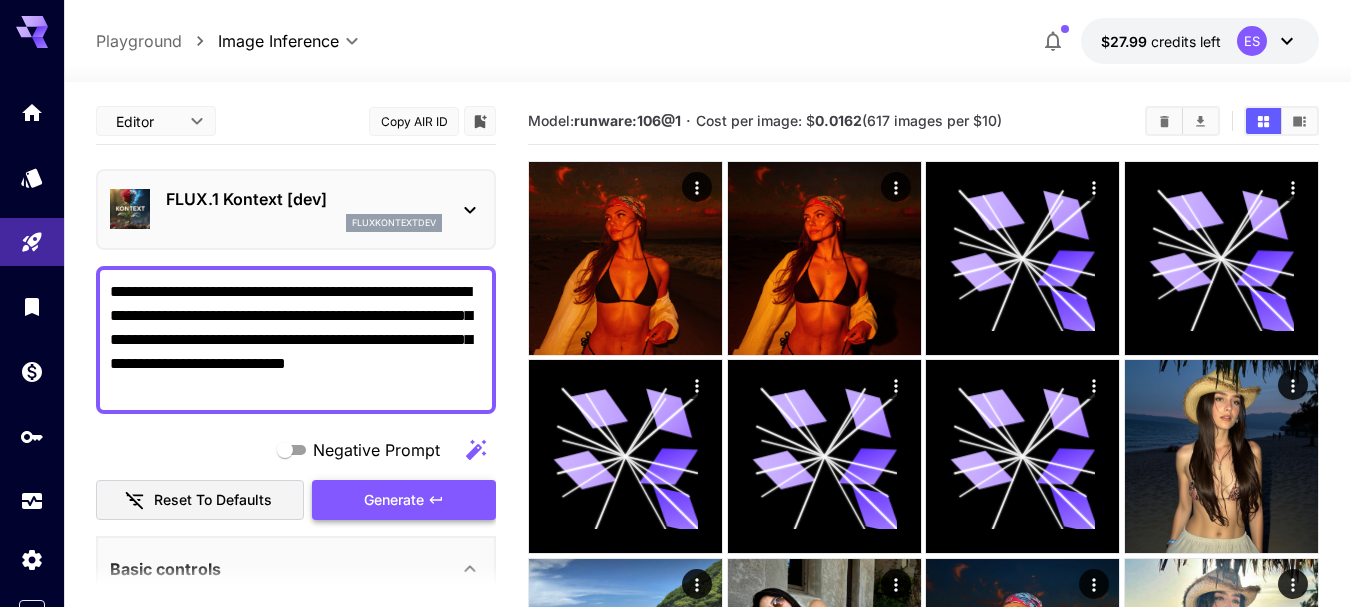type on "**********" 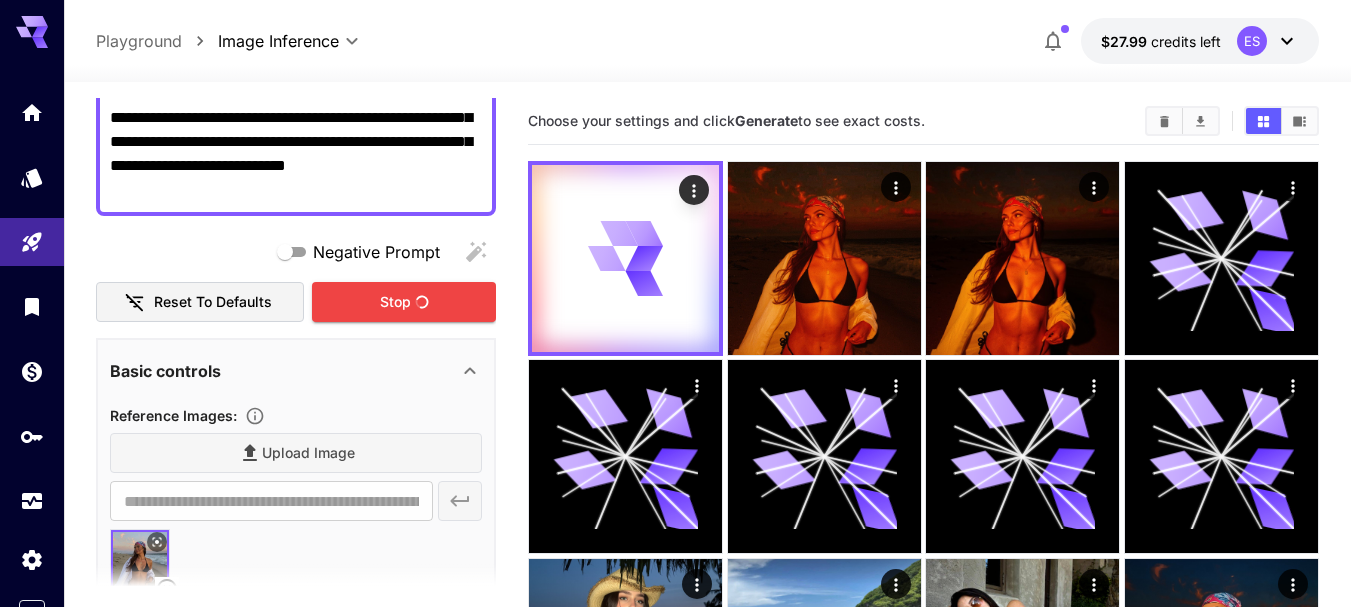 scroll, scrollTop: 200, scrollLeft: 0, axis: vertical 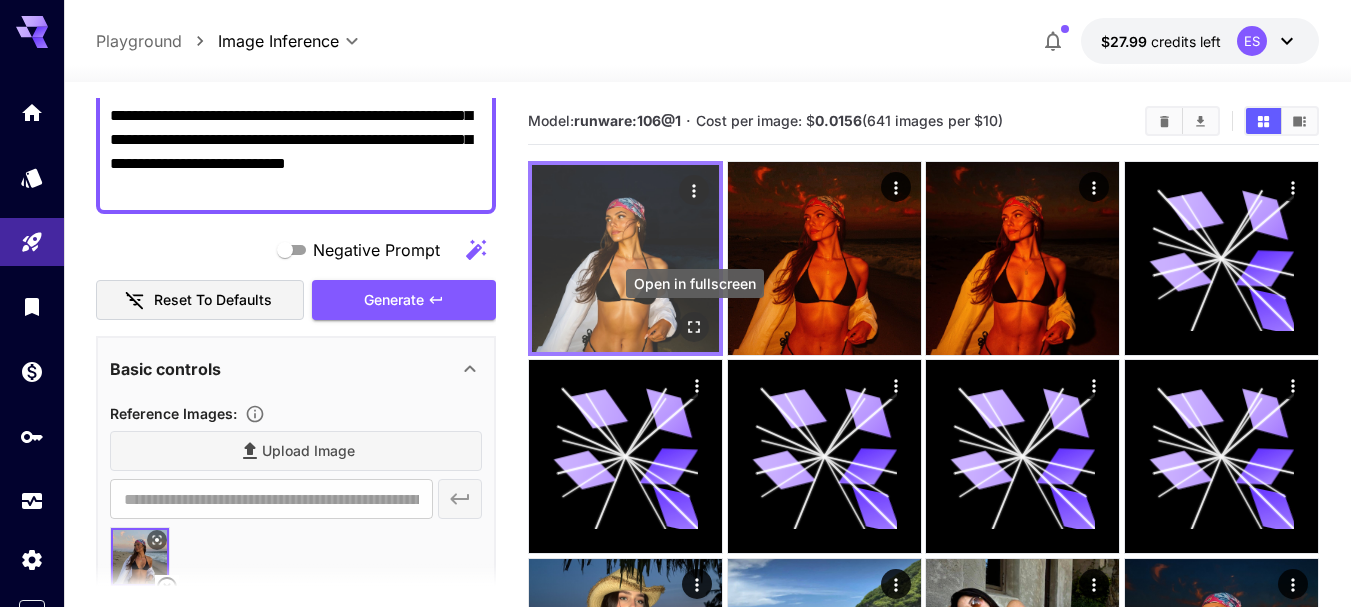 click 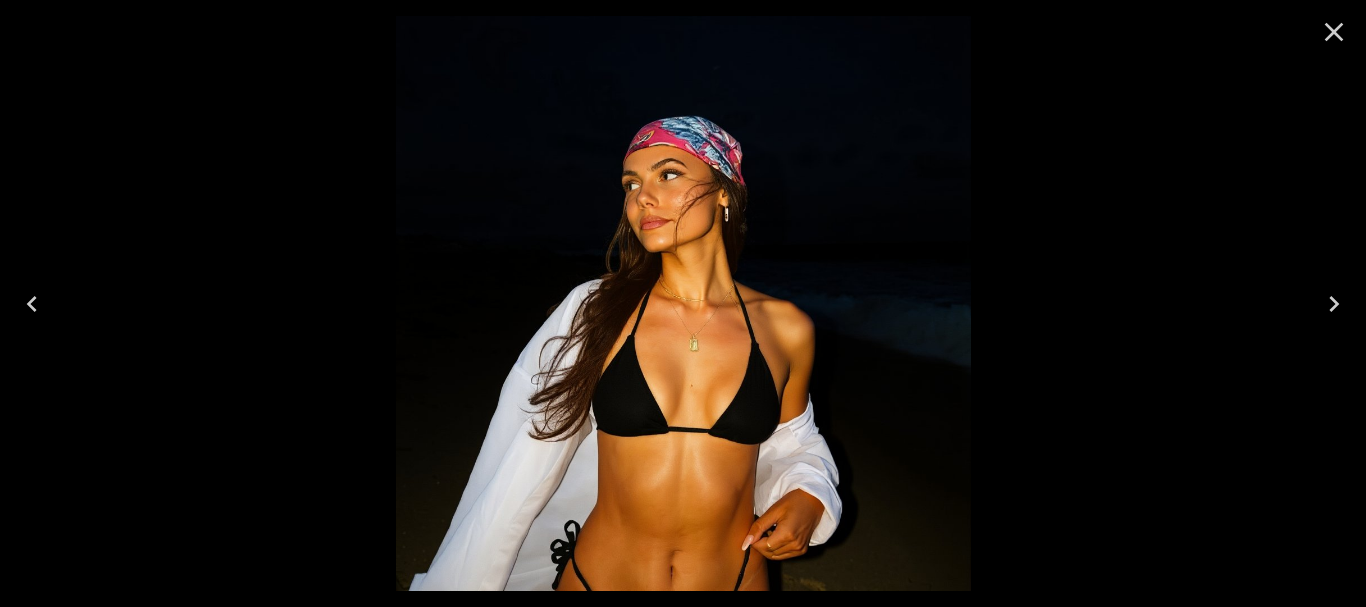 click 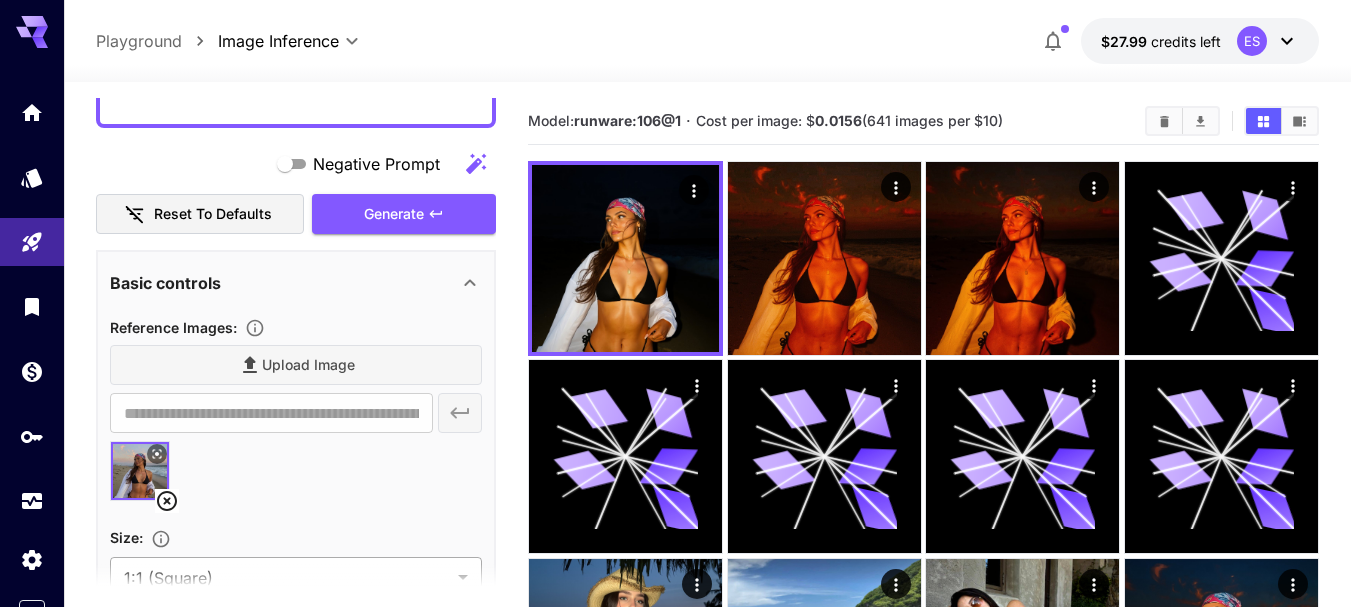 scroll, scrollTop: 400, scrollLeft: 0, axis: vertical 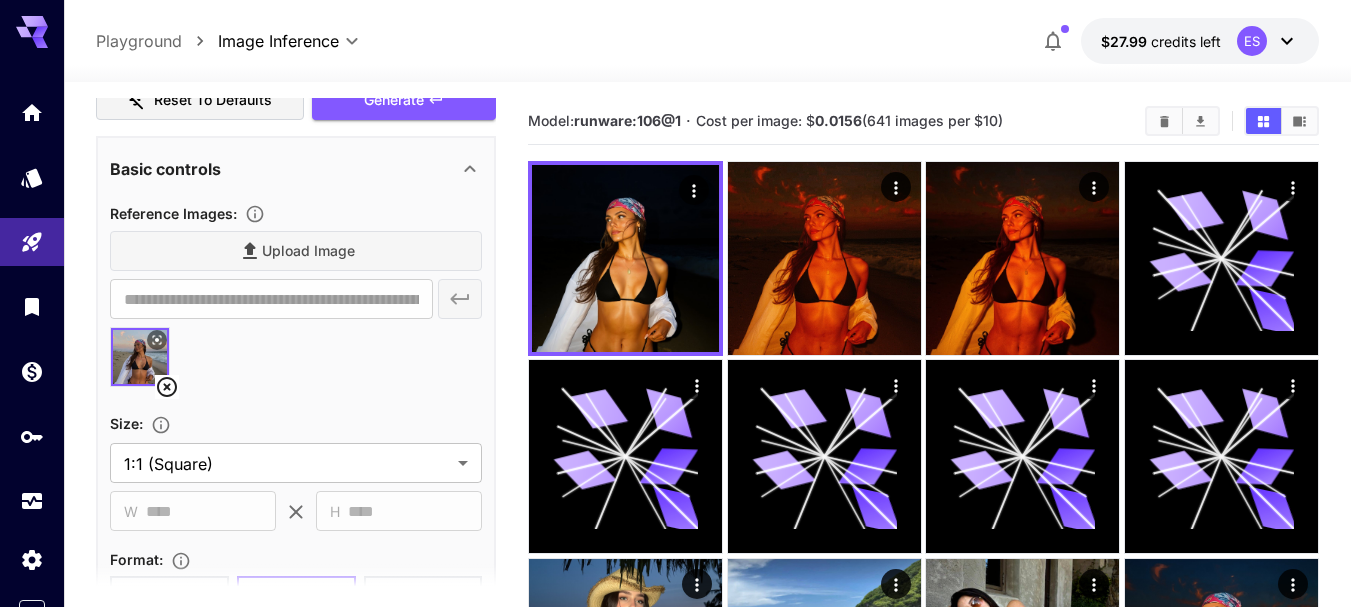 click 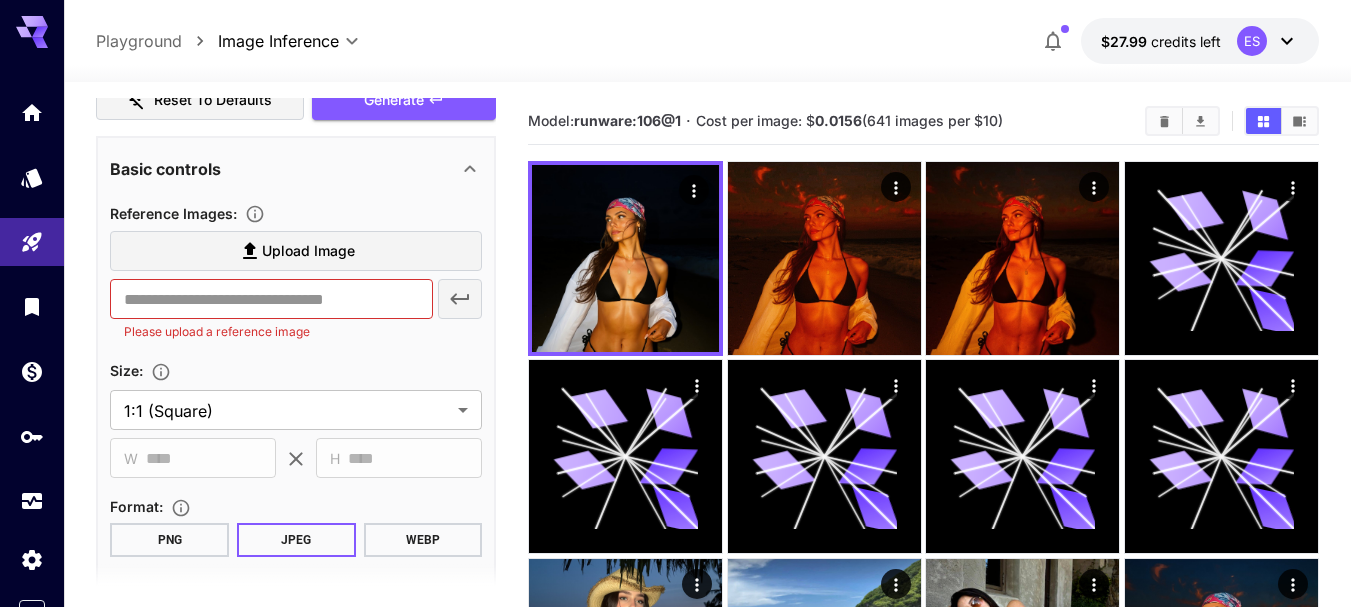 click on "Upload Image" at bounding box center (308, 251) 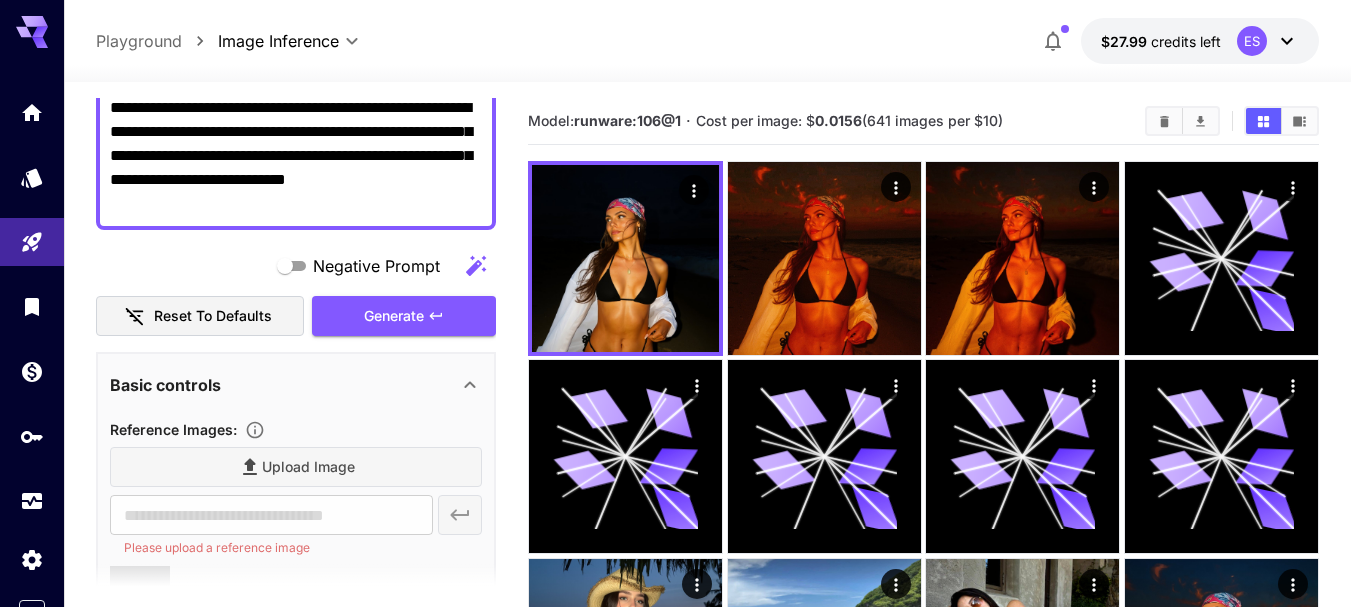 scroll, scrollTop: 300, scrollLeft: 0, axis: vertical 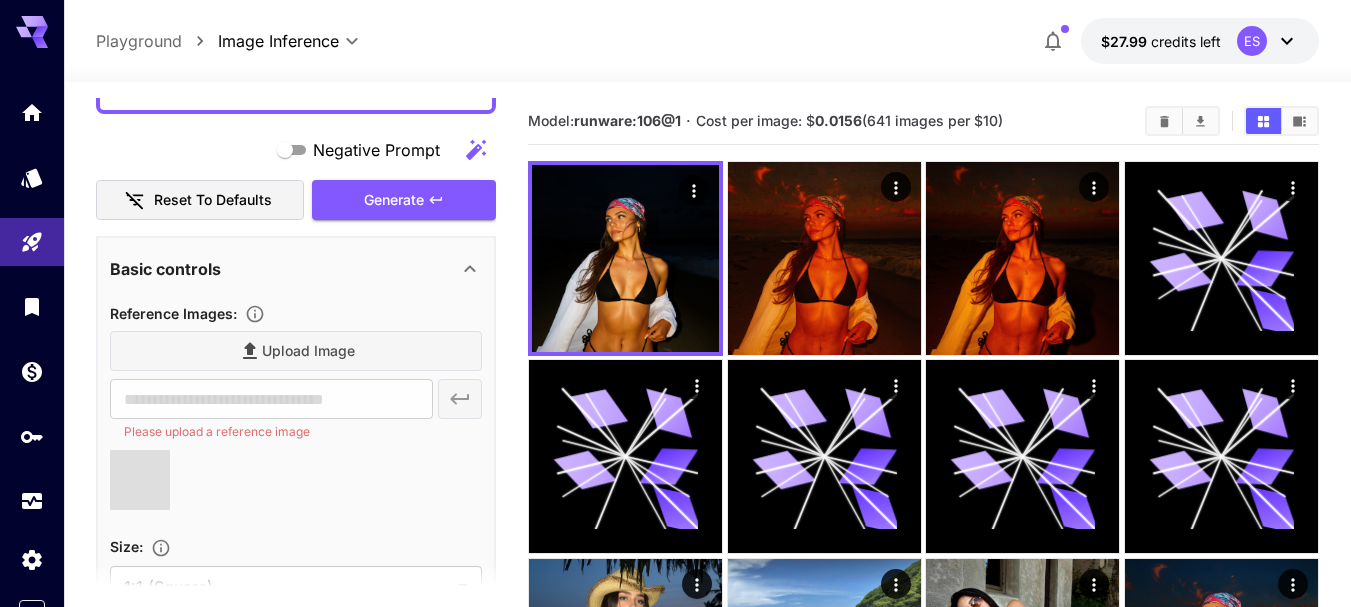 type on "**********" 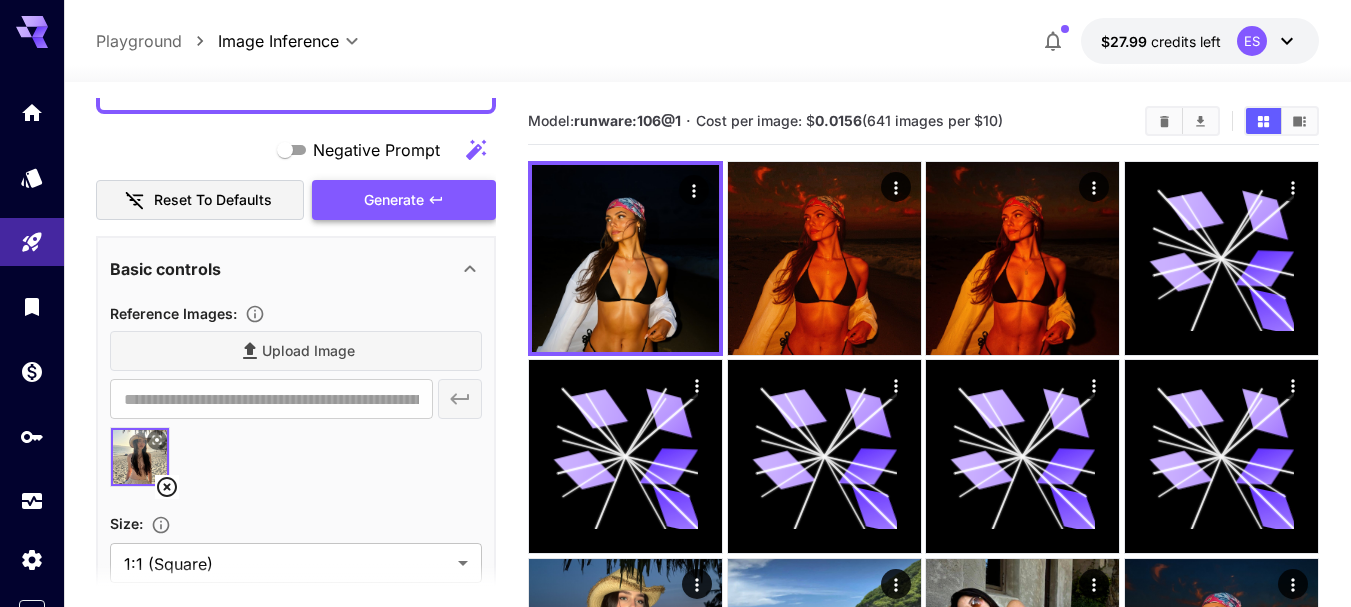 drag, startPoint x: 435, startPoint y: 194, endPoint x: 434, endPoint y: 218, distance: 24.020824 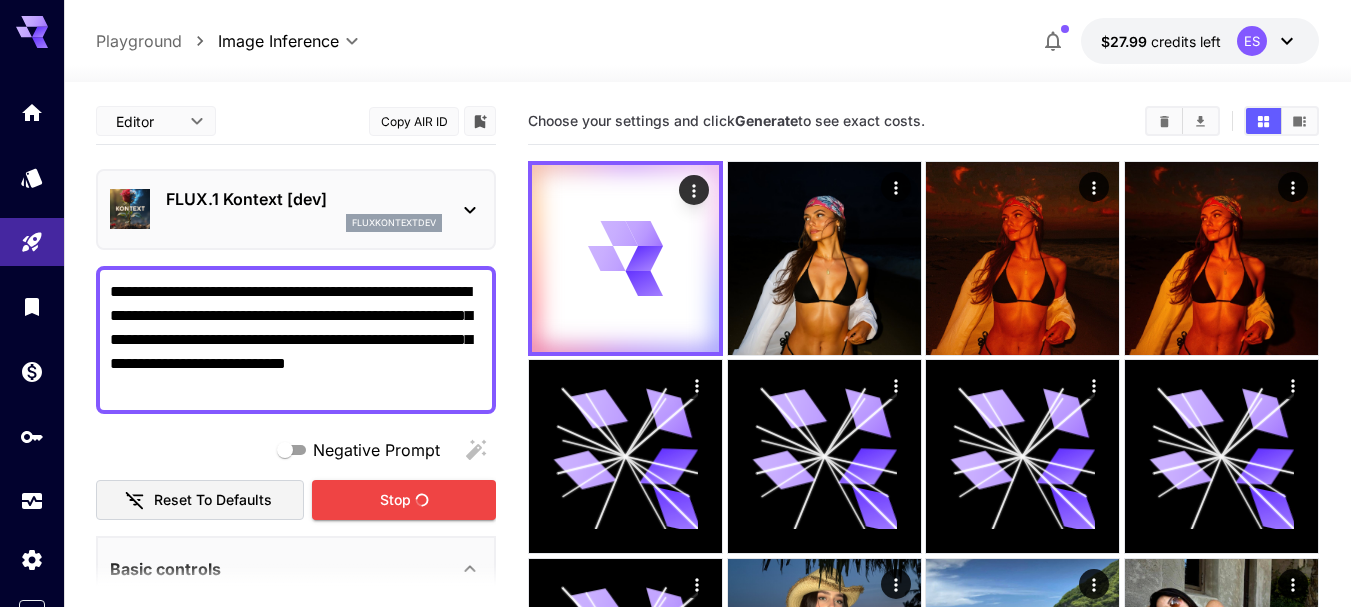 scroll, scrollTop: 0, scrollLeft: 0, axis: both 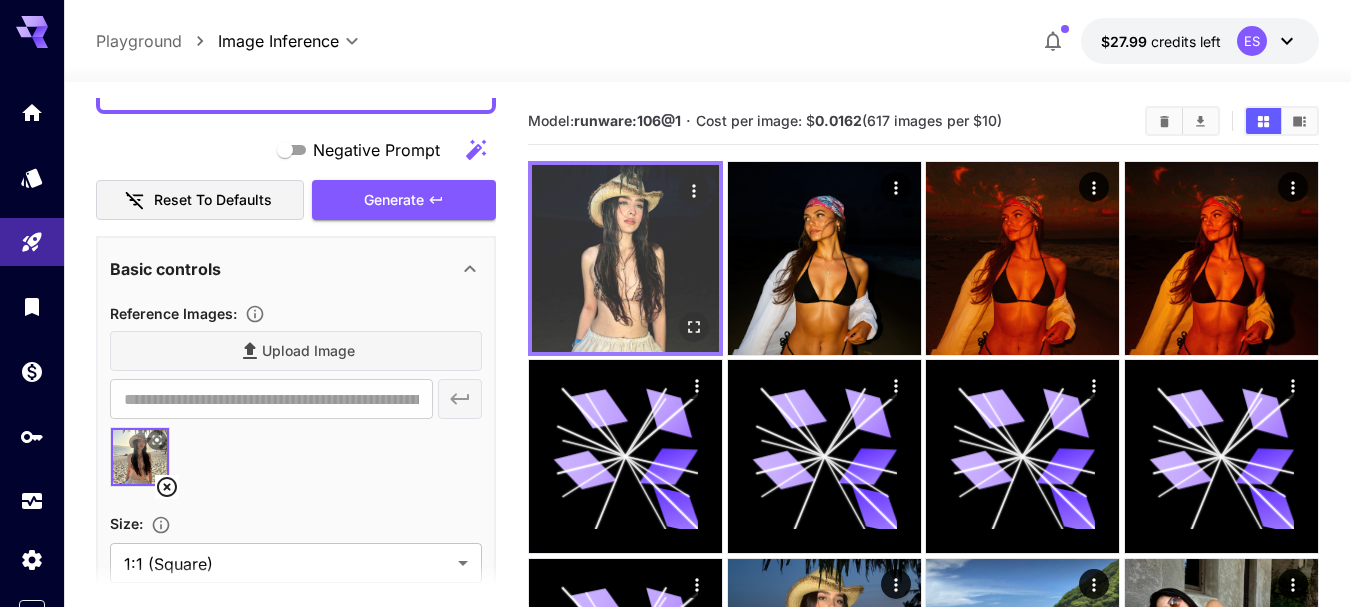 click 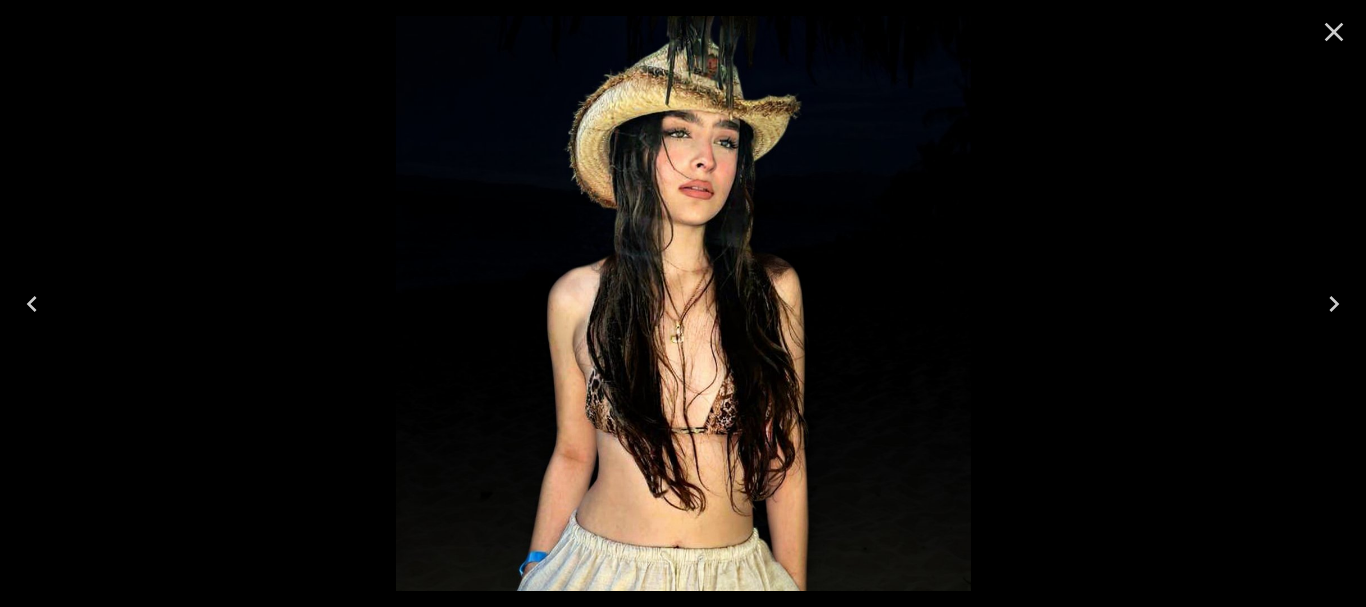 click 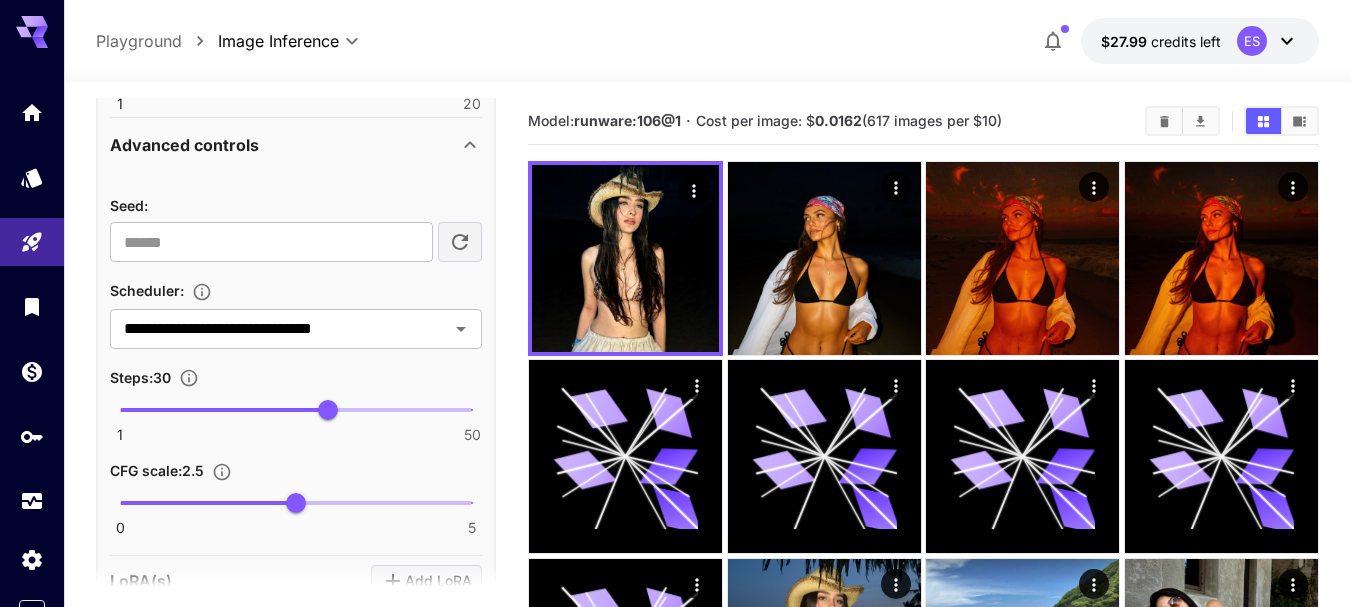 scroll, scrollTop: 1000, scrollLeft: 0, axis: vertical 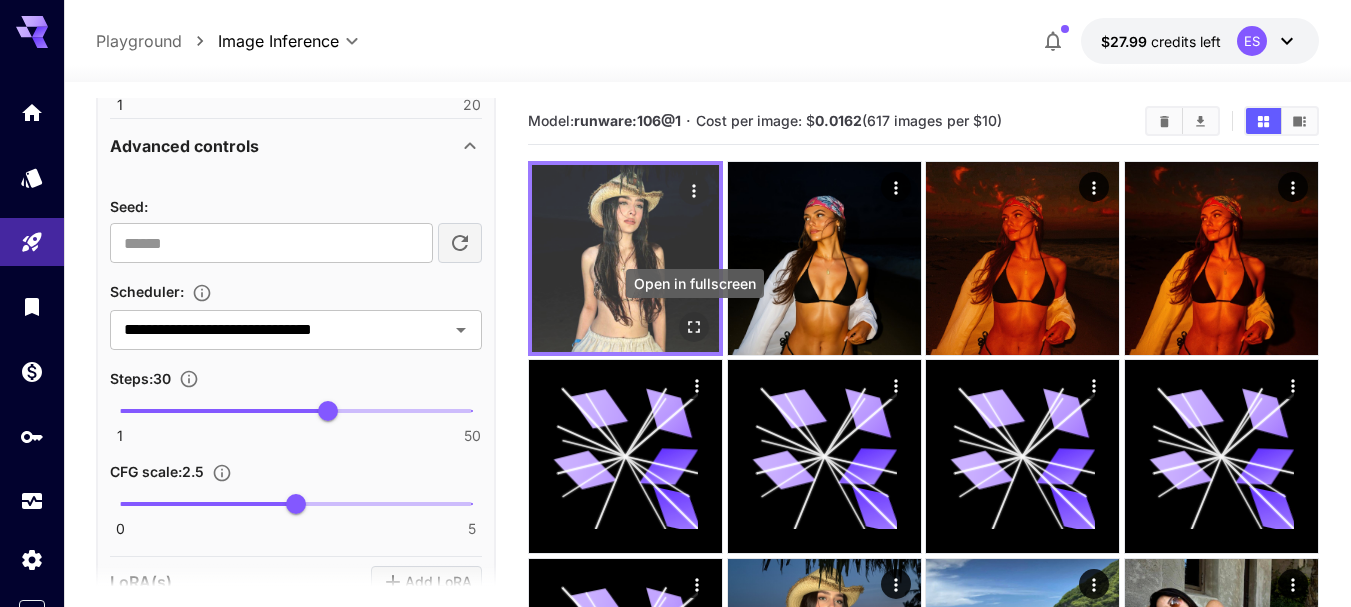 click 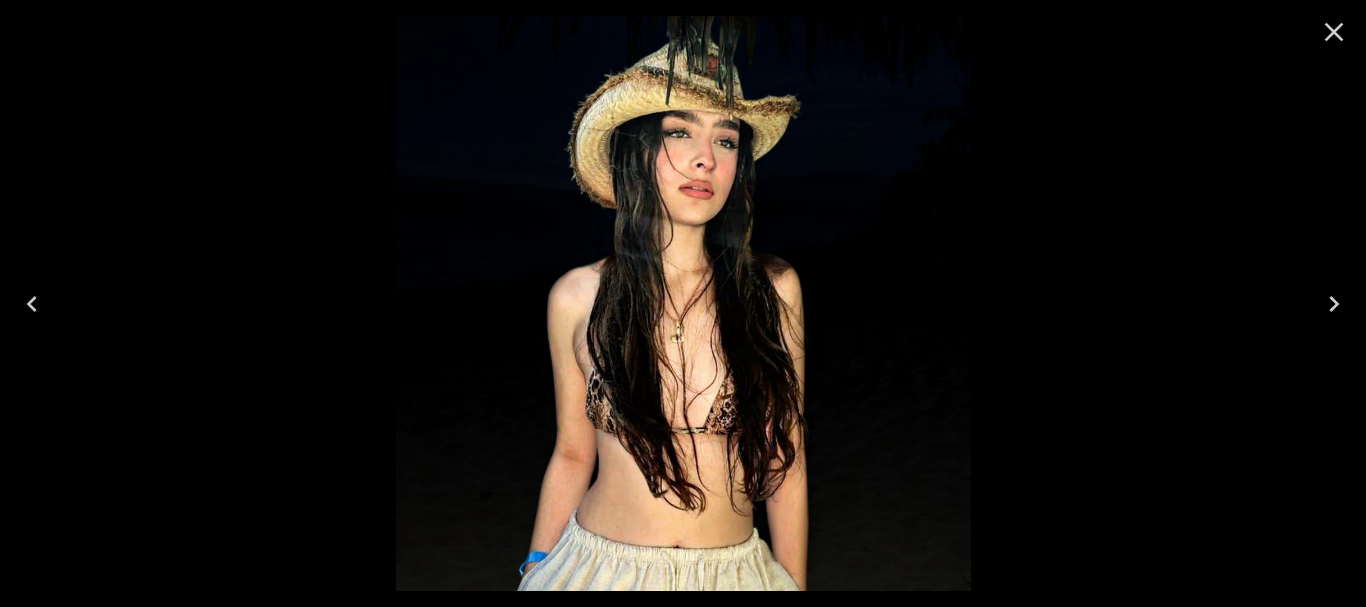 click 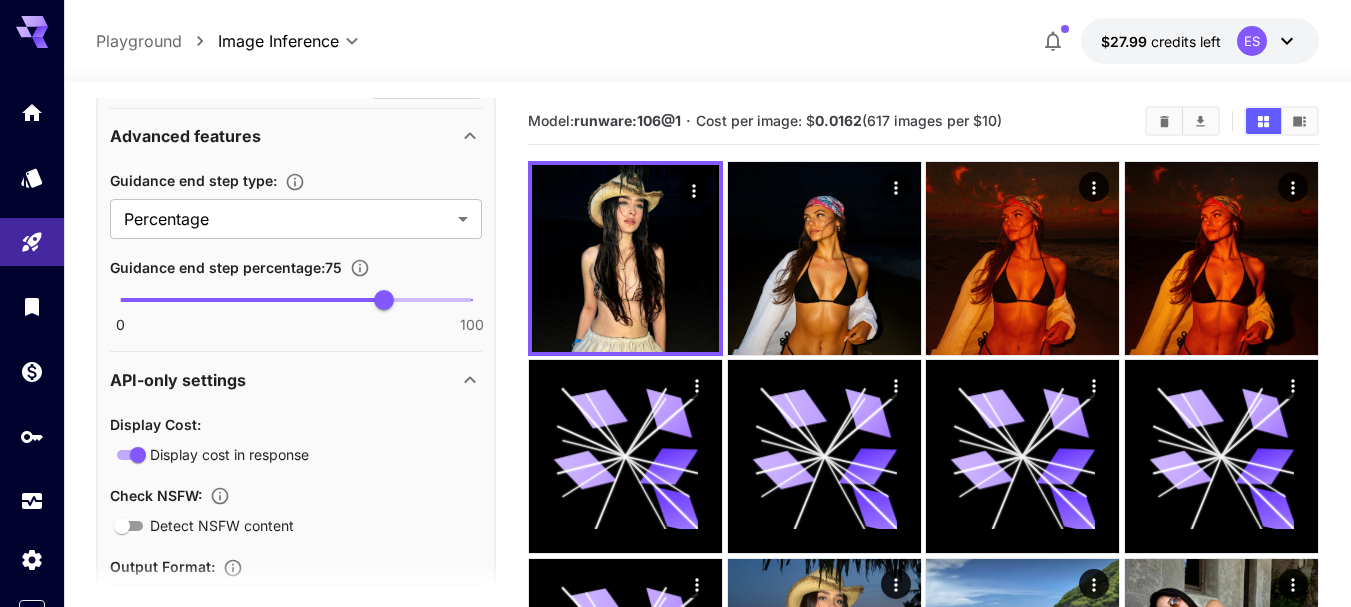 scroll, scrollTop: 1684, scrollLeft: 0, axis: vertical 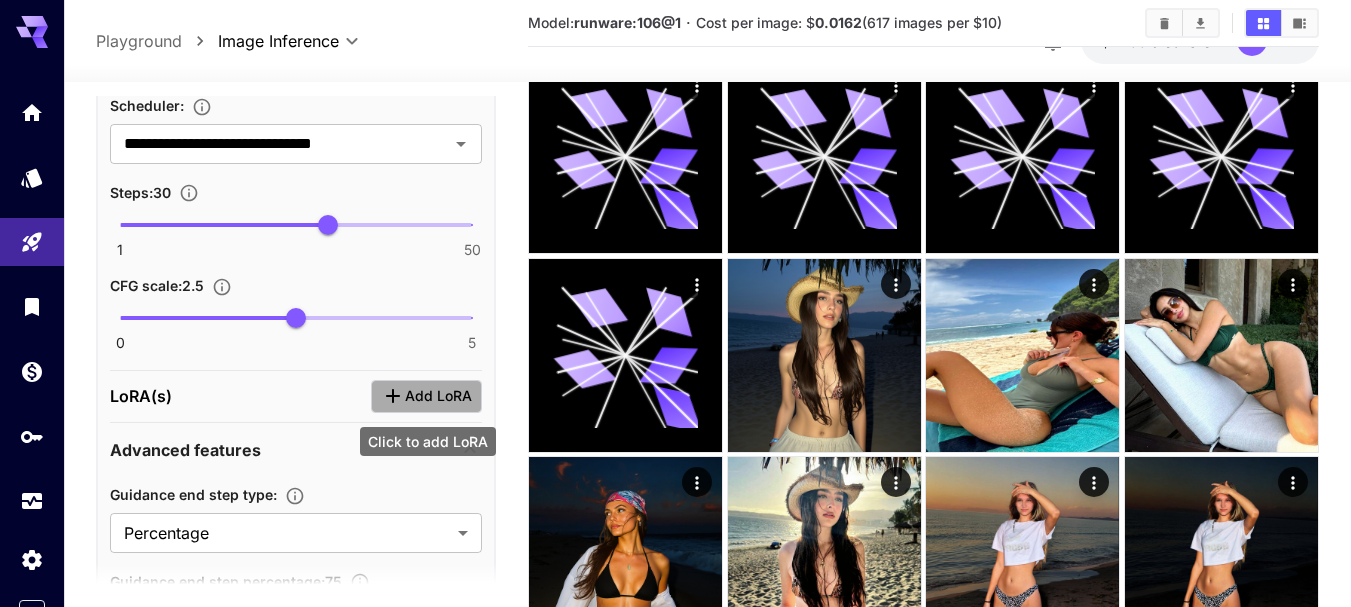 click on "Add LoRA" at bounding box center [438, 396] 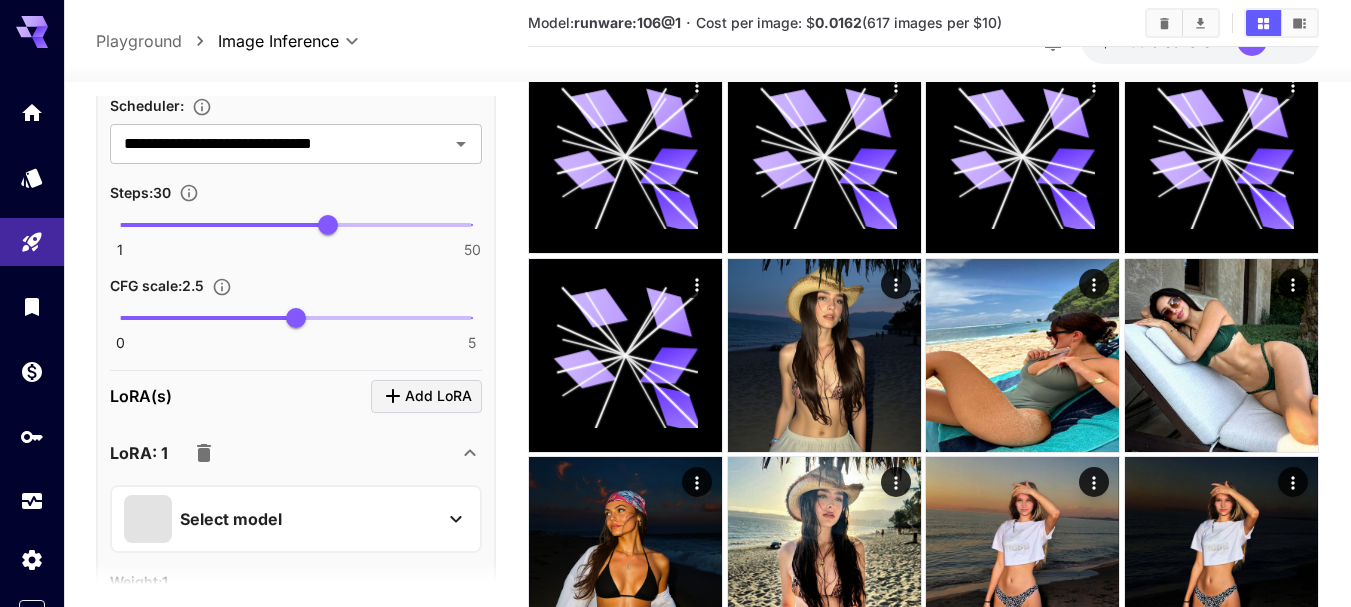 click on "Select model" at bounding box center (231, 519) 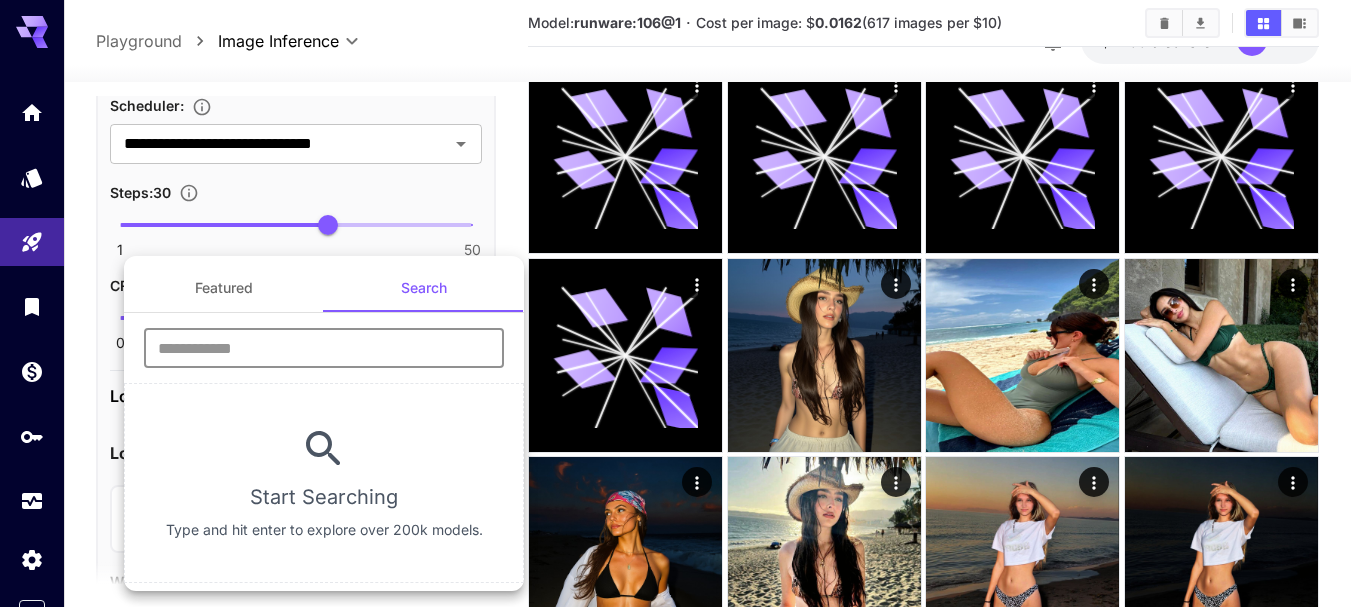 click at bounding box center [324, 348] 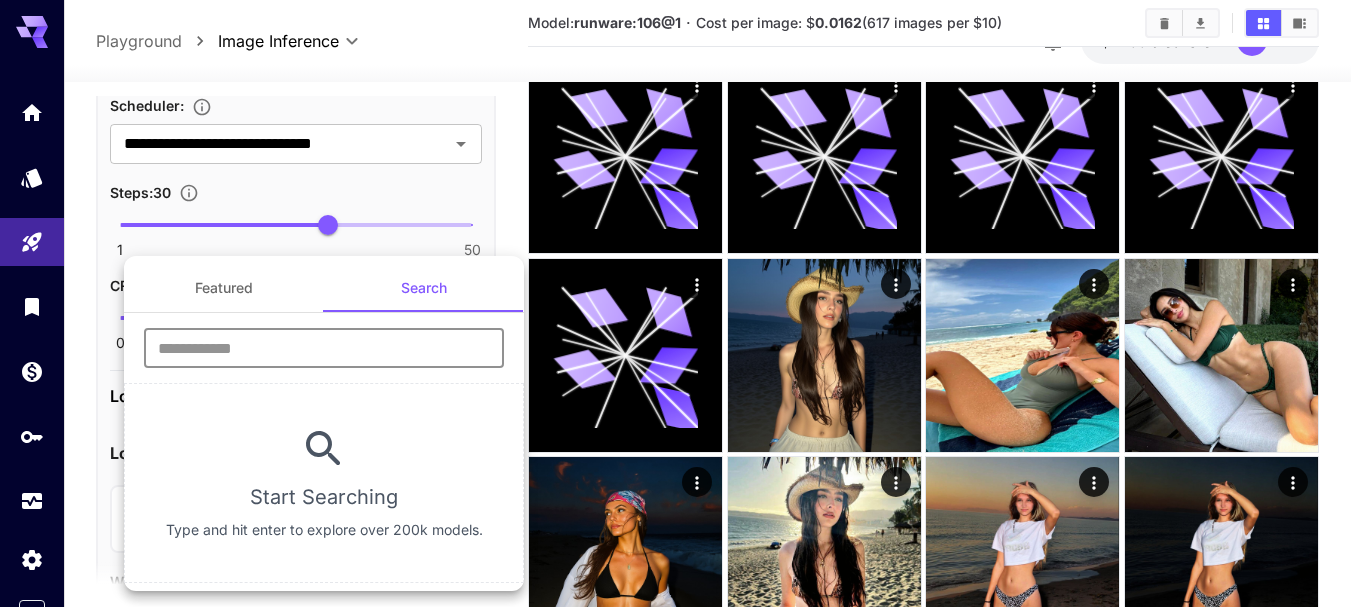 type on "**********" 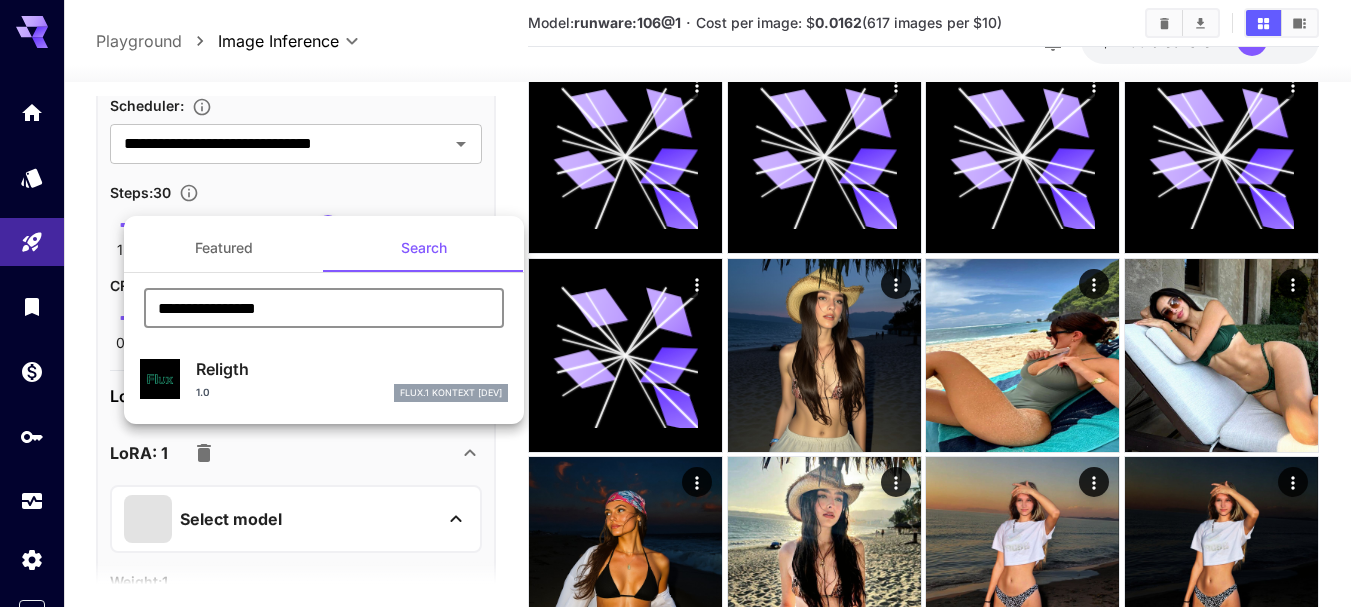 click on "1.0 FlUX.1 Kontext [dev]" at bounding box center [352, 393] 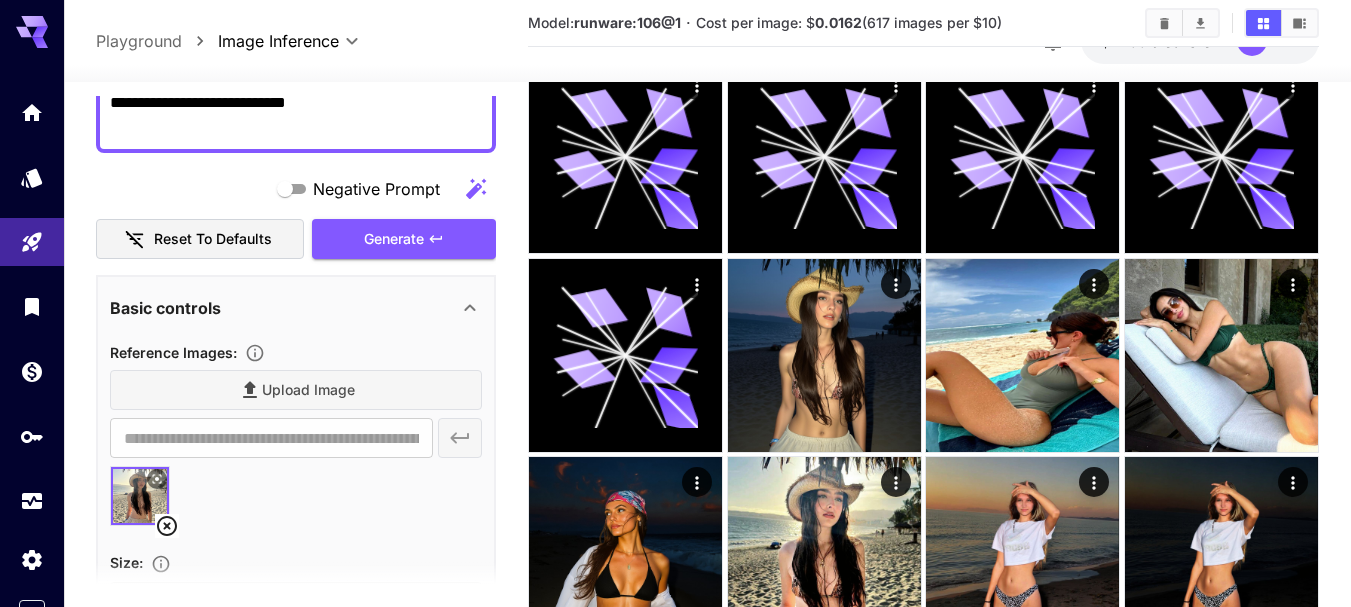scroll, scrollTop: 0, scrollLeft: 0, axis: both 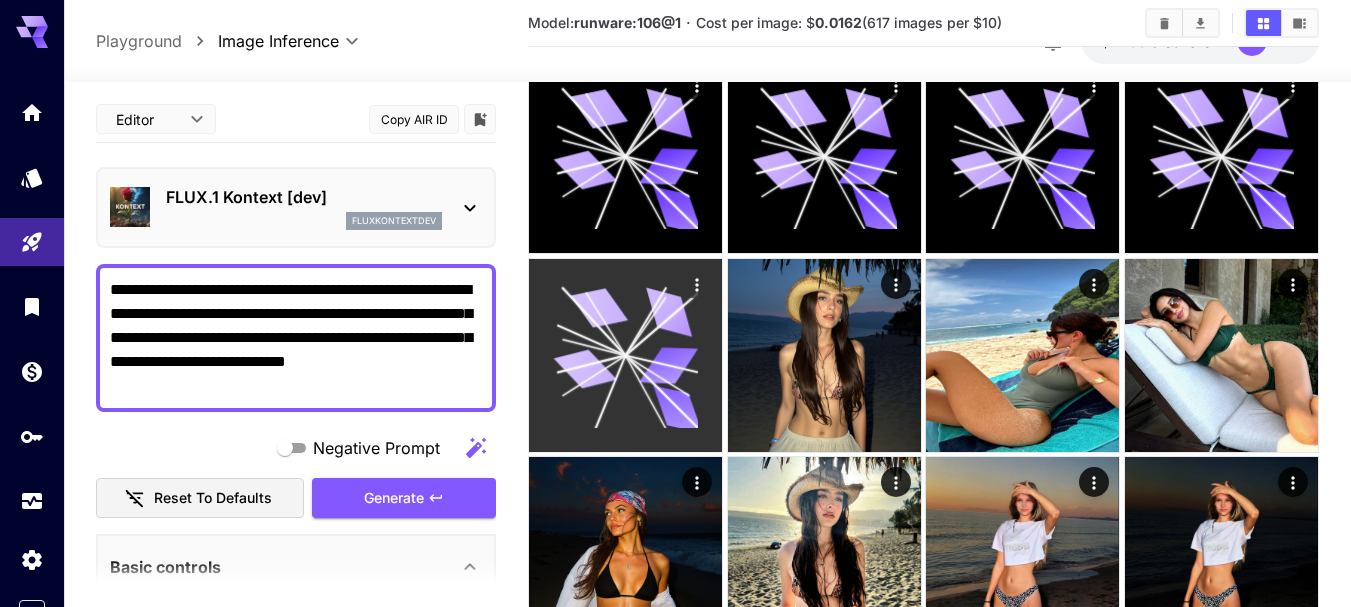 click on "Generate" at bounding box center [394, 498] 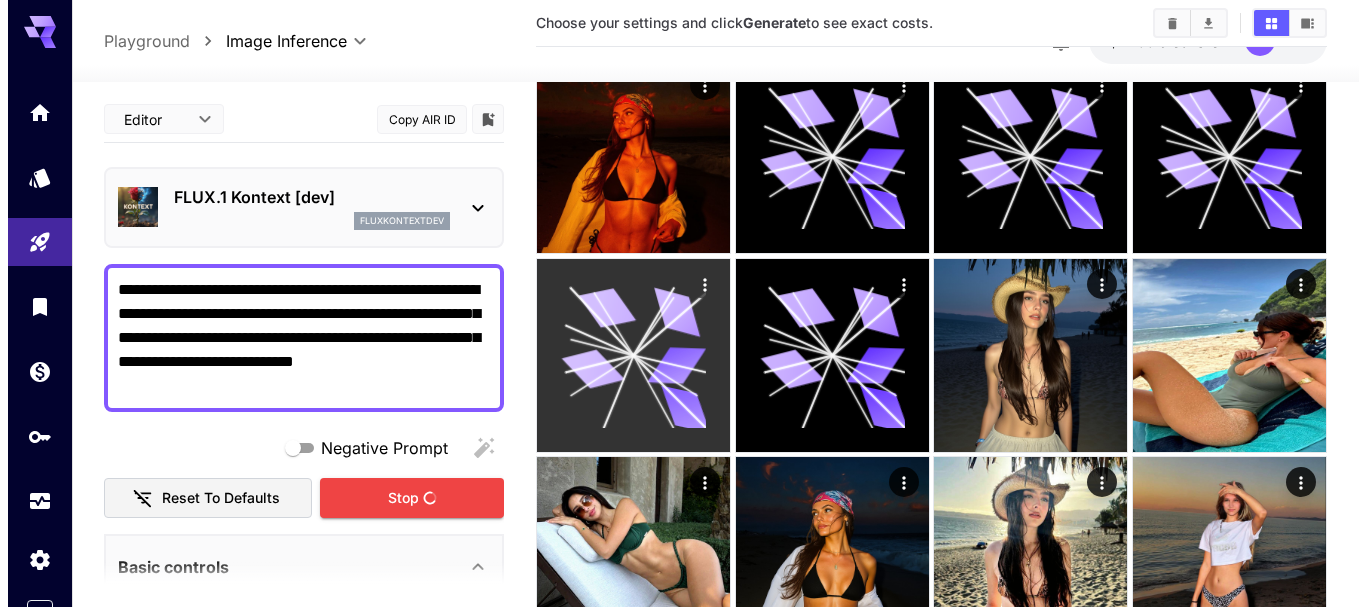 scroll, scrollTop: 0, scrollLeft: 0, axis: both 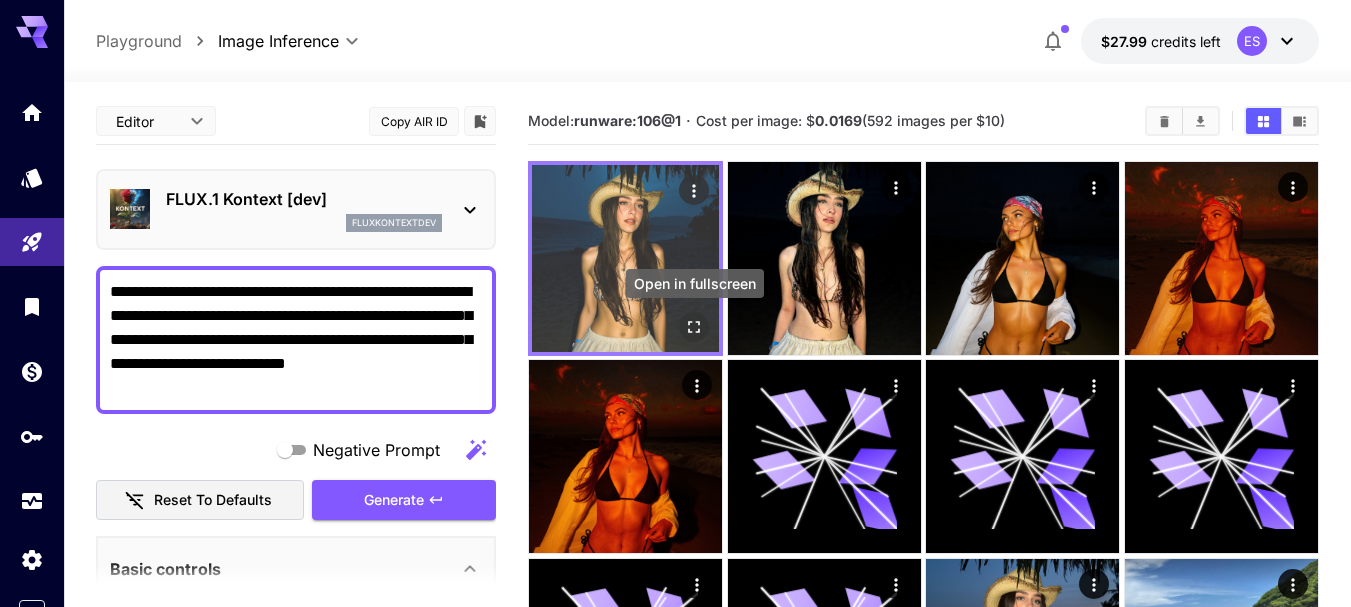 click 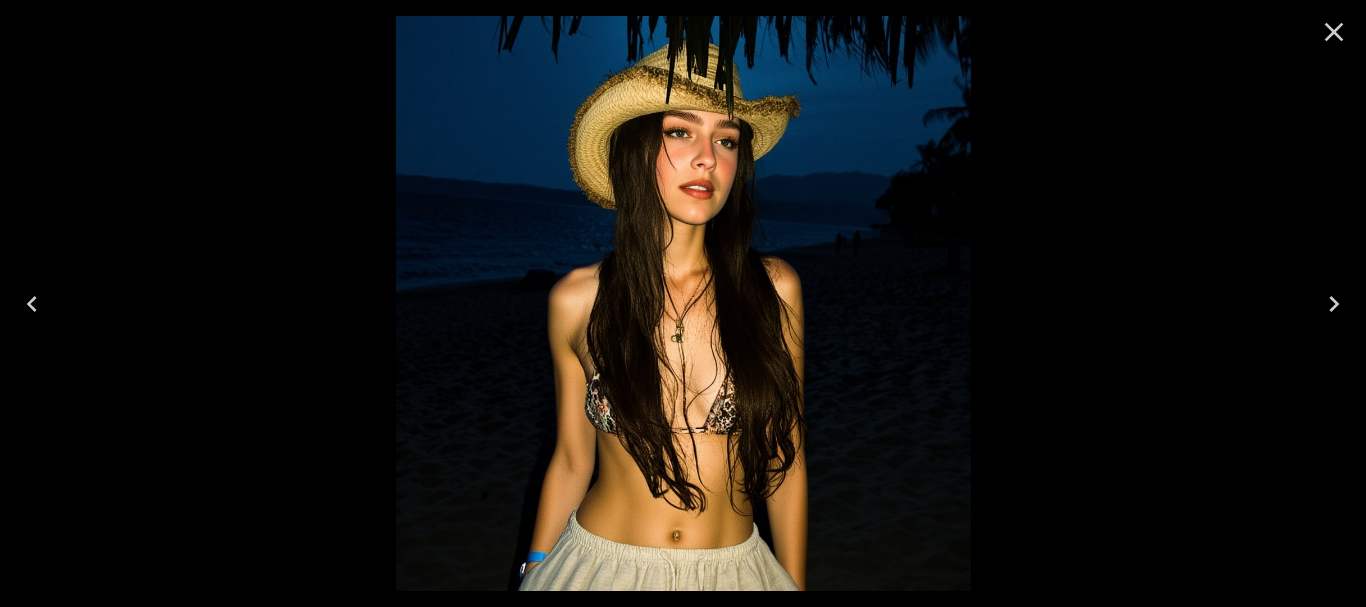 click 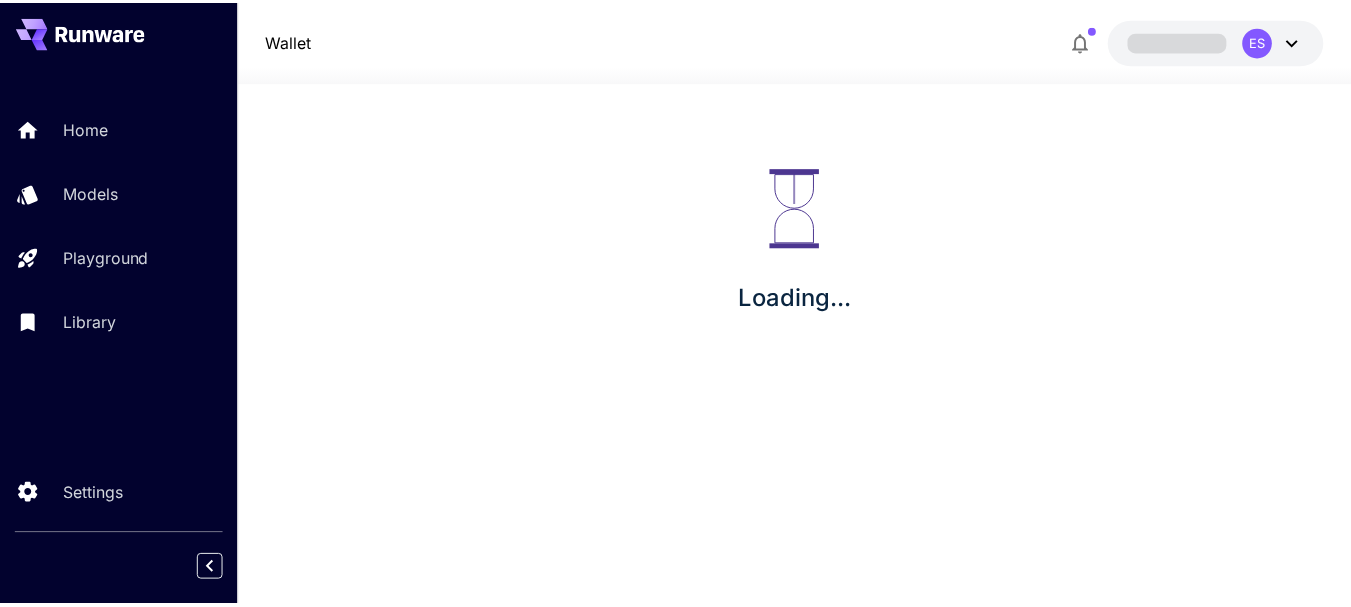 scroll, scrollTop: 0, scrollLeft: 0, axis: both 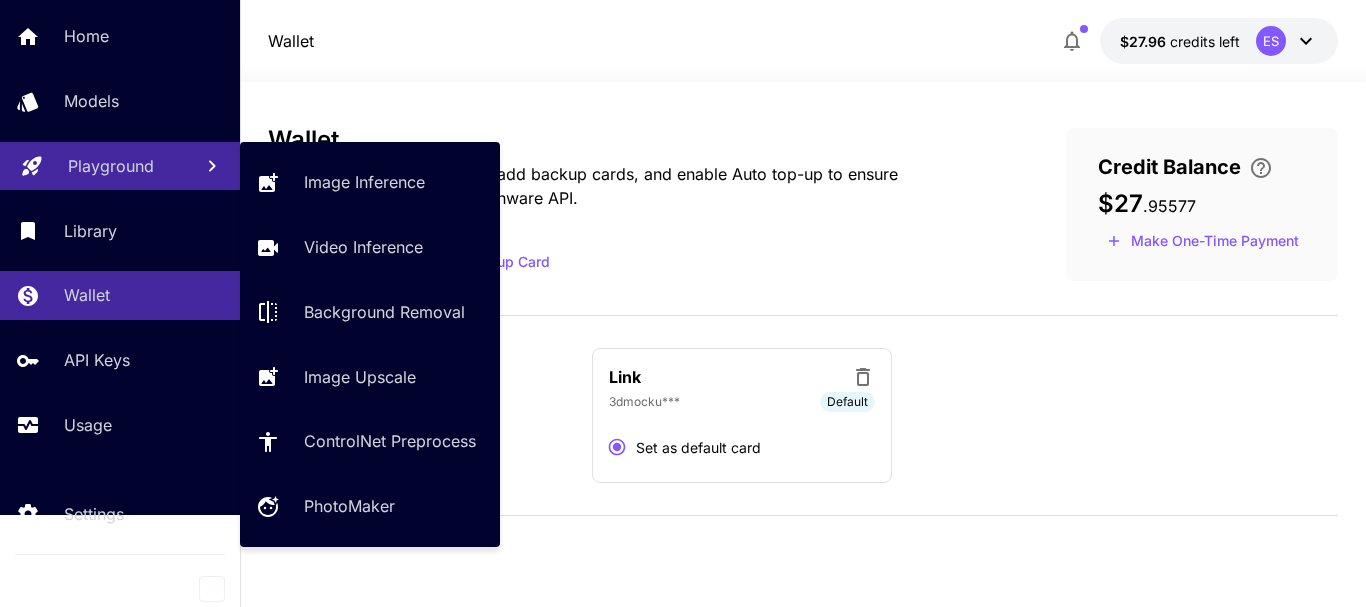 click on "Playground" at bounding box center [120, 166] 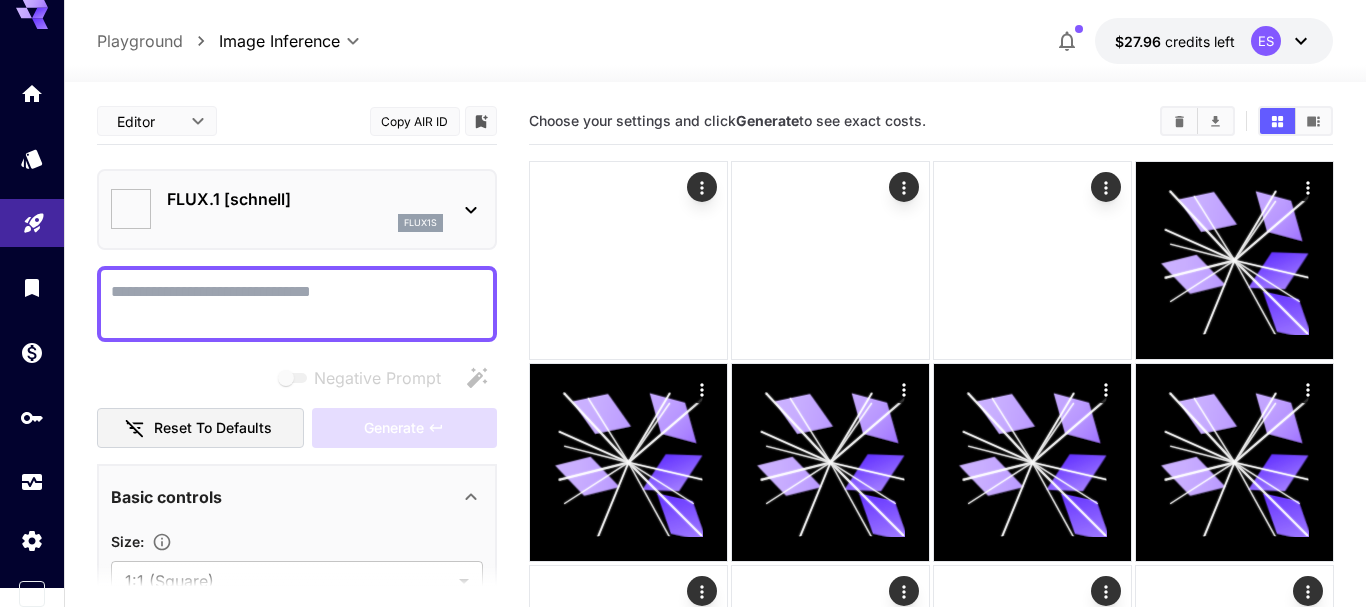 click 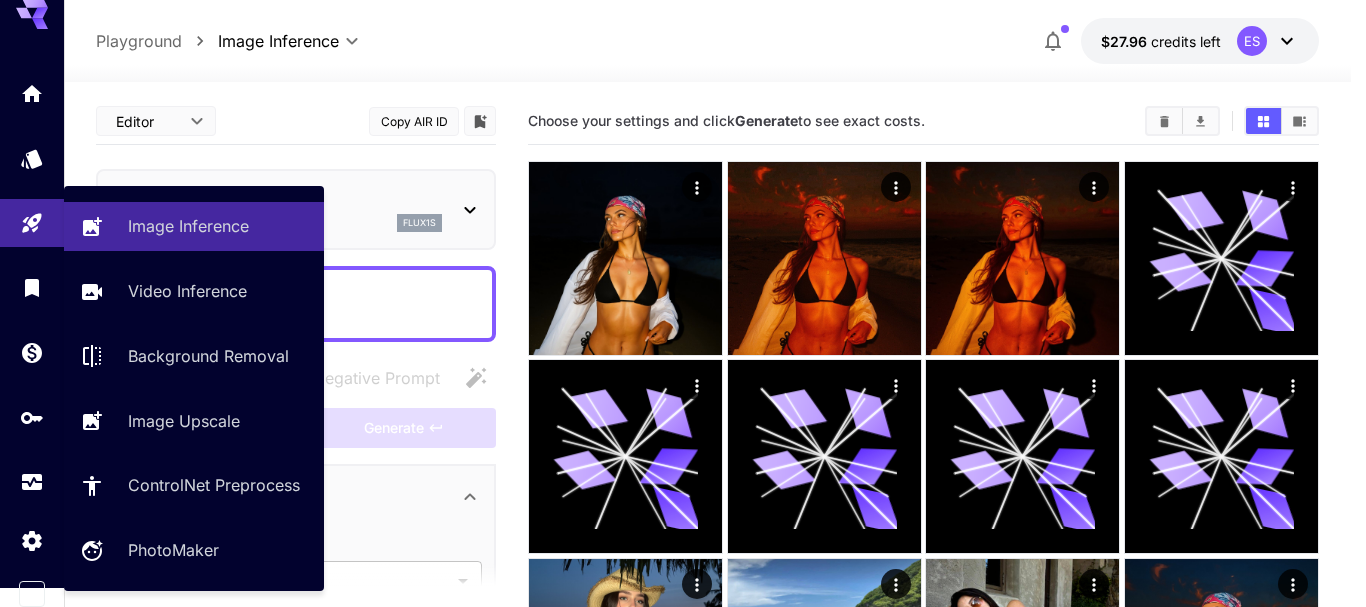 type on "**********" 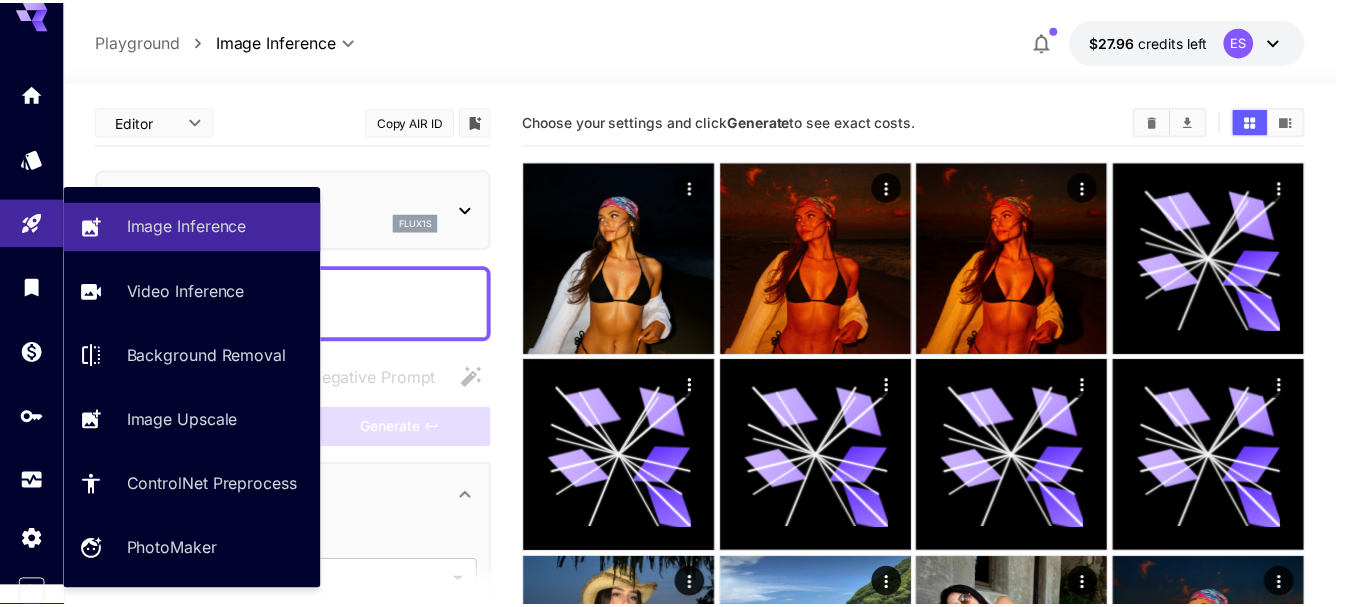 scroll, scrollTop: 19, scrollLeft: 0, axis: vertical 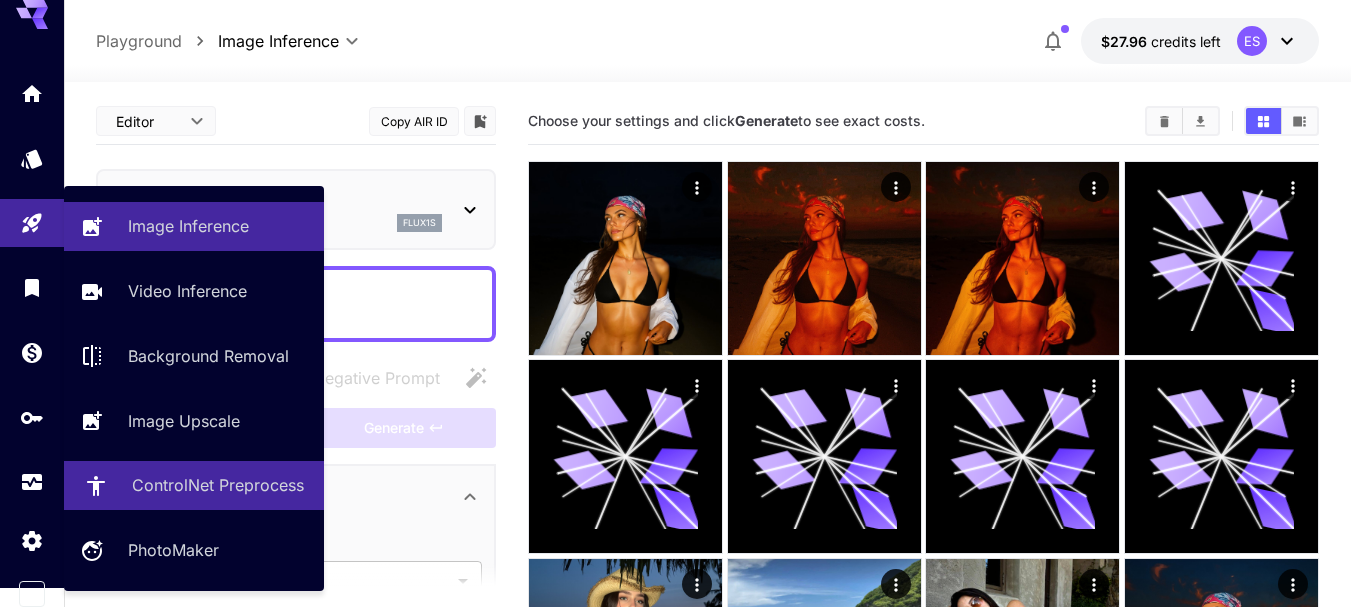 click on "ControlNet Preprocess" at bounding box center (218, 485) 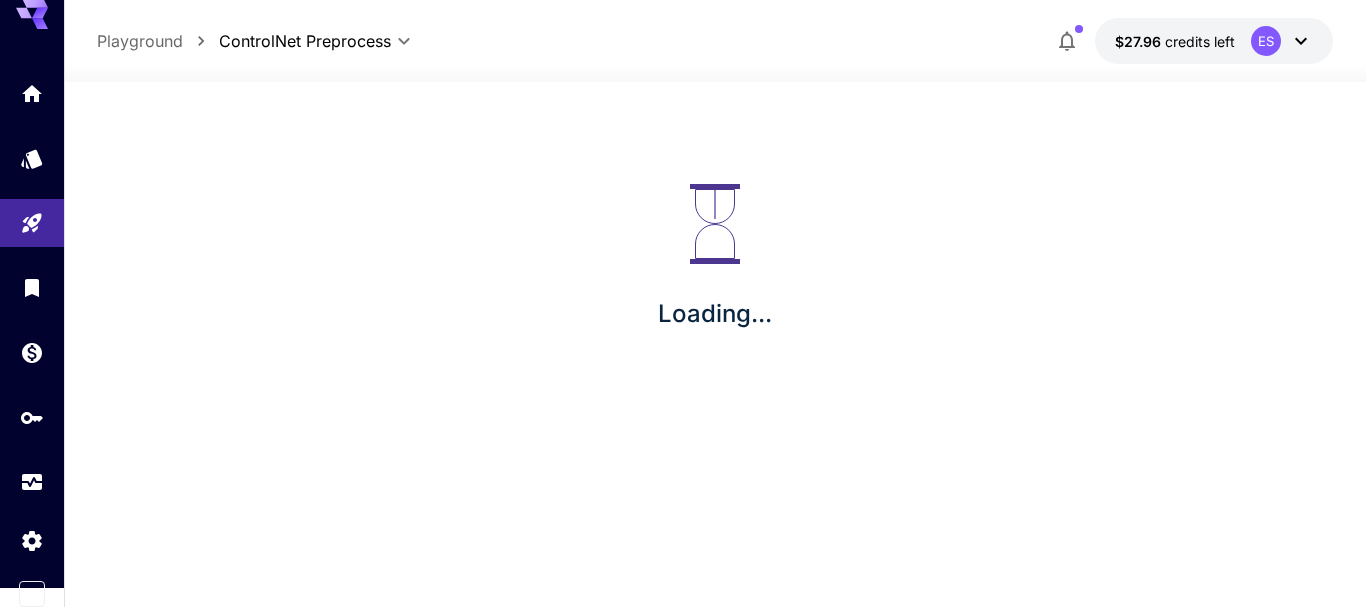type on "**********" 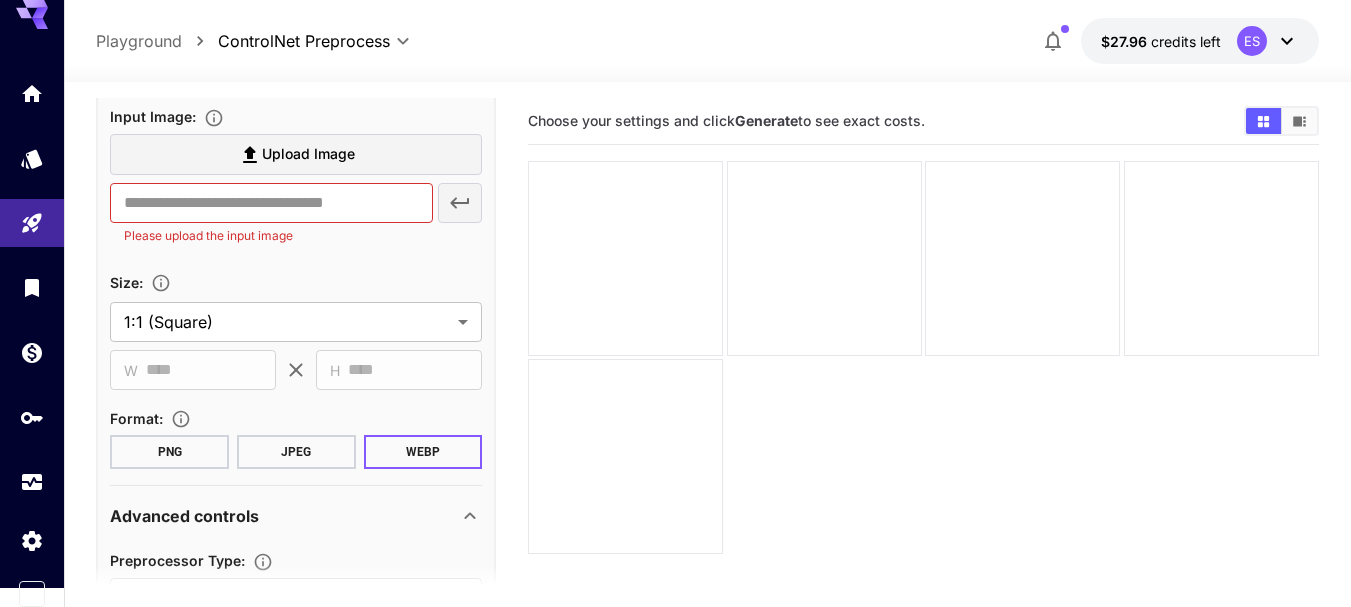 scroll, scrollTop: 0, scrollLeft: 0, axis: both 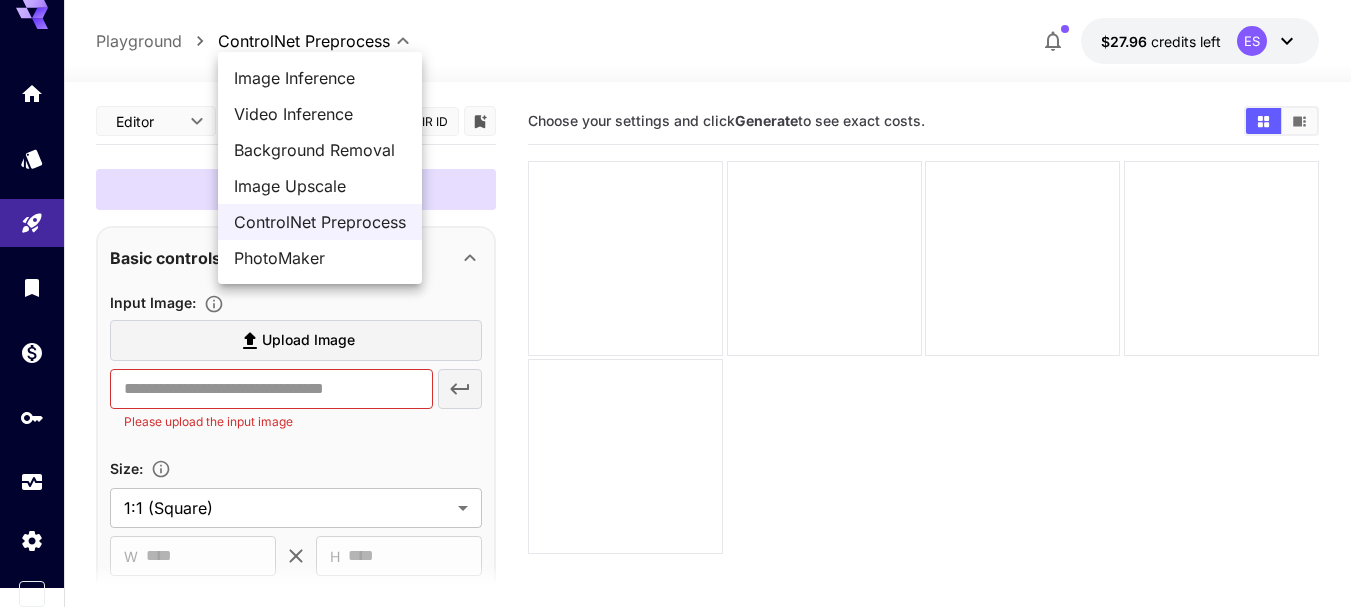 drag, startPoint x: 413, startPoint y: 42, endPoint x: 207, endPoint y: 43, distance: 206.00243 